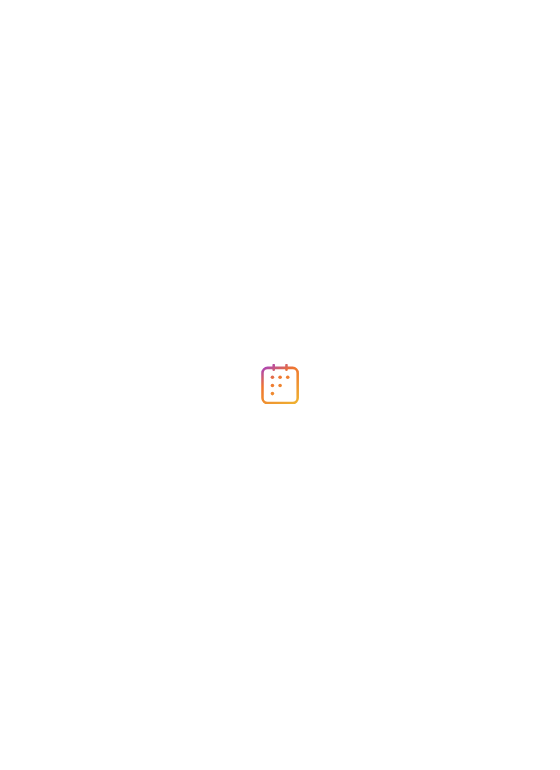 scroll, scrollTop: 0, scrollLeft: 0, axis: both 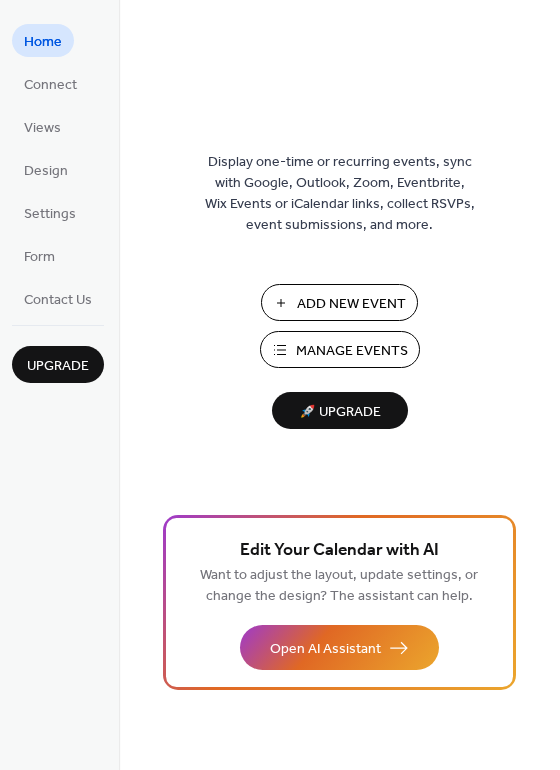 click on "Manage Events" at bounding box center [352, 351] 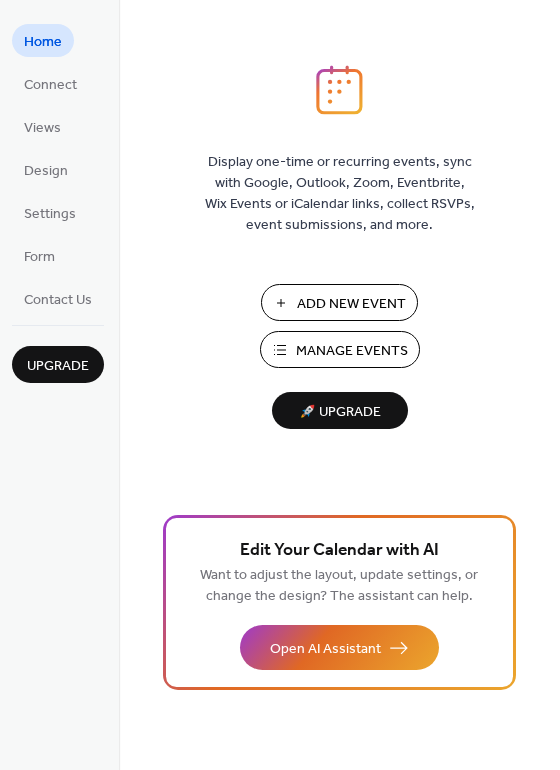 click on "Manage Events" at bounding box center [352, 351] 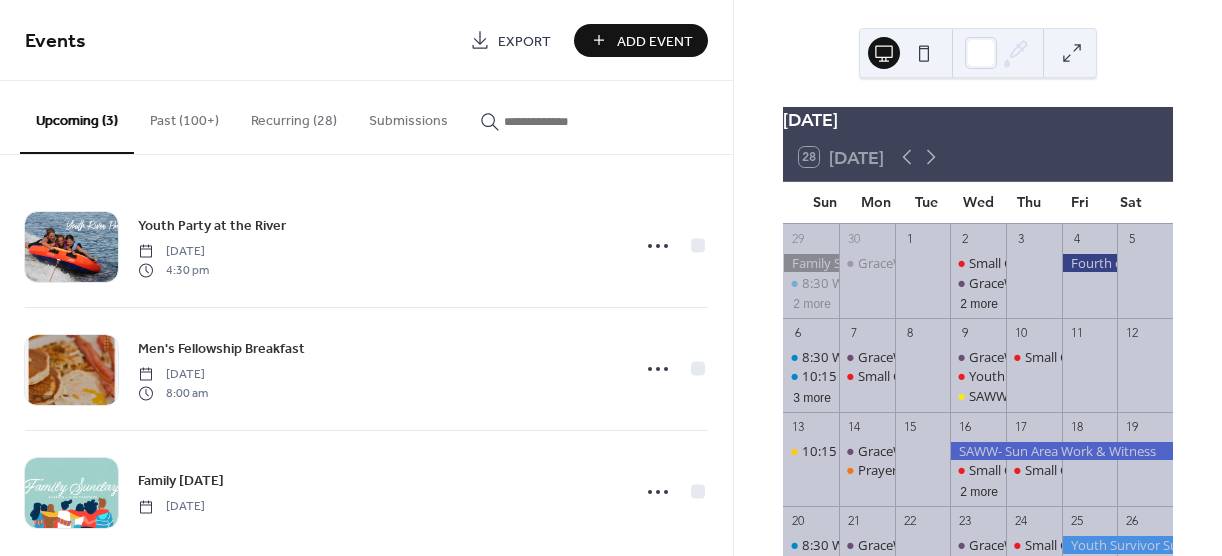 scroll, scrollTop: 0, scrollLeft: 0, axis: both 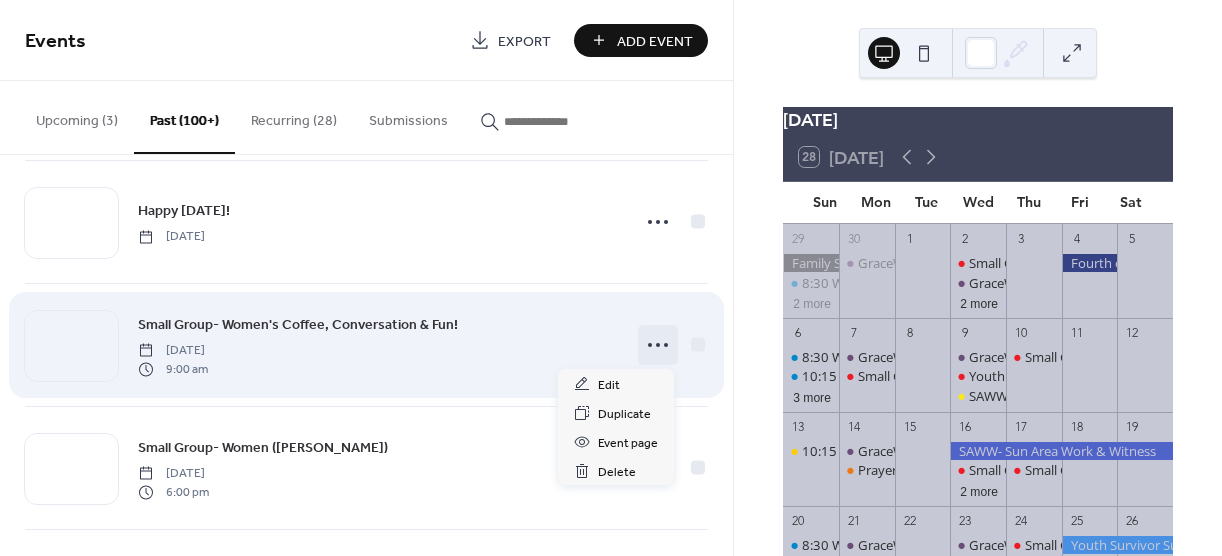 click 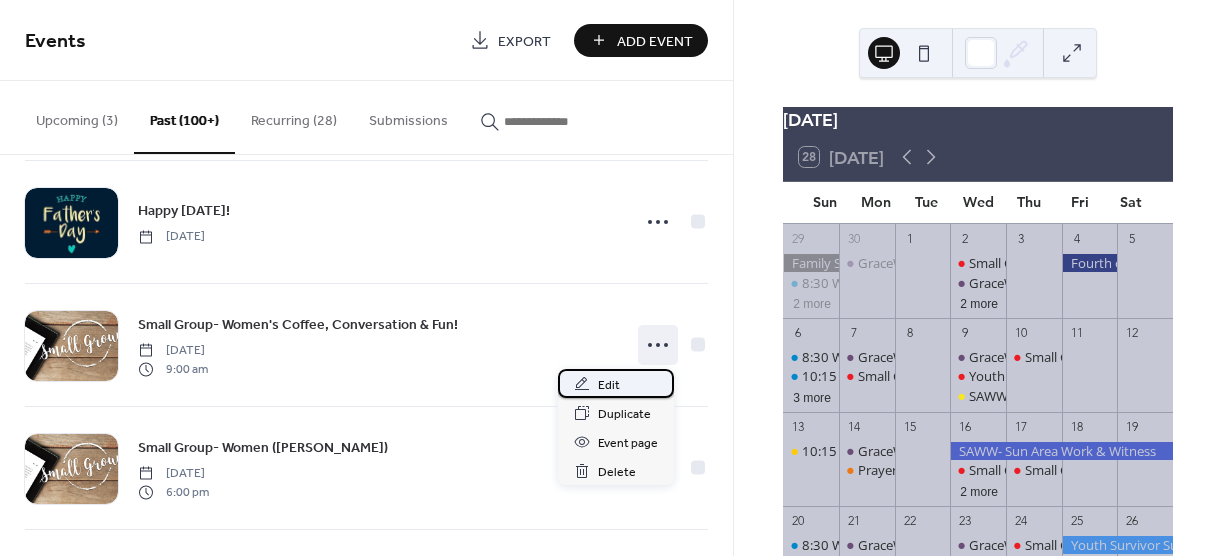 click on "Edit" at bounding box center (609, 385) 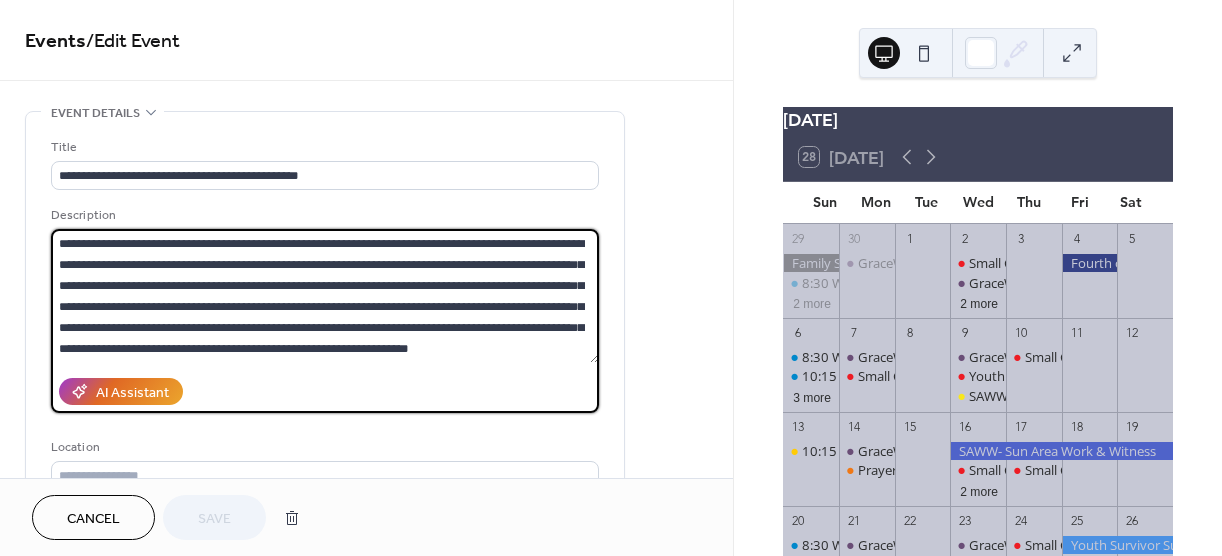 drag, startPoint x: 557, startPoint y: 349, endPoint x: 46, endPoint y: 232, distance: 524.2232 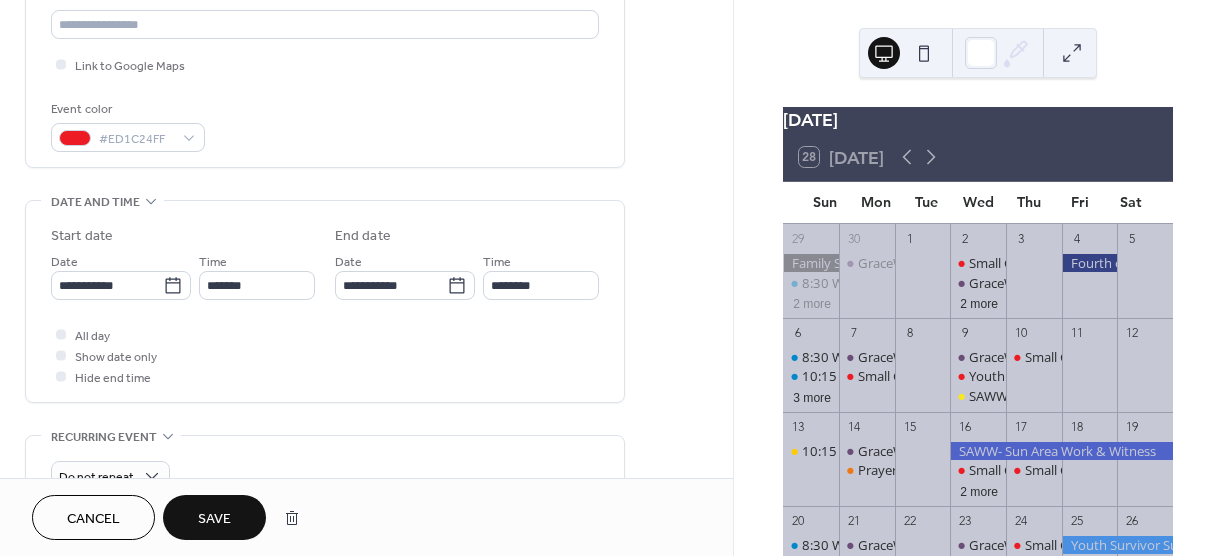 scroll, scrollTop: 500, scrollLeft: 0, axis: vertical 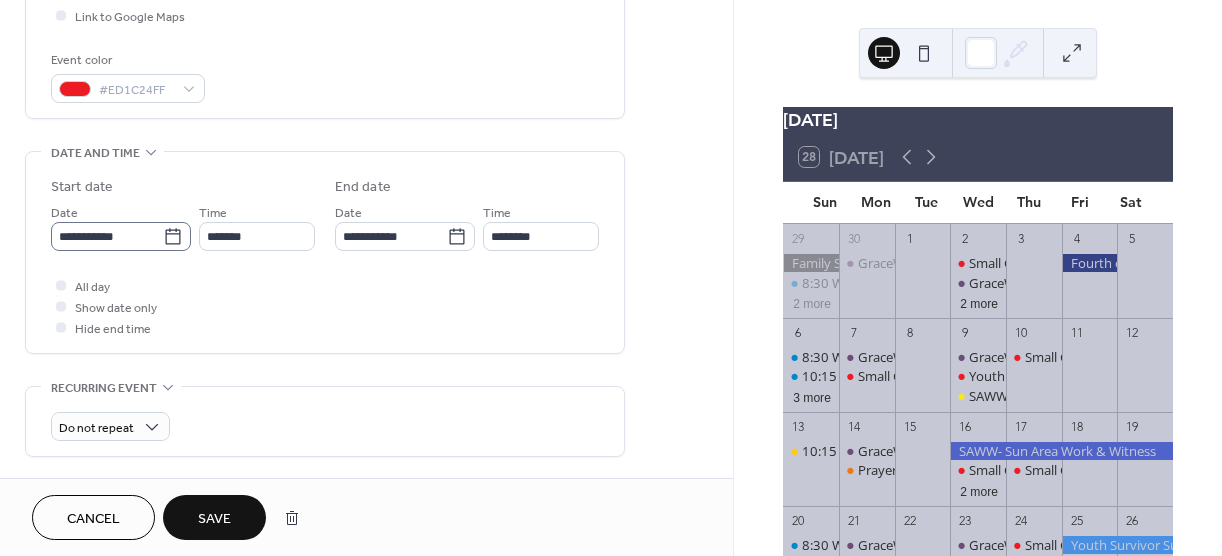 type on "**********" 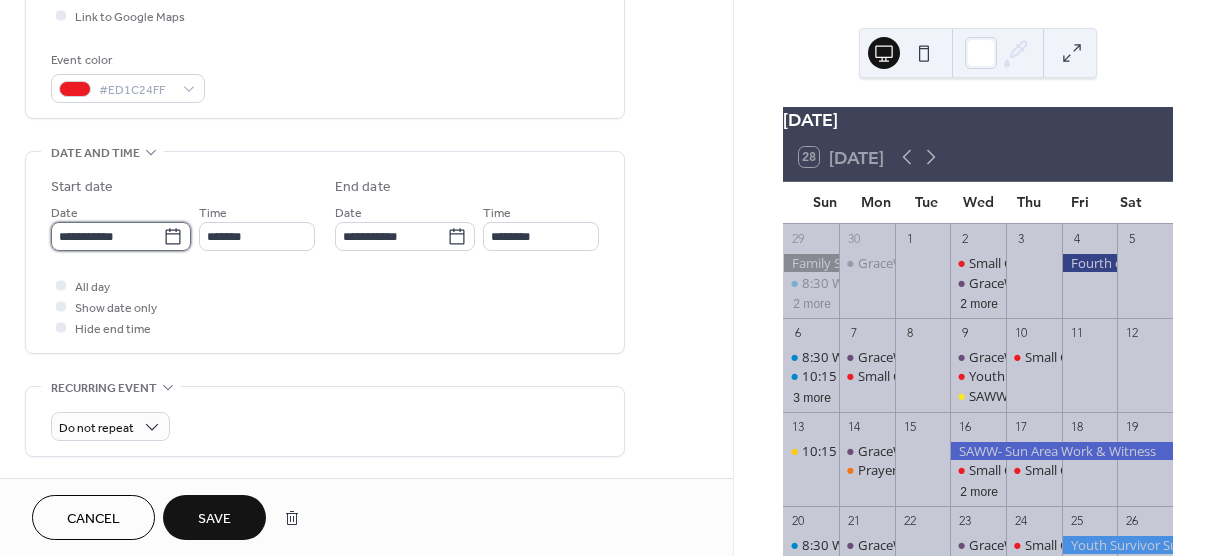 click on "**********" at bounding box center (107, 236) 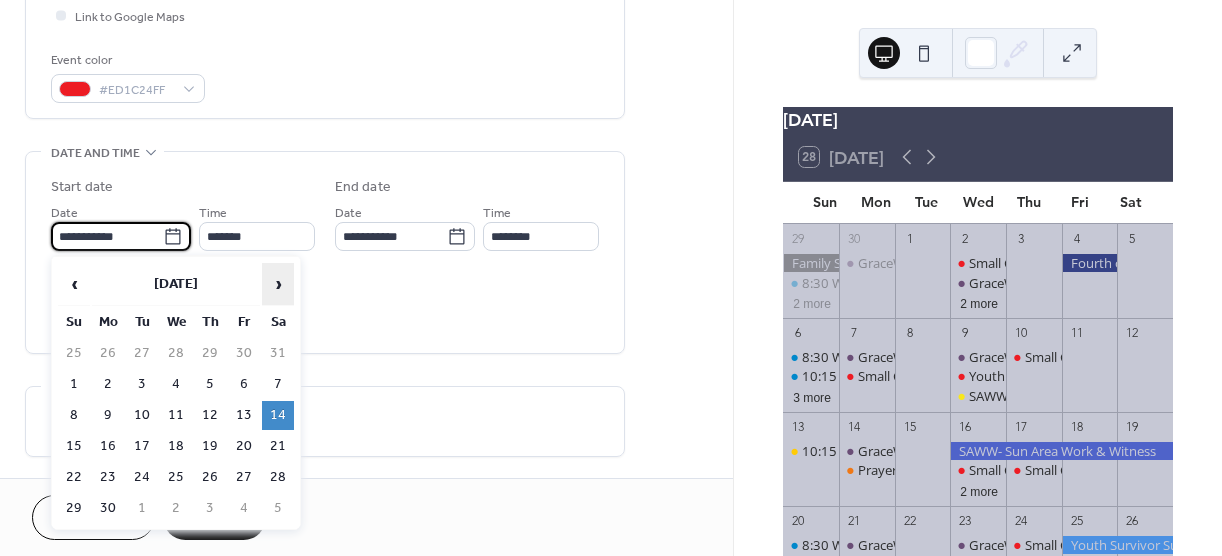 click on "›" at bounding box center (278, 284) 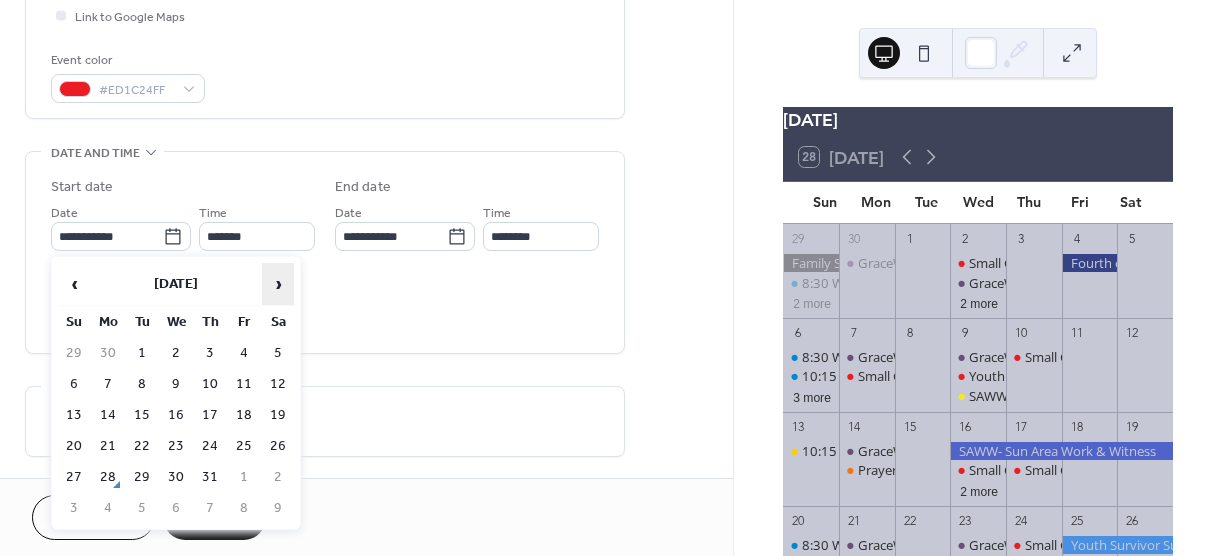 click on "›" at bounding box center (278, 284) 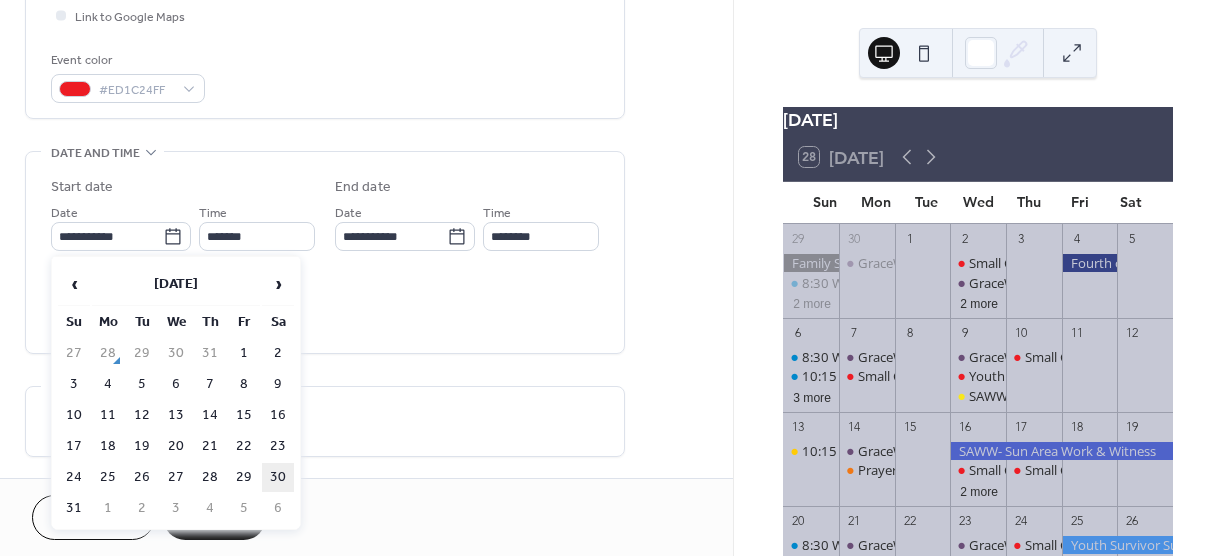 click on "30" at bounding box center [278, 477] 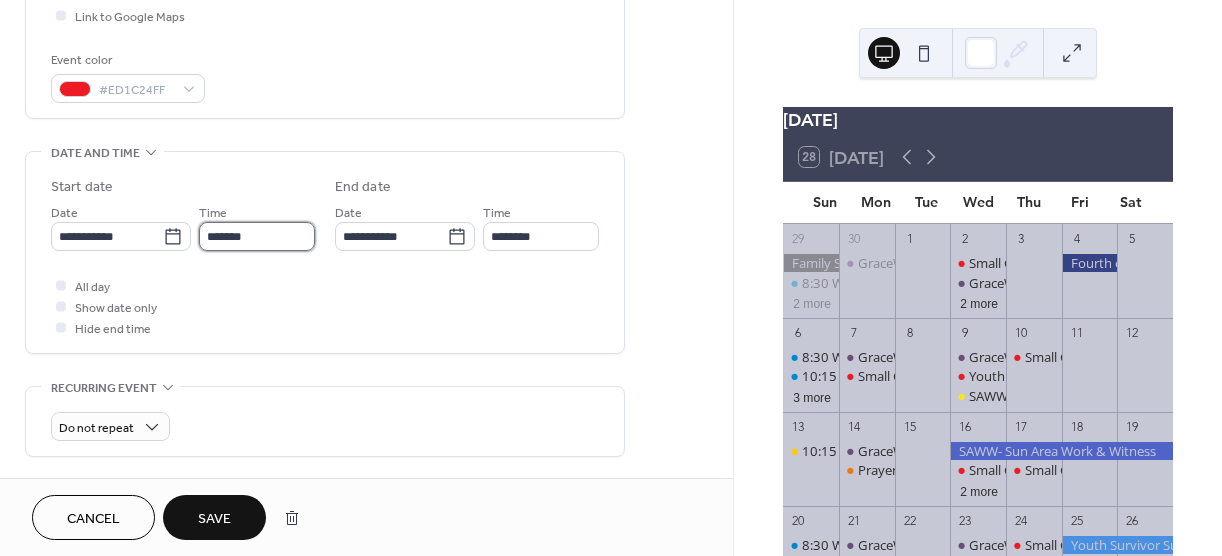 click on "*******" at bounding box center [257, 236] 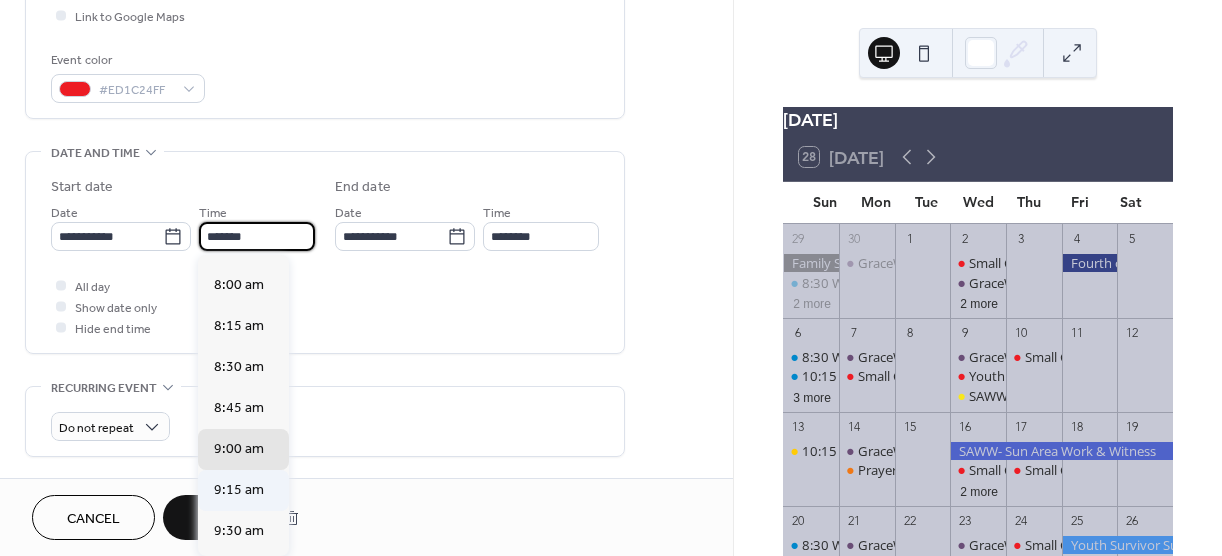 scroll, scrollTop: 1276, scrollLeft: 0, axis: vertical 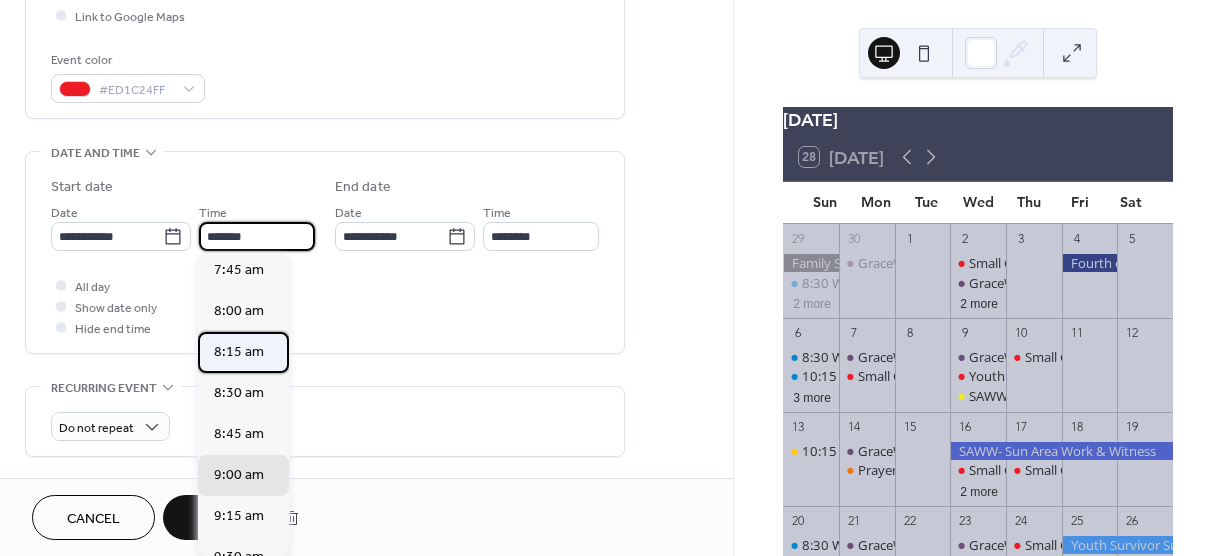 click on "8:15 am" at bounding box center (239, 352) 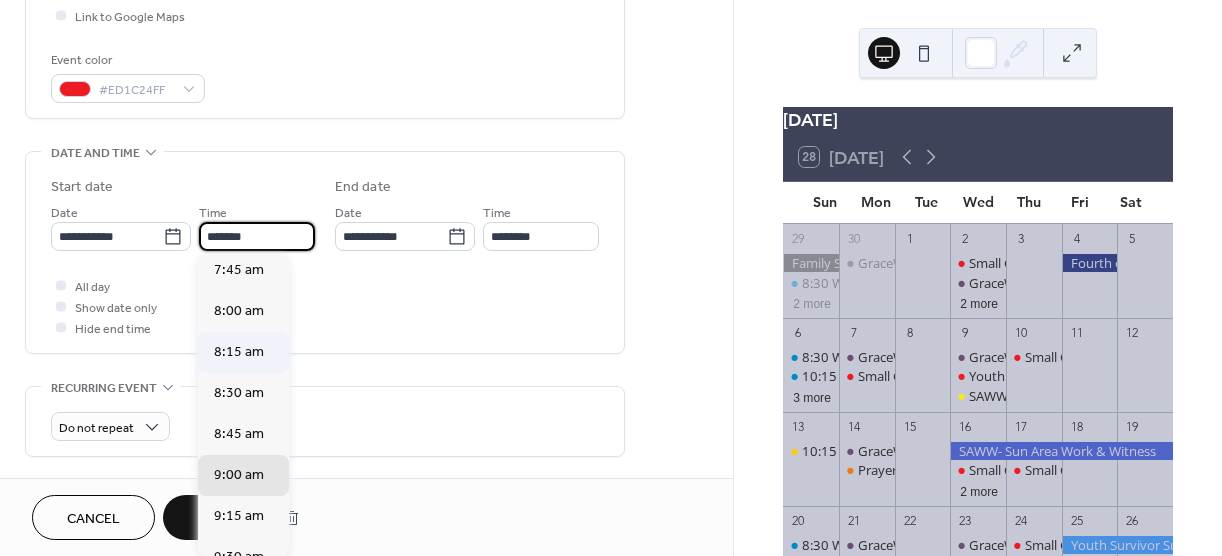 type on "*******" 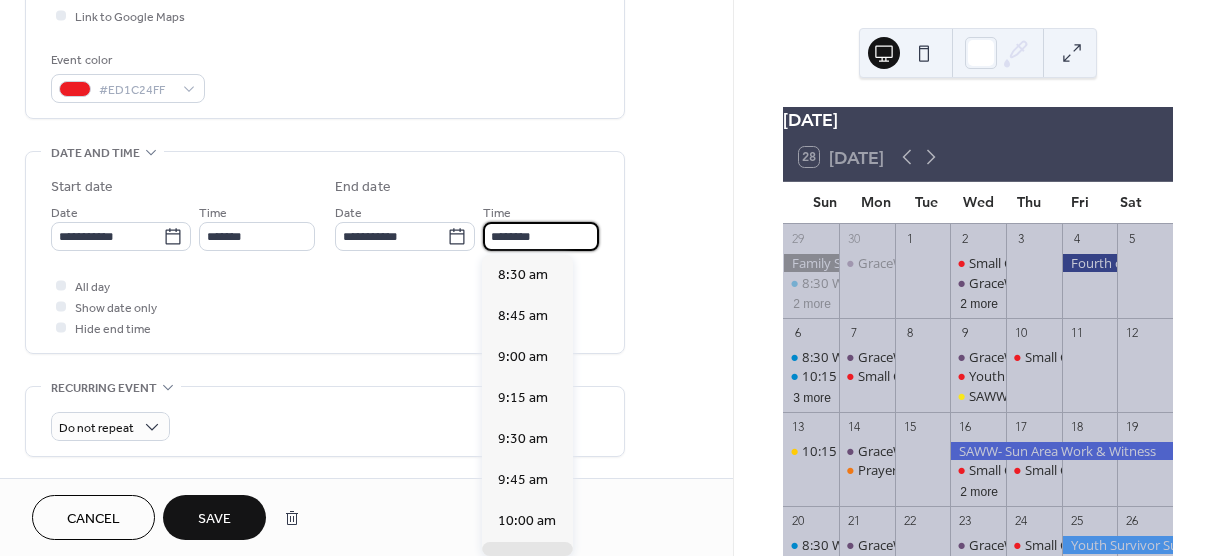 click on "********" at bounding box center [541, 236] 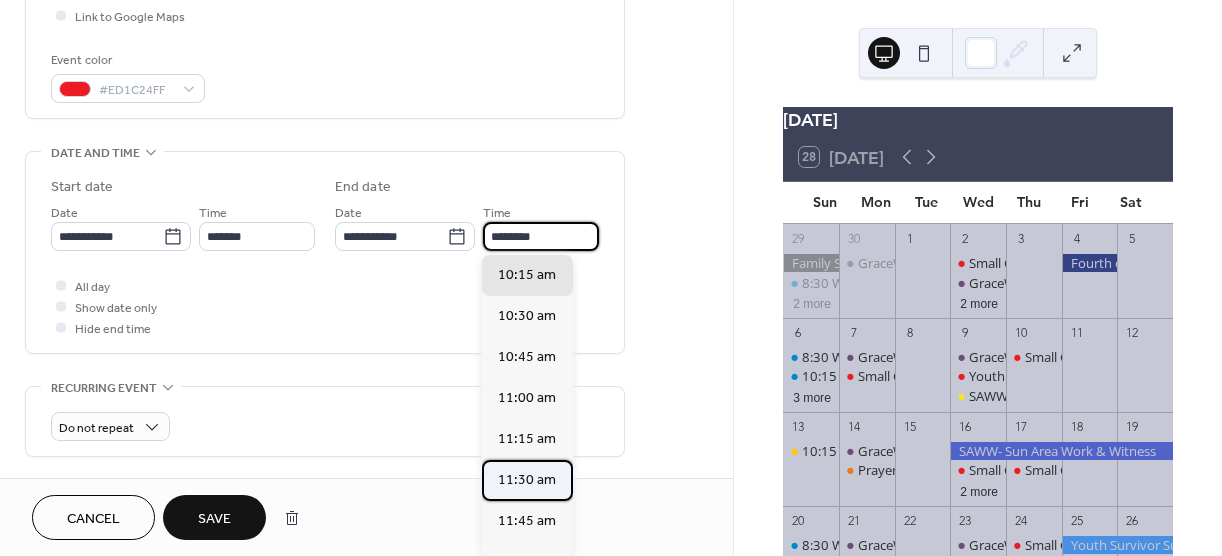 click on "11:30 am" at bounding box center (527, 480) 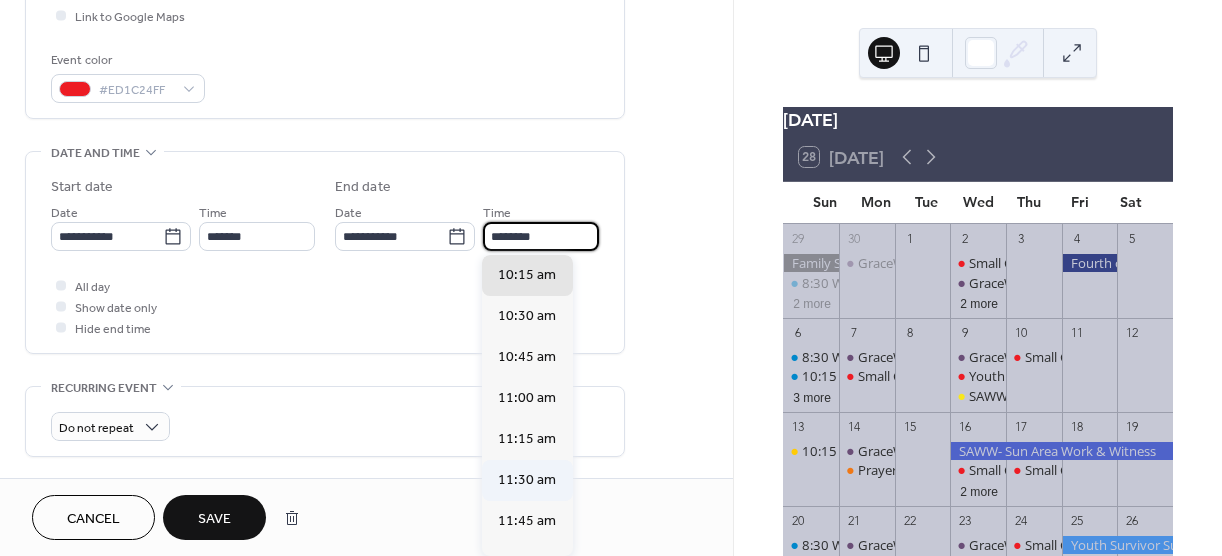 type on "********" 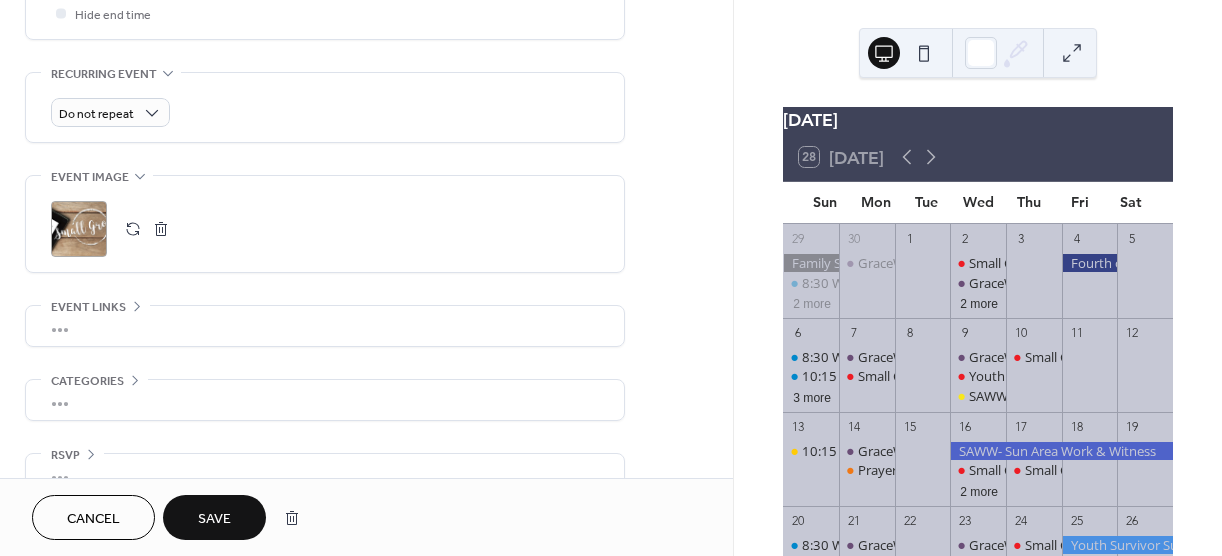 scroll, scrollTop: 851, scrollLeft: 0, axis: vertical 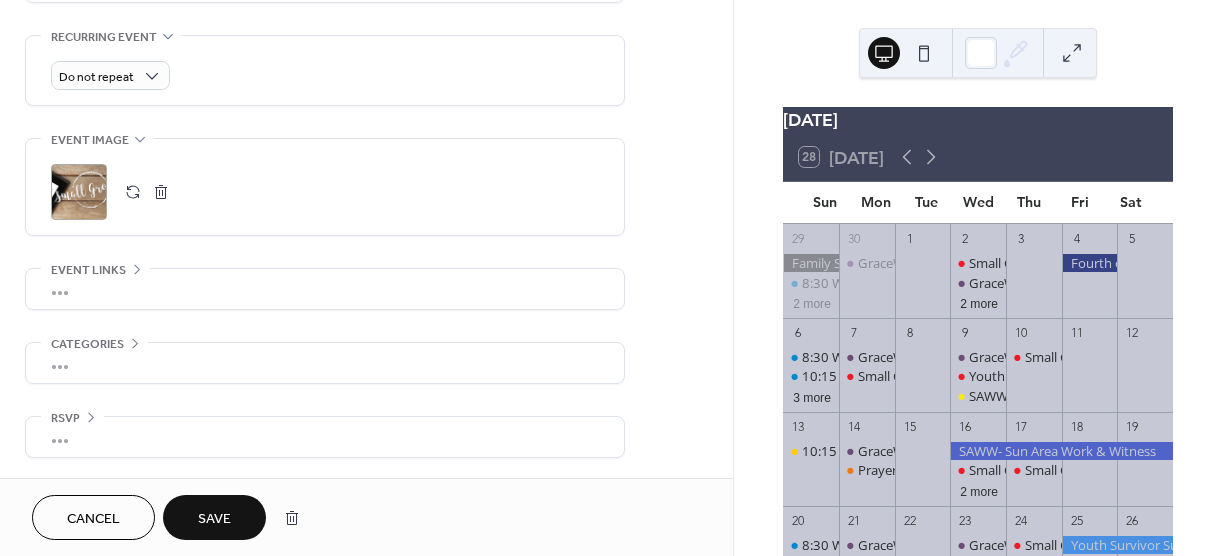 click on "Save" at bounding box center (214, 519) 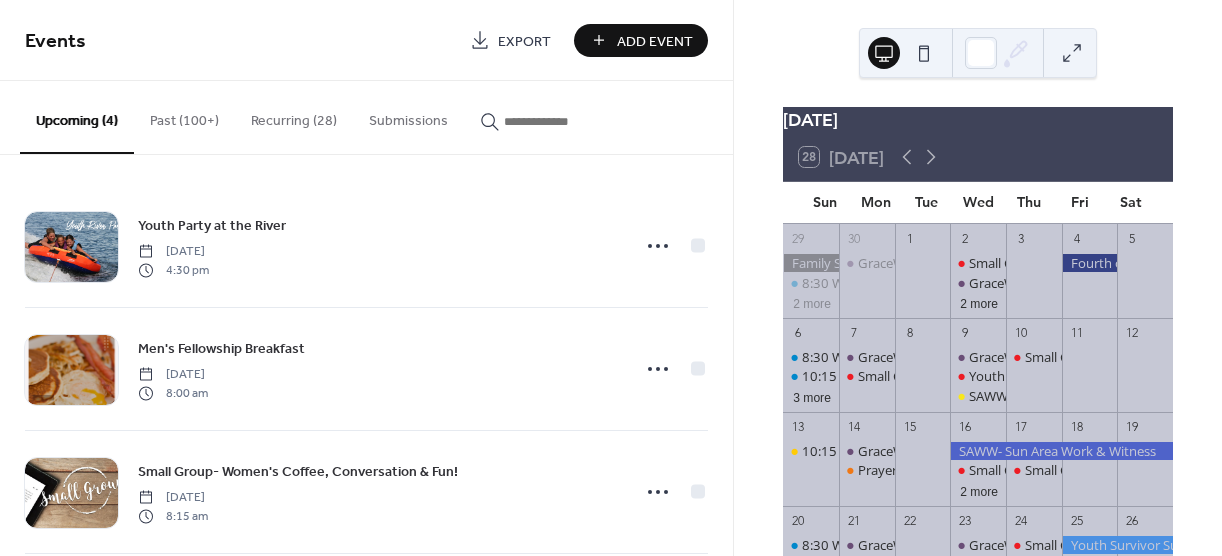 scroll, scrollTop: 0, scrollLeft: 0, axis: both 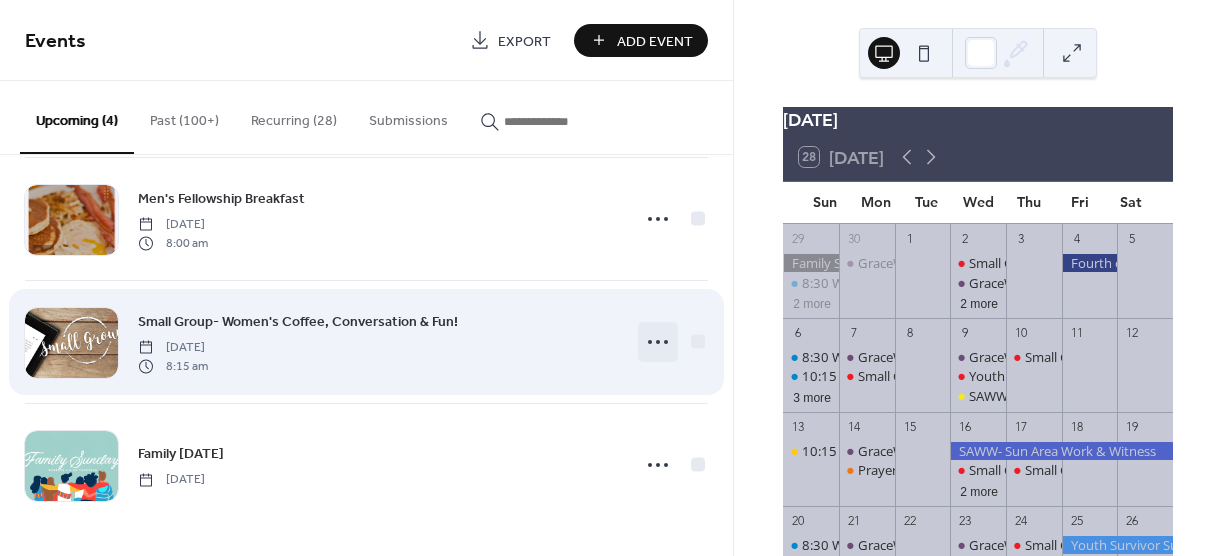click 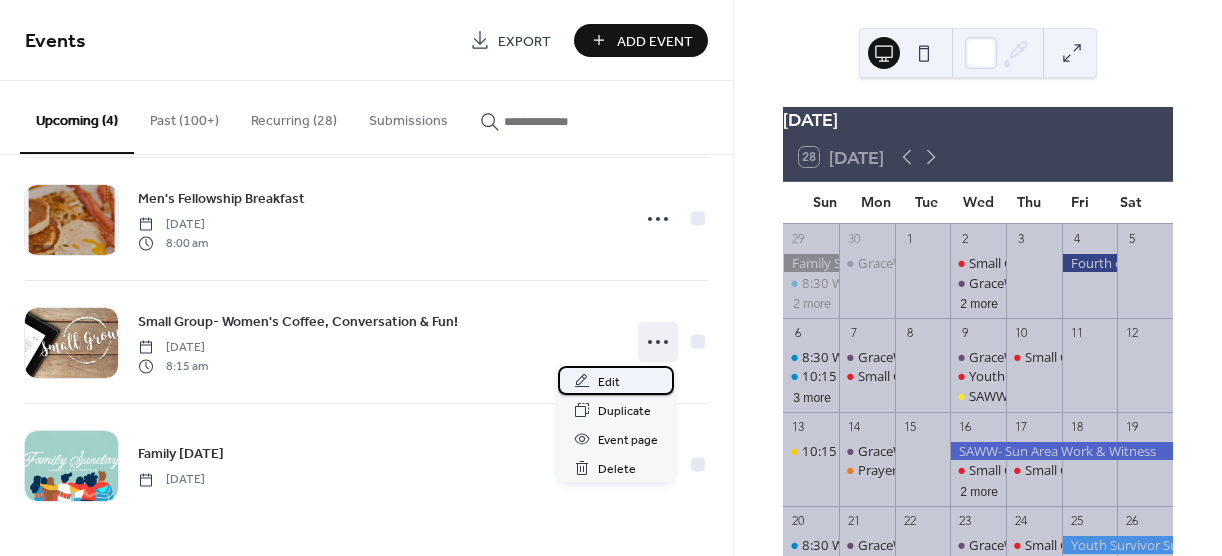 click on "Edit" at bounding box center (609, 382) 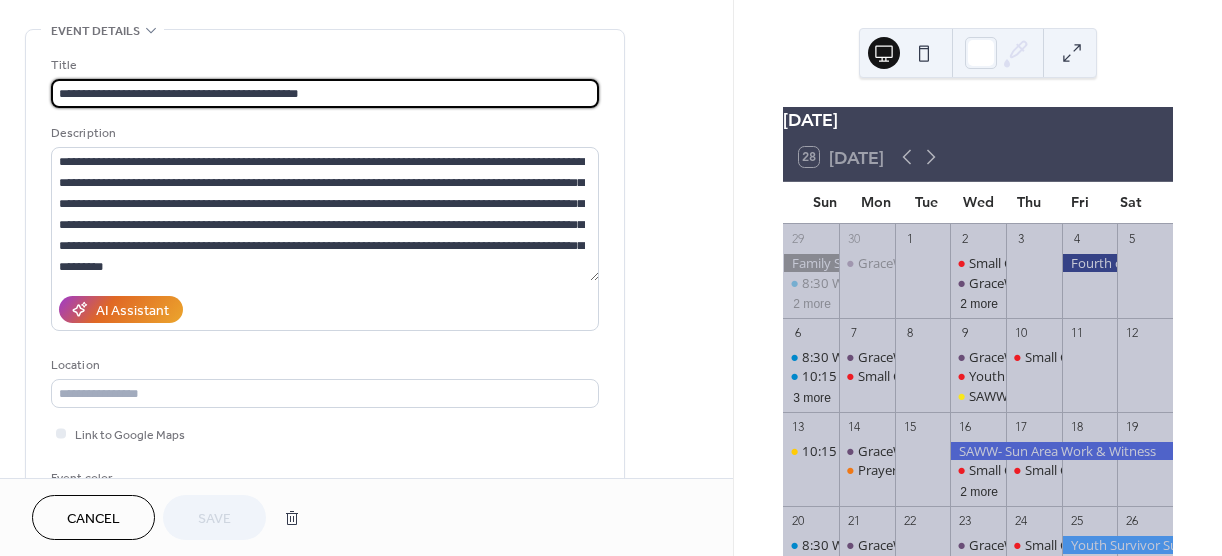 scroll, scrollTop: 0, scrollLeft: 0, axis: both 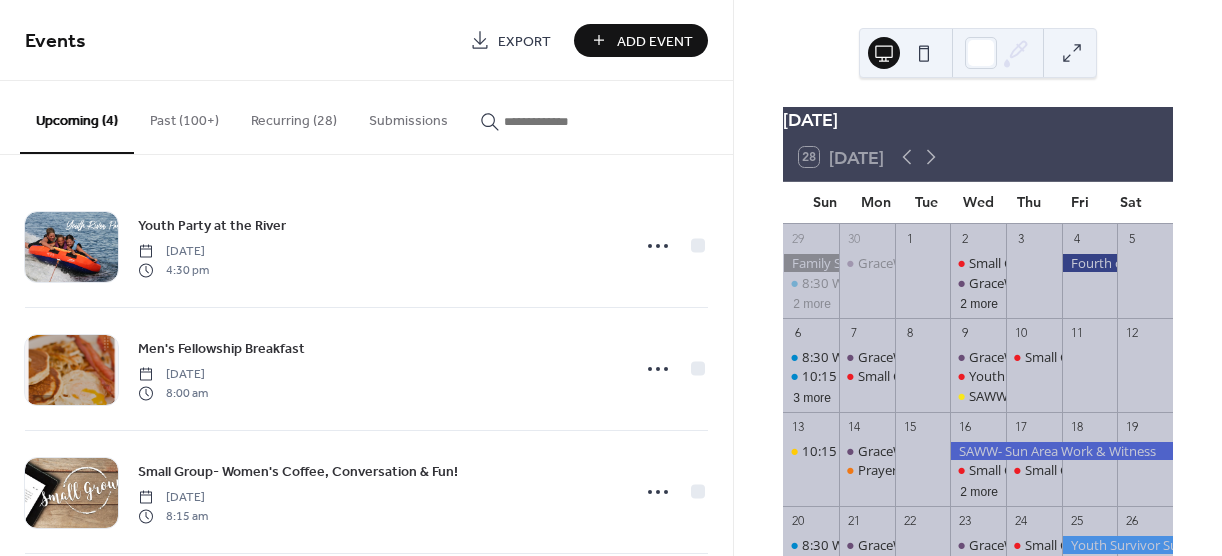 click on "Recurring (28)" at bounding box center [294, 116] 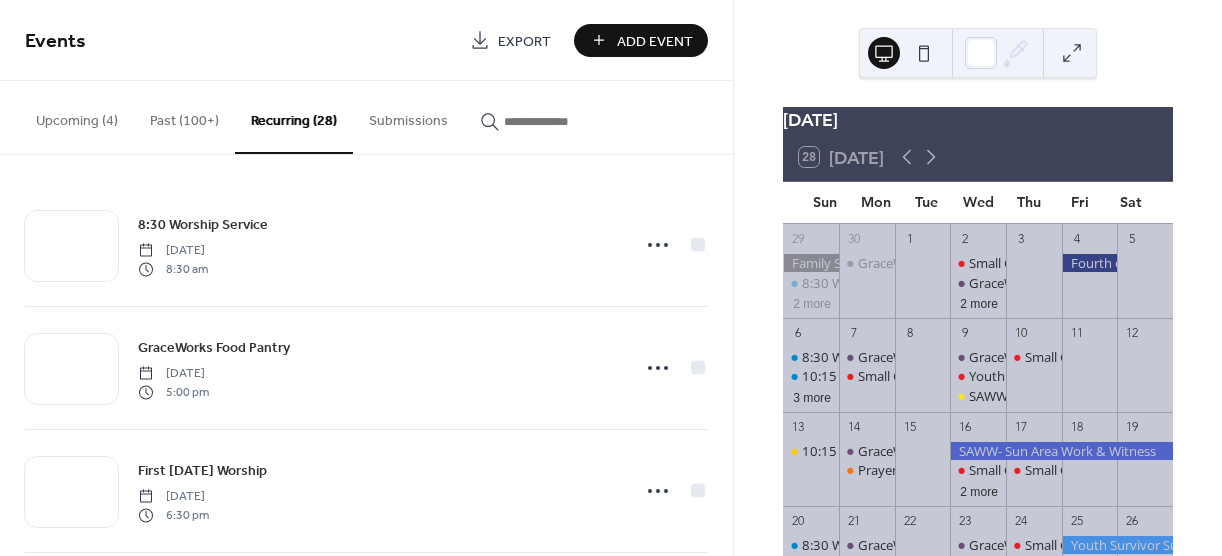scroll, scrollTop: 0, scrollLeft: 0, axis: both 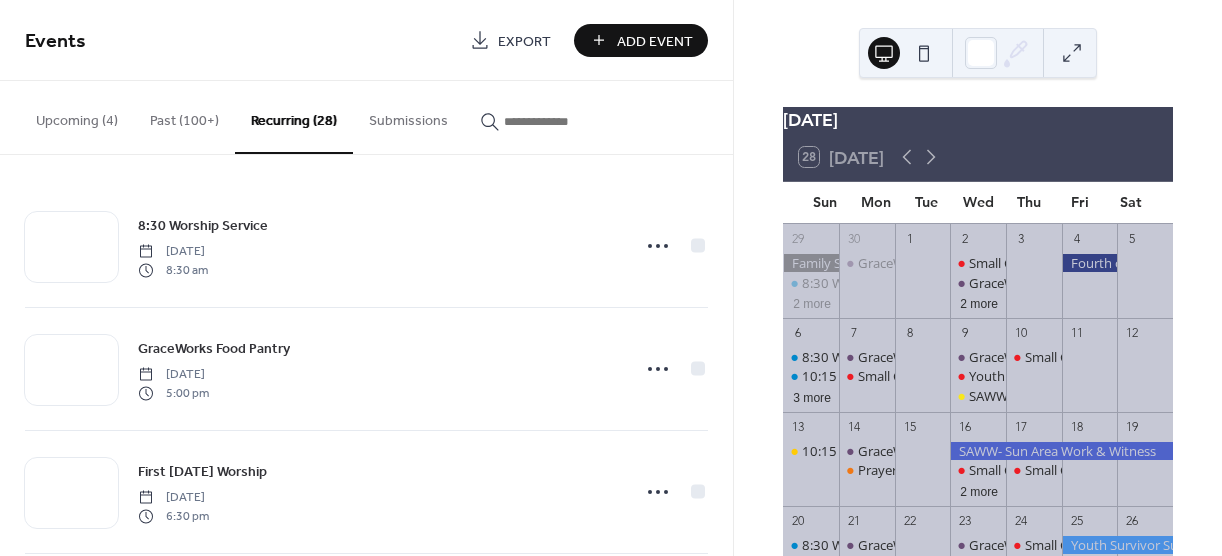 click at bounding box center [564, 121] 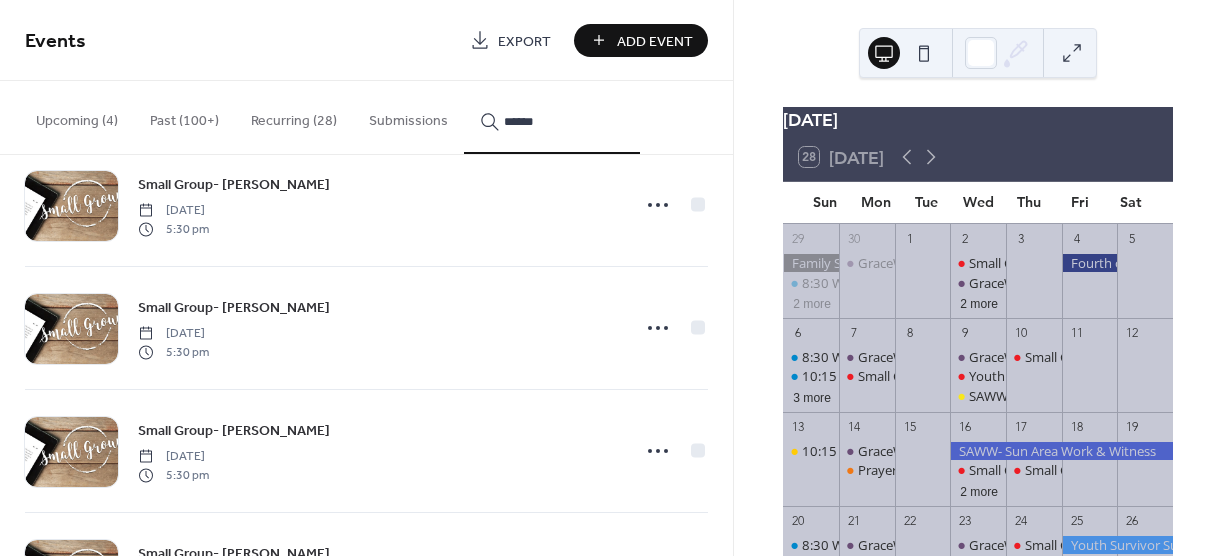 scroll, scrollTop: 12450, scrollLeft: 0, axis: vertical 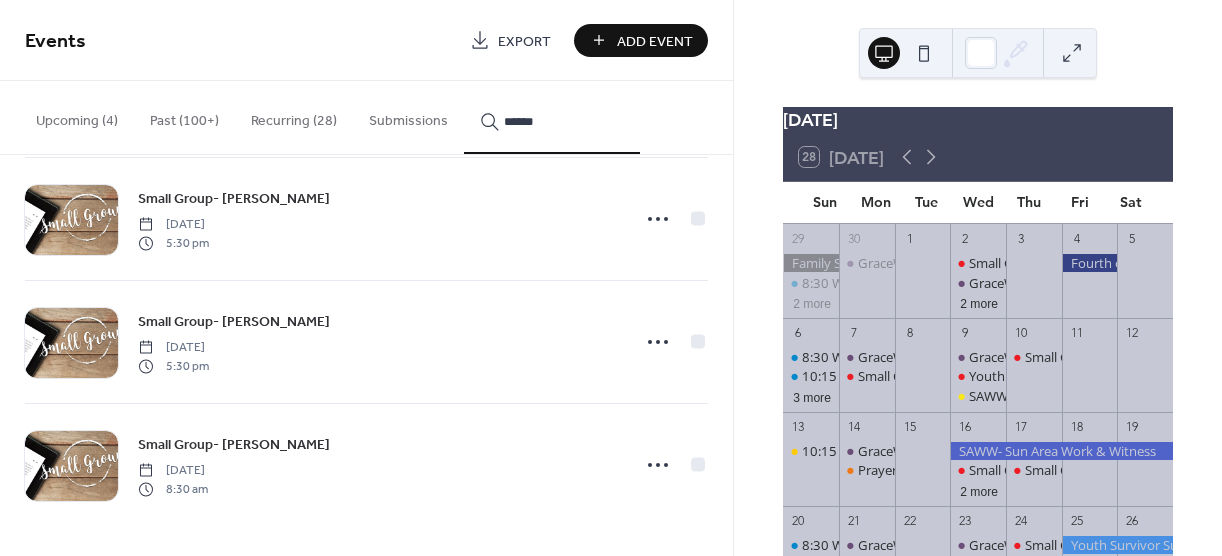 type on "******" 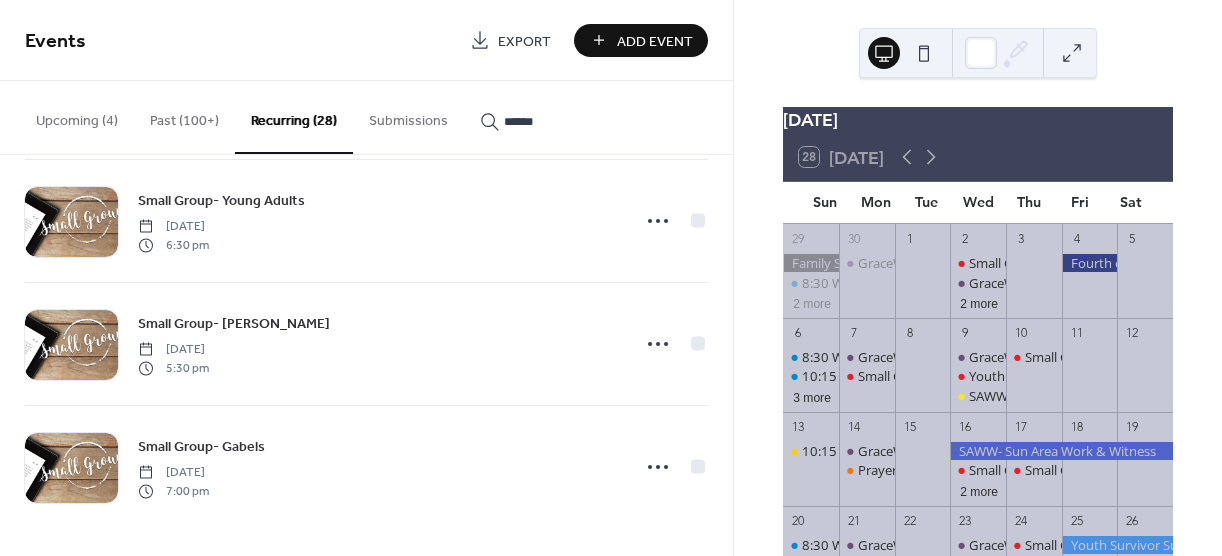 scroll, scrollTop: 3102, scrollLeft: 0, axis: vertical 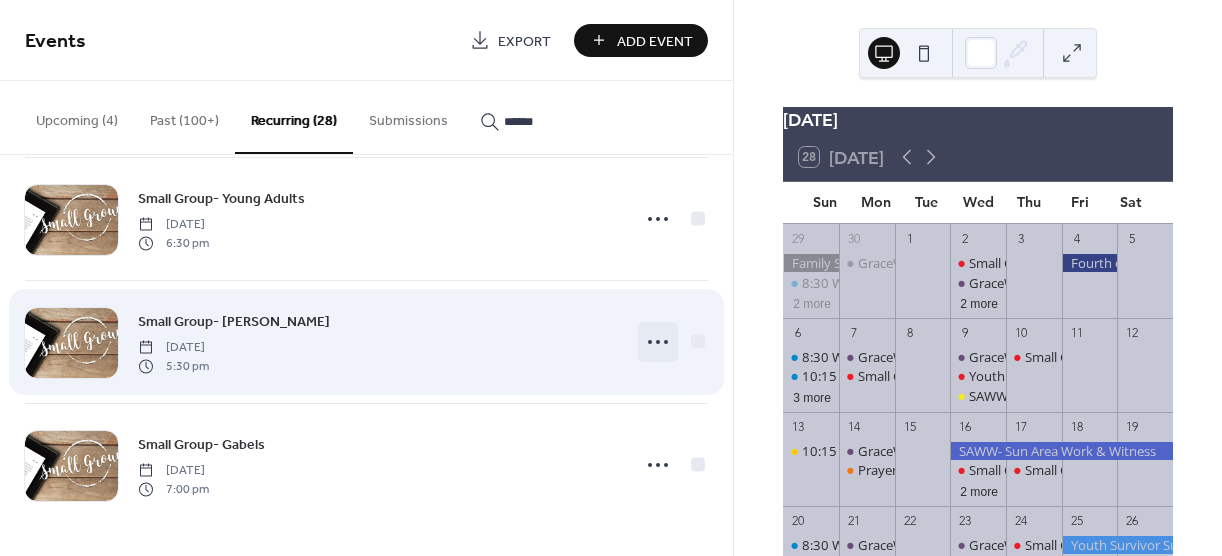 click 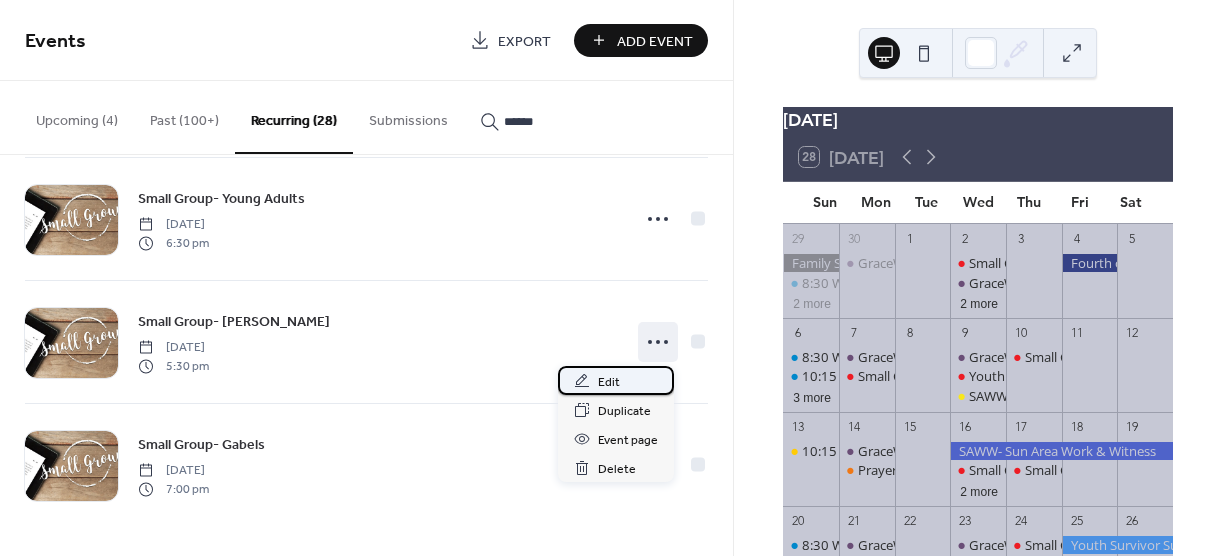 click on "Edit" at bounding box center [609, 382] 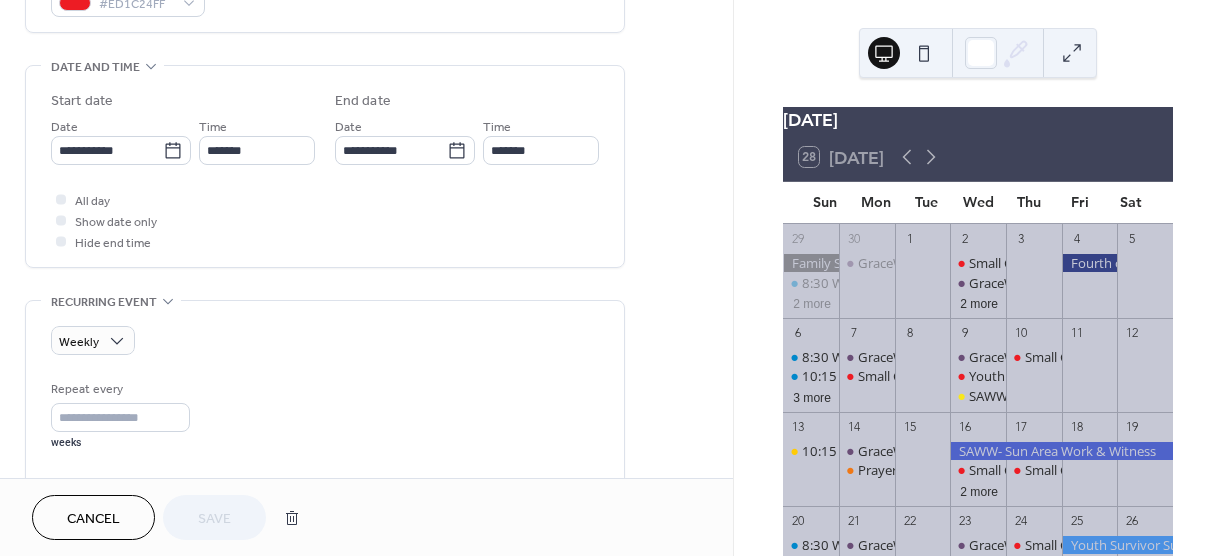 scroll, scrollTop: 600, scrollLeft: 0, axis: vertical 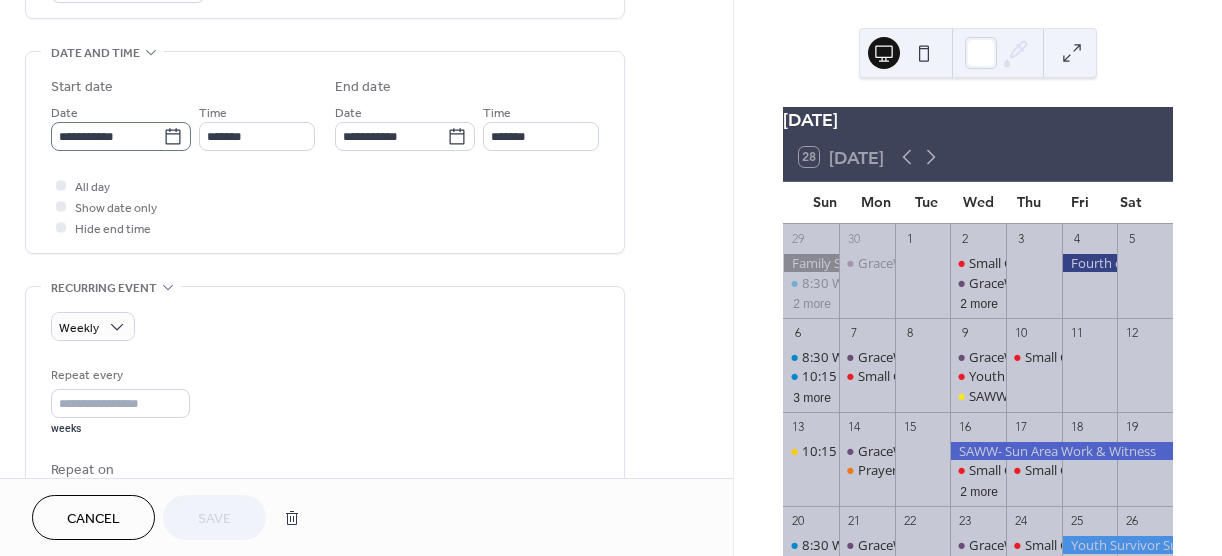 click 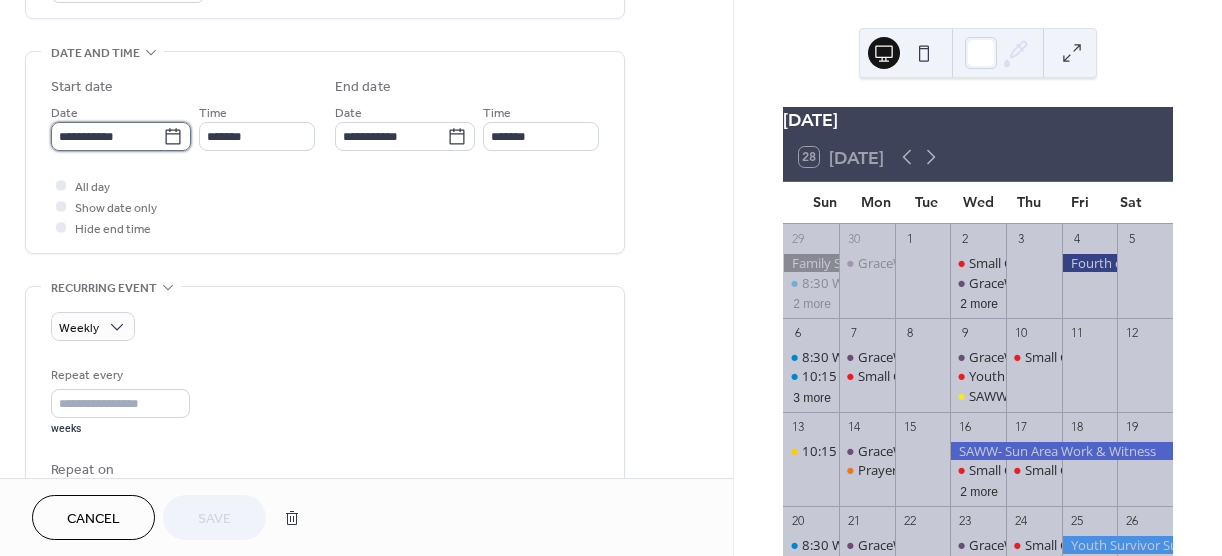 click on "**********" at bounding box center (107, 136) 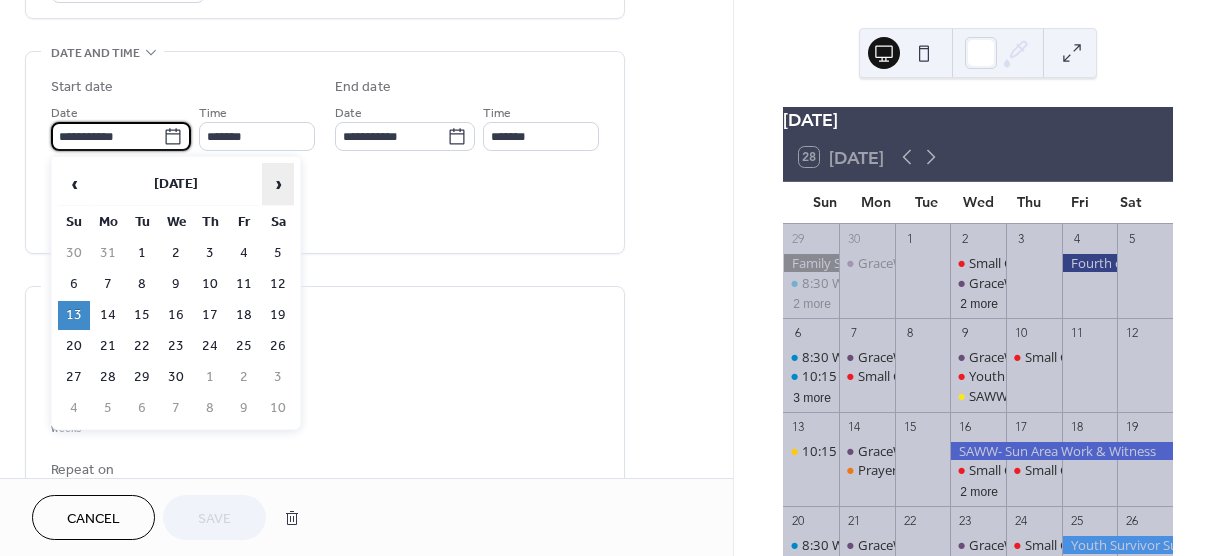 click on "›" at bounding box center [278, 184] 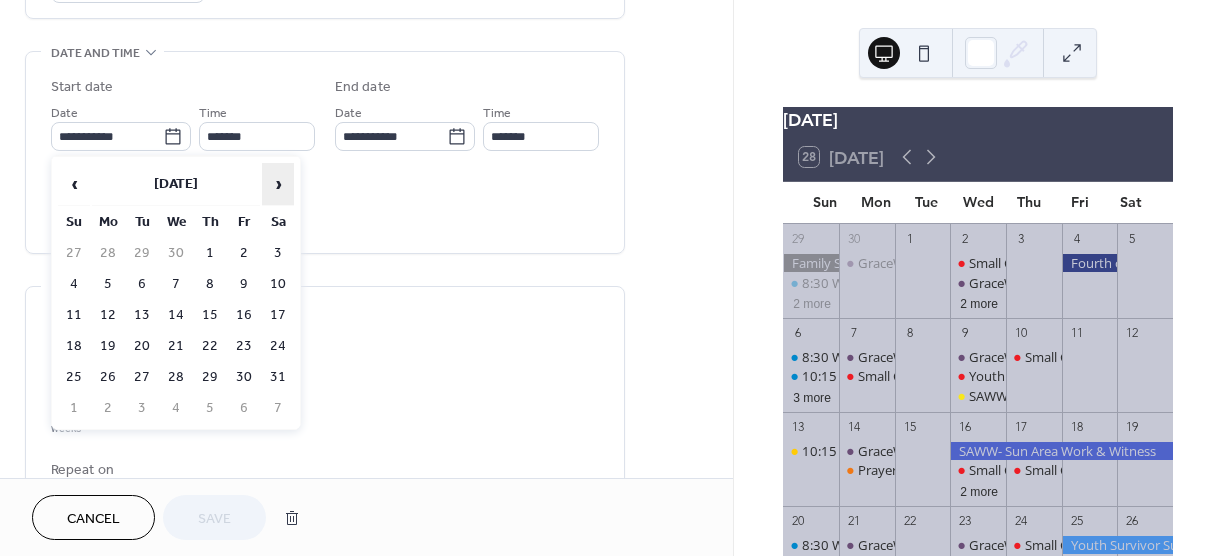 click on "›" at bounding box center [278, 184] 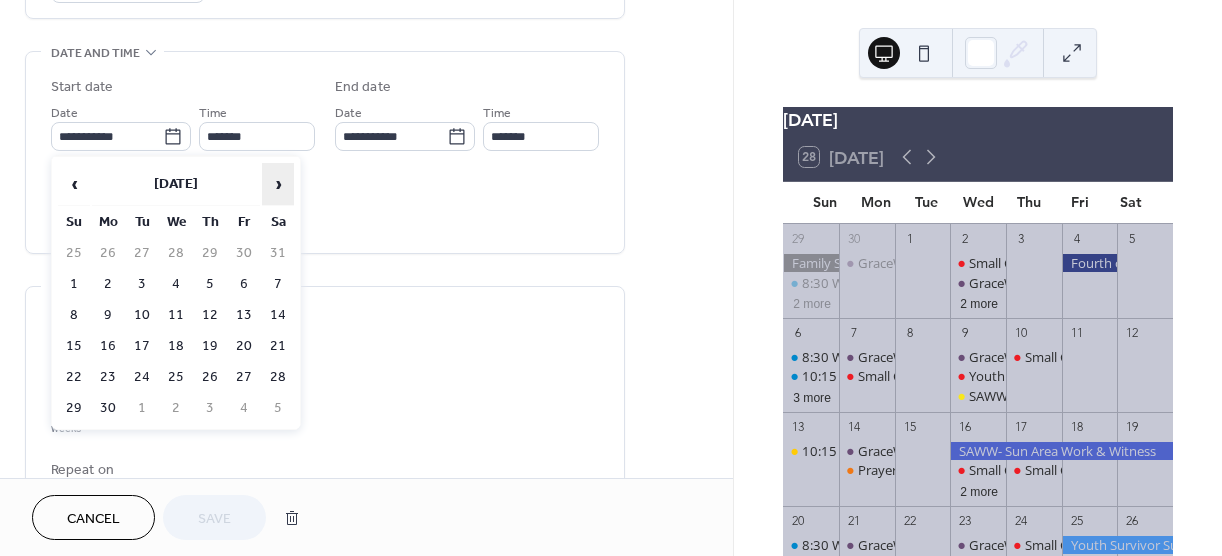 click on "›" at bounding box center (278, 184) 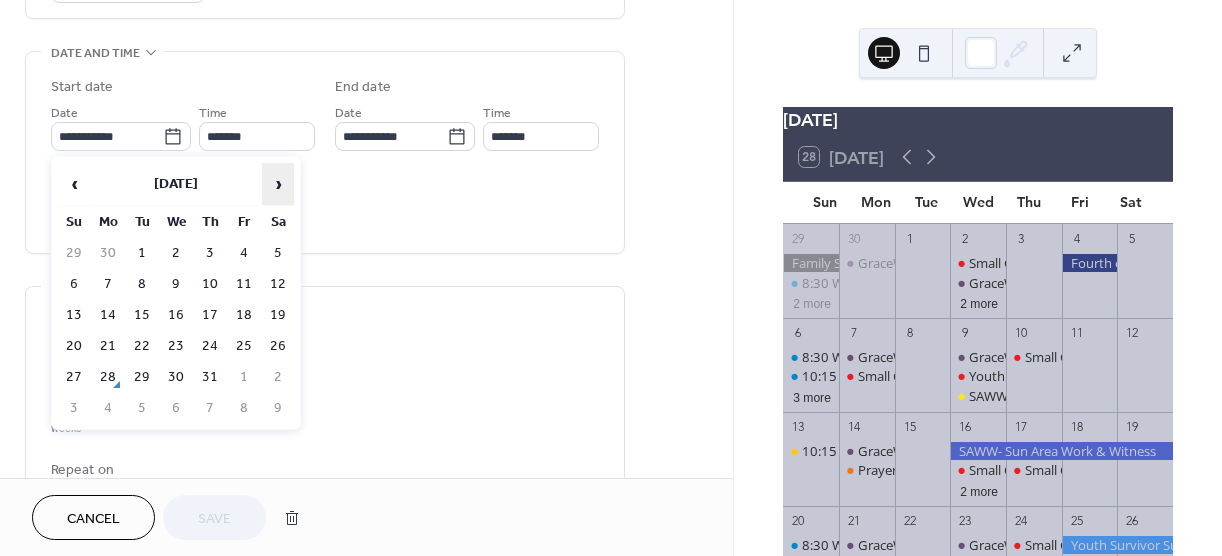 click on "›" at bounding box center (278, 184) 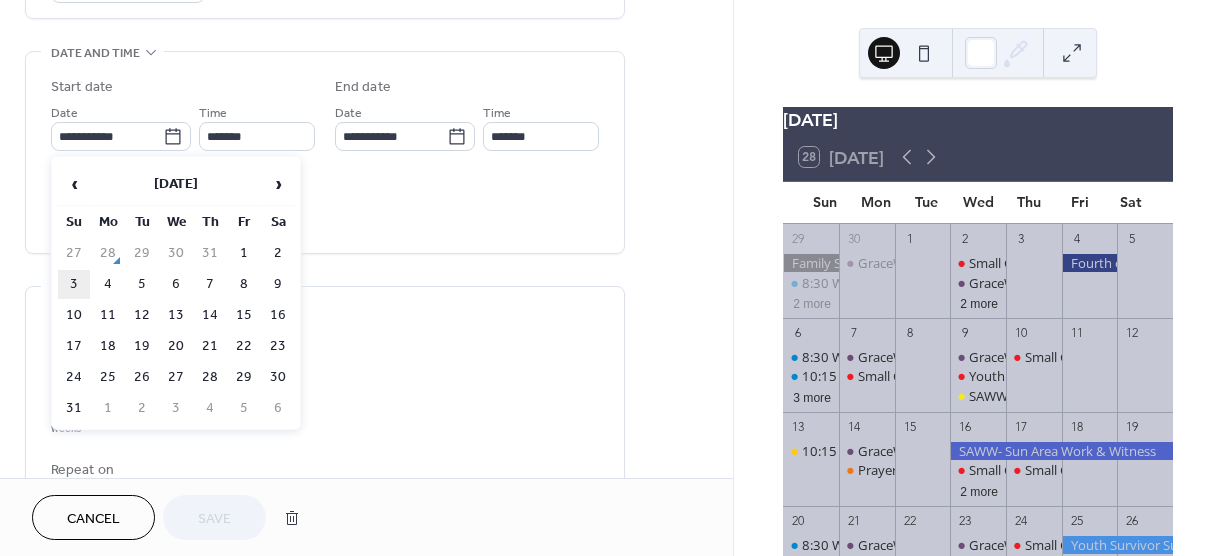 click on "3" at bounding box center (74, 284) 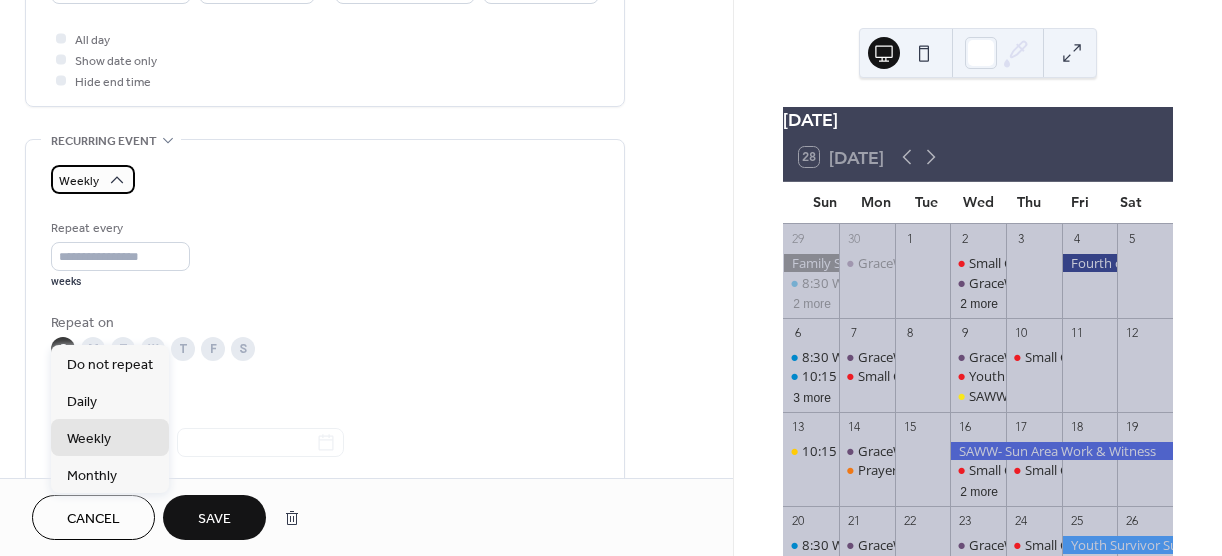 scroll, scrollTop: 800, scrollLeft: 0, axis: vertical 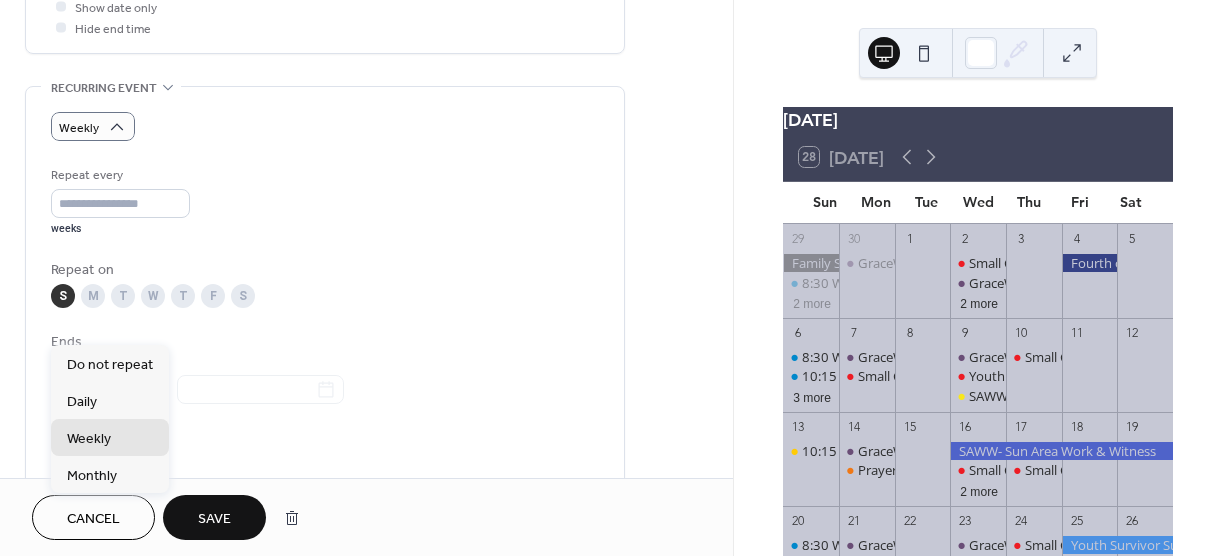 click on "Repeat every * weeks" at bounding box center [325, 200] 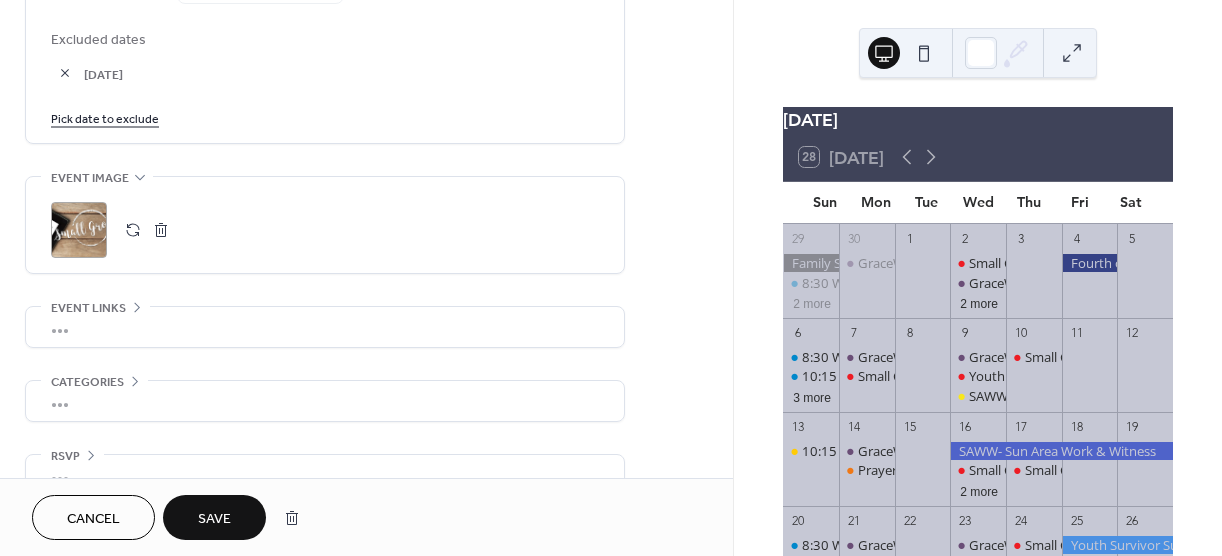 scroll, scrollTop: 1238, scrollLeft: 0, axis: vertical 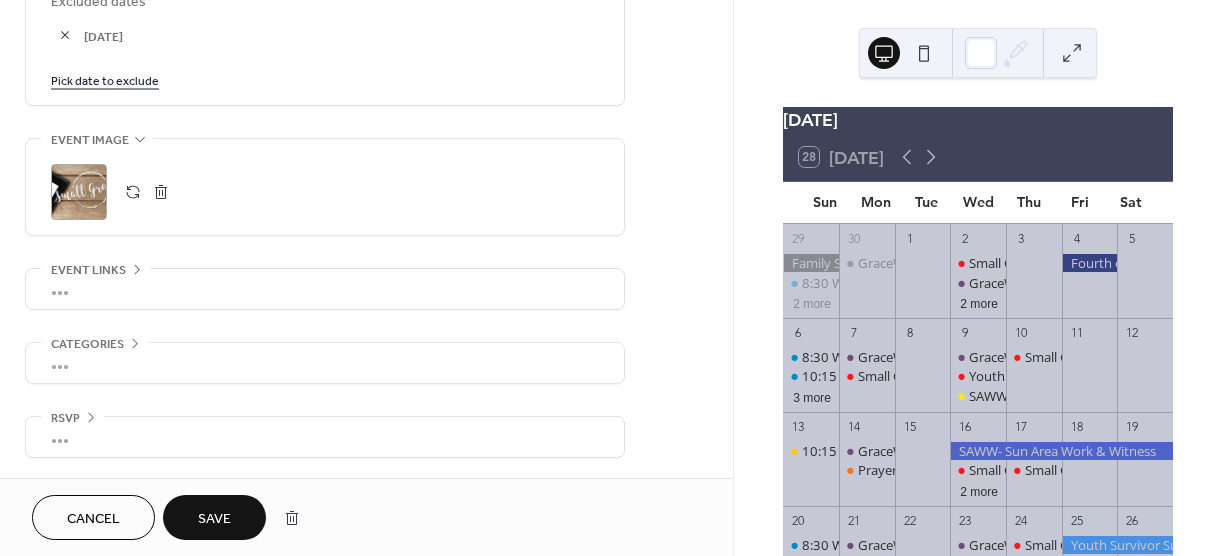 click on "Save" at bounding box center (214, 519) 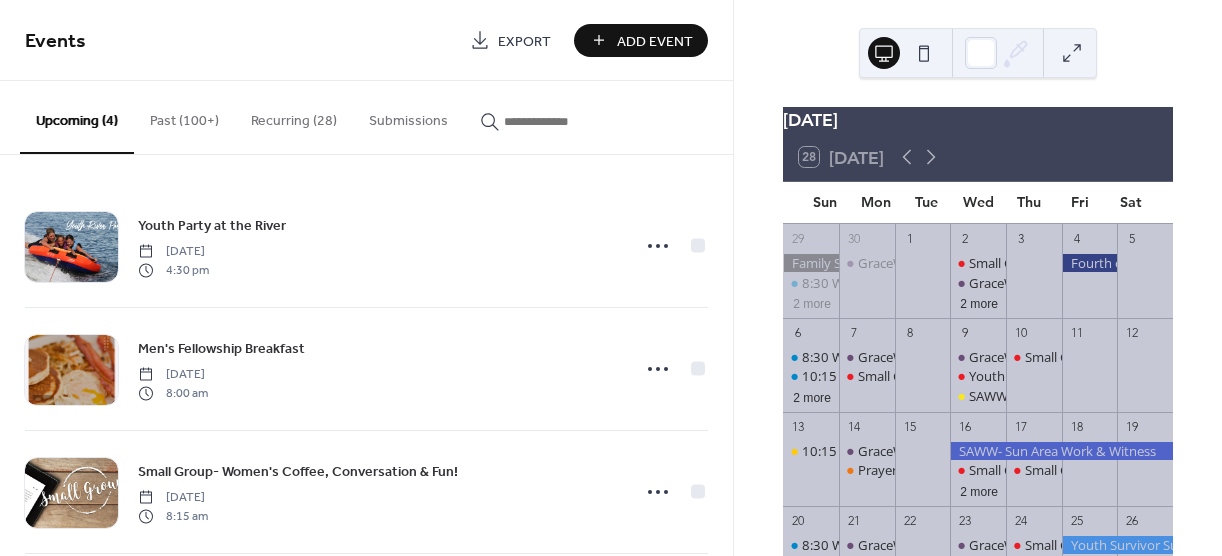 click on "Recurring (28)" at bounding box center (294, 116) 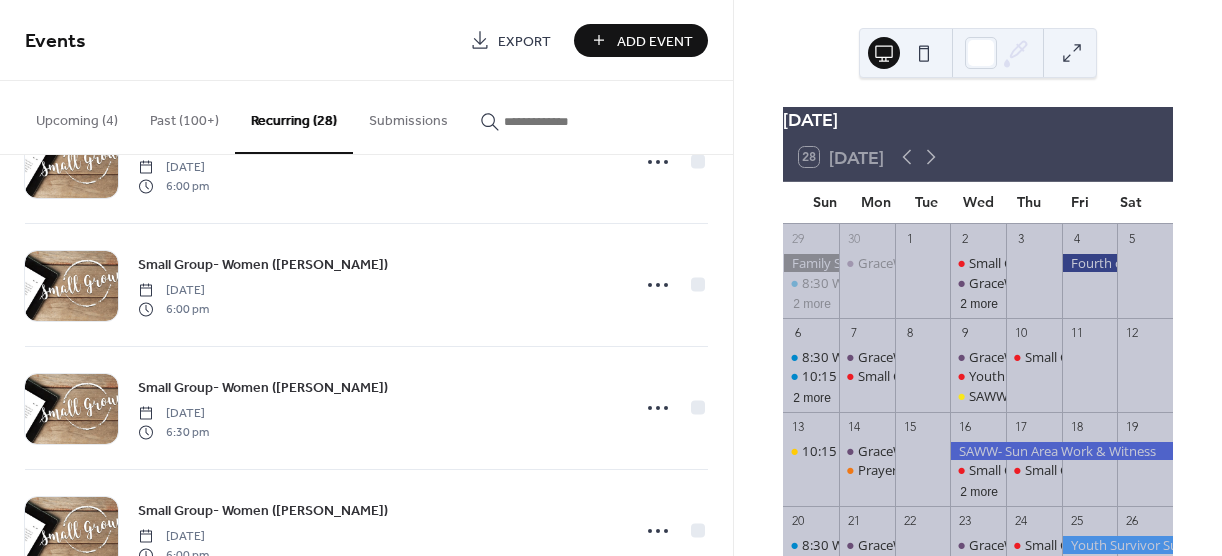 scroll, scrollTop: 2300, scrollLeft: 0, axis: vertical 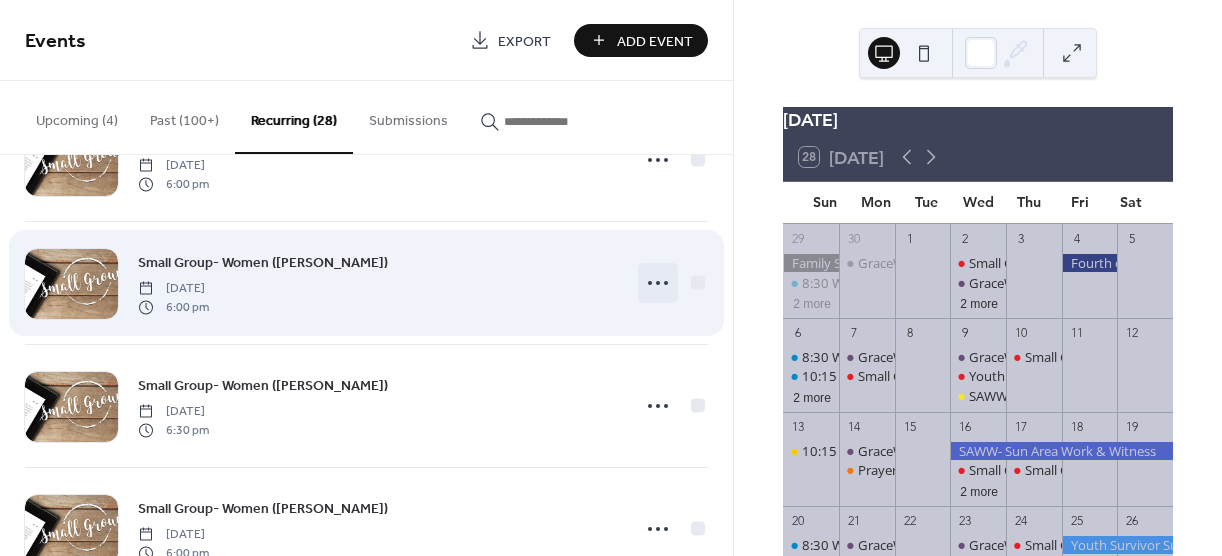 click 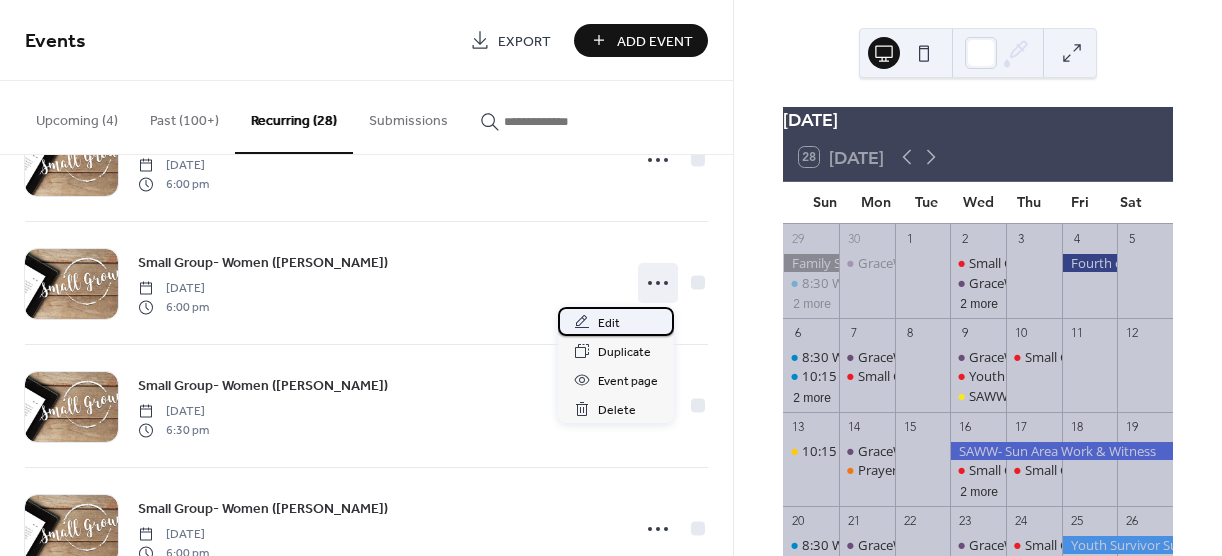 click on "Edit" at bounding box center (616, 321) 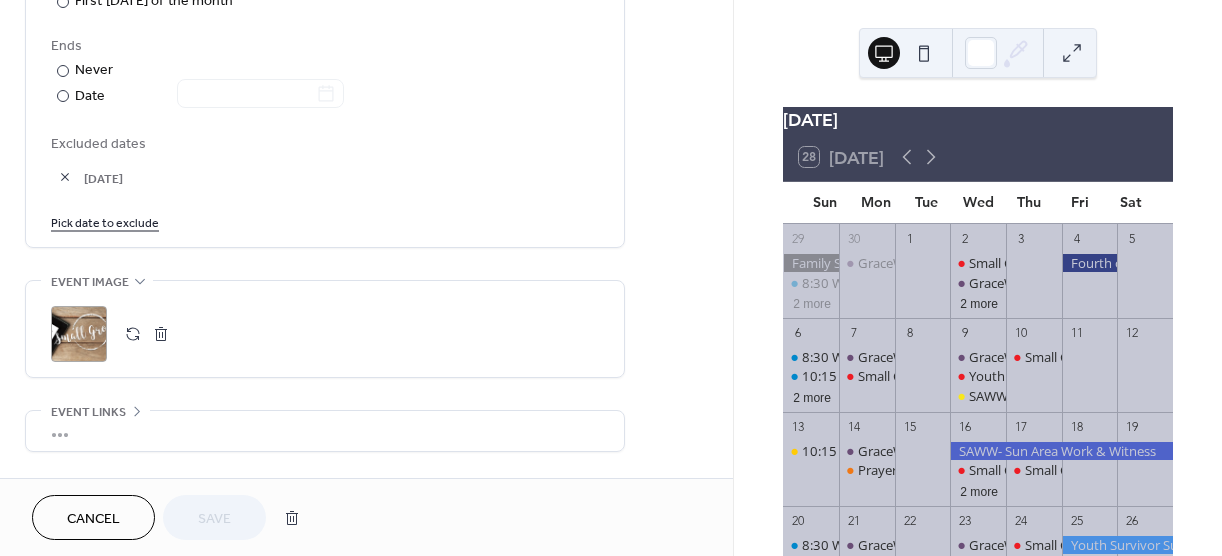 scroll, scrollTop: 960, scrollLeft: 0, axis: vertical 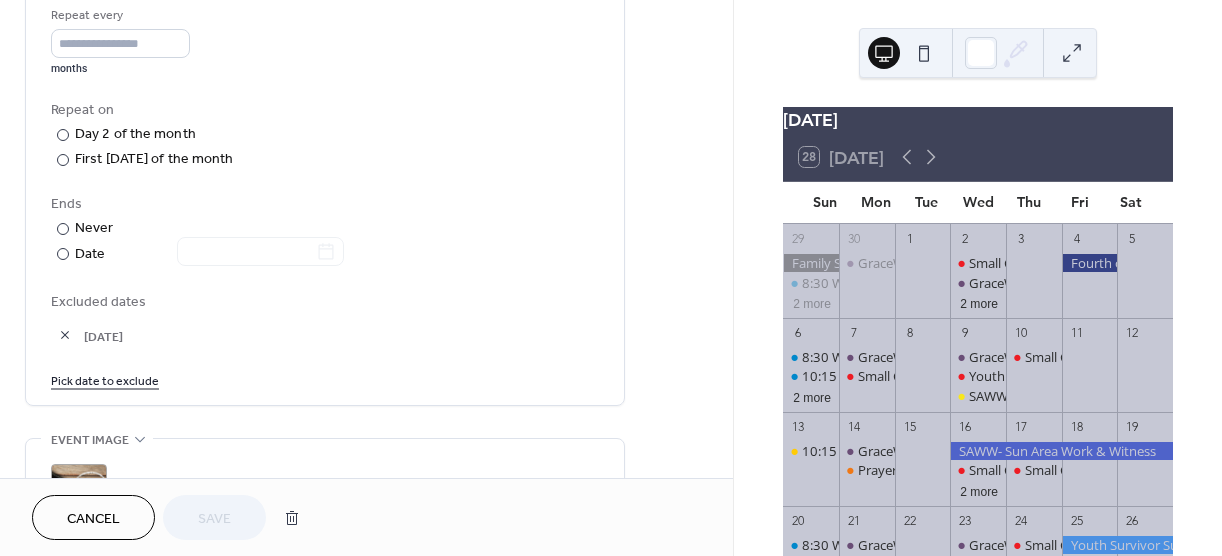 click on "Cancel" at bounding box center [93, 519] 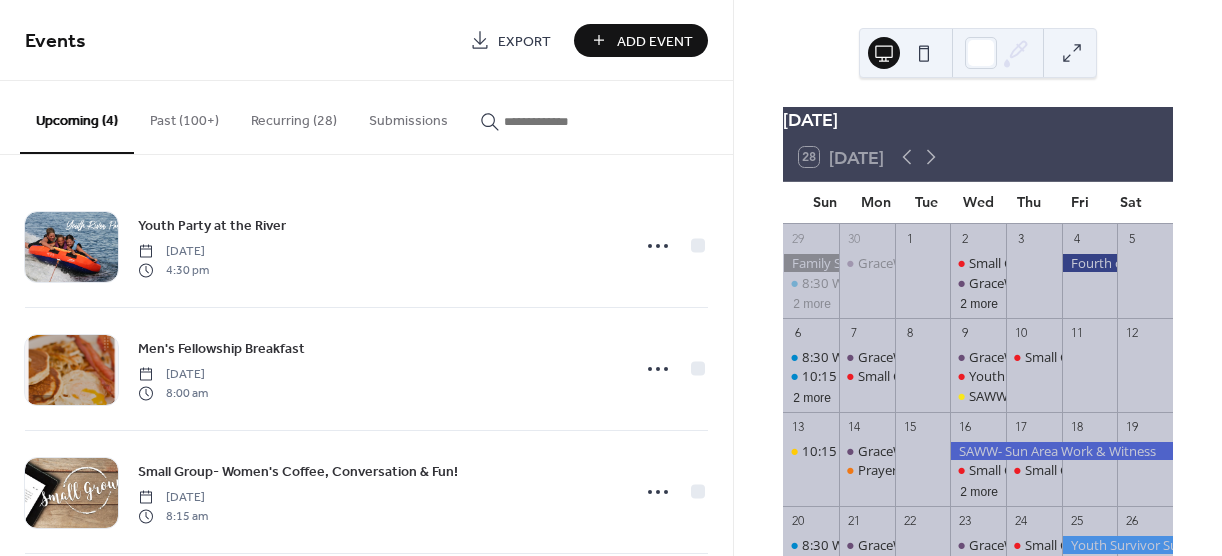 scroll, scrollTop: 0, scrollLeft: 0, axis: both 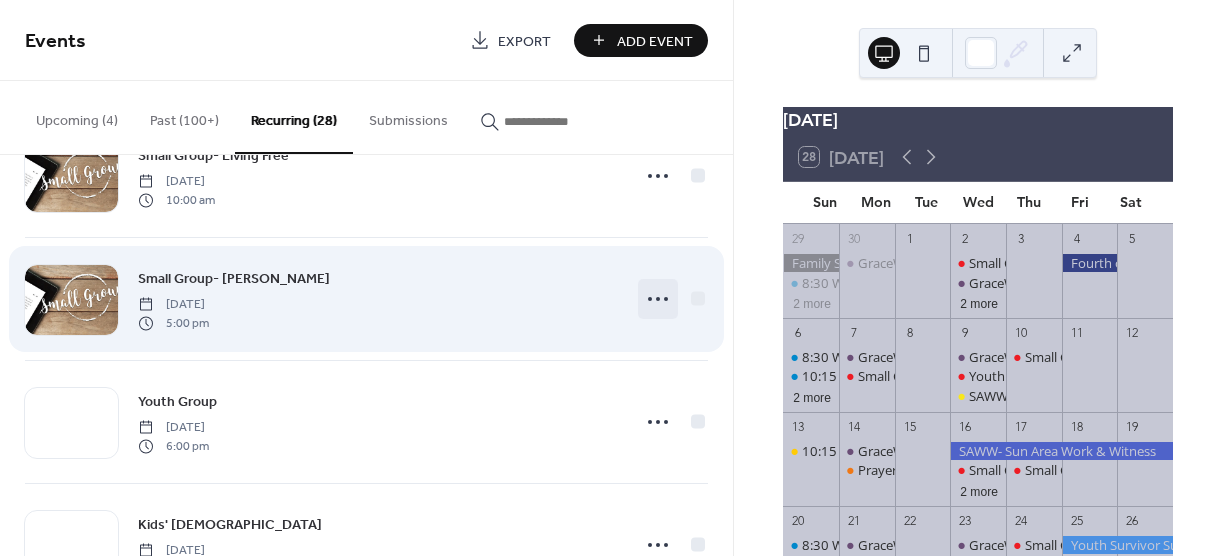 click 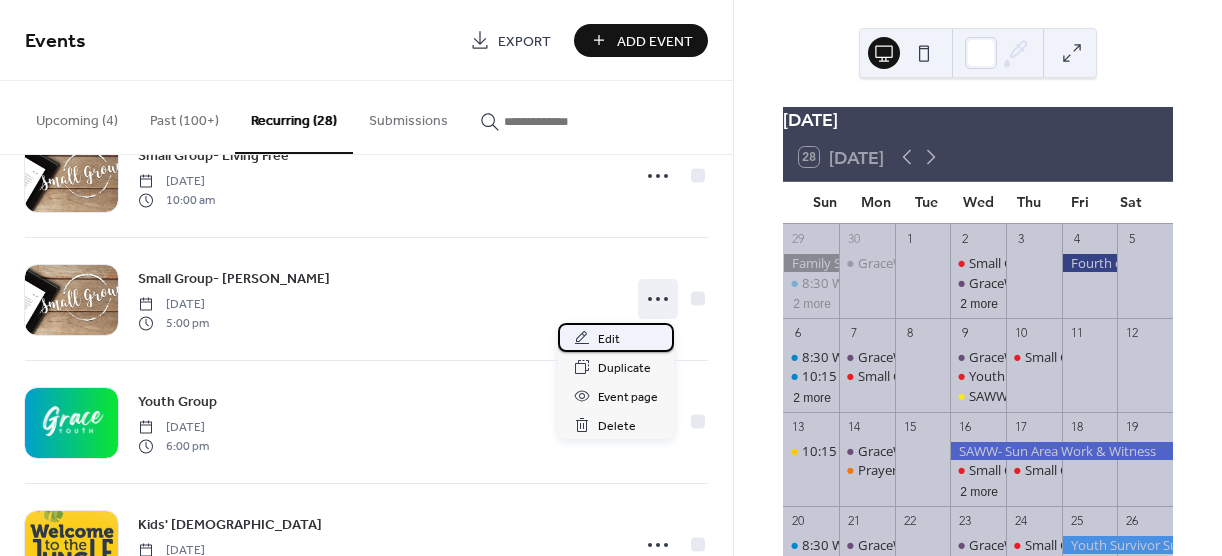 click on "Edit" at bounding box center (609, 339) 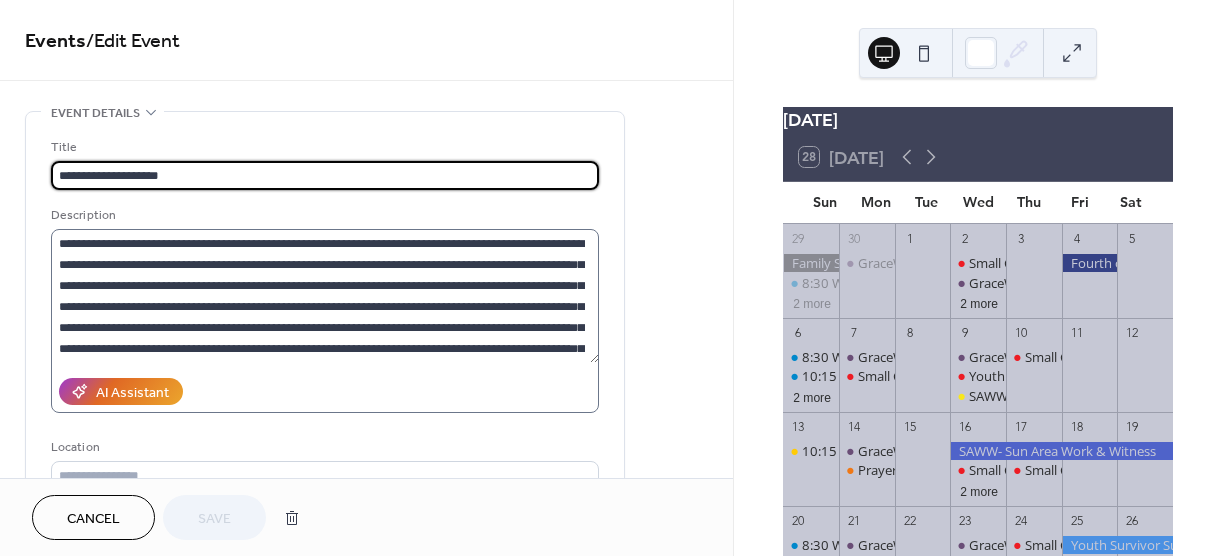 scroll, scrollTop: 21, scrollLeft: 0, axis: vertical 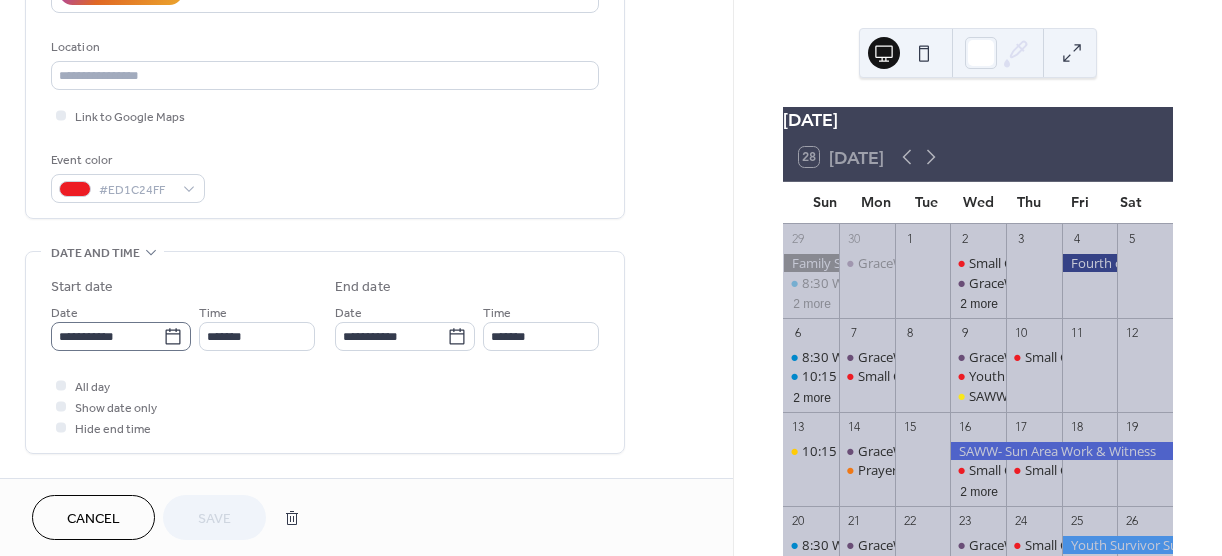 click on "**********" at bounding box center (611, 278) 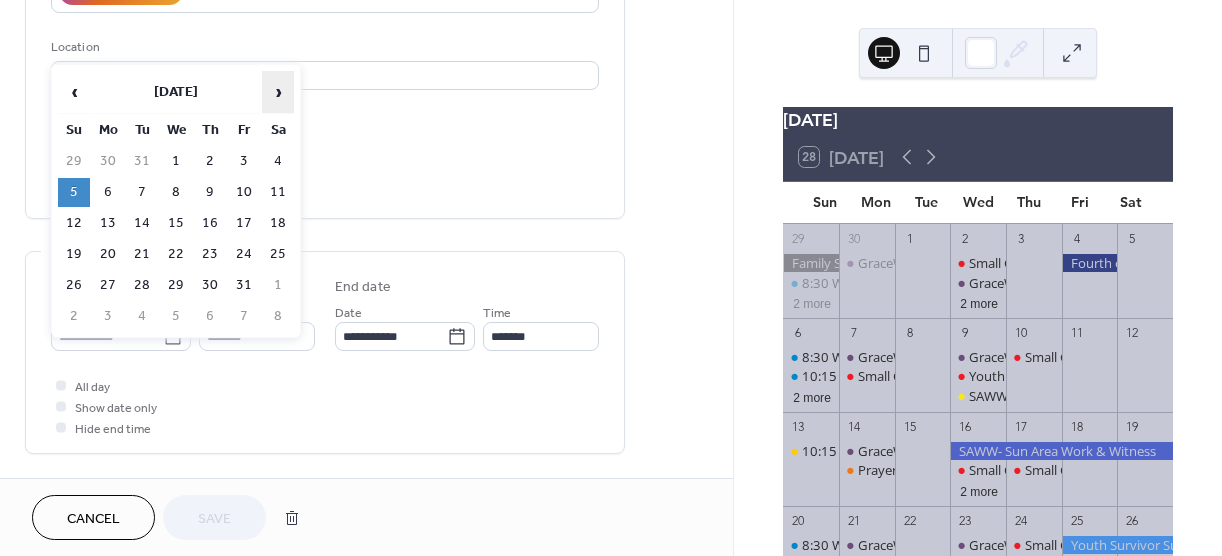 click on "›" at bounding box center [278, 92] 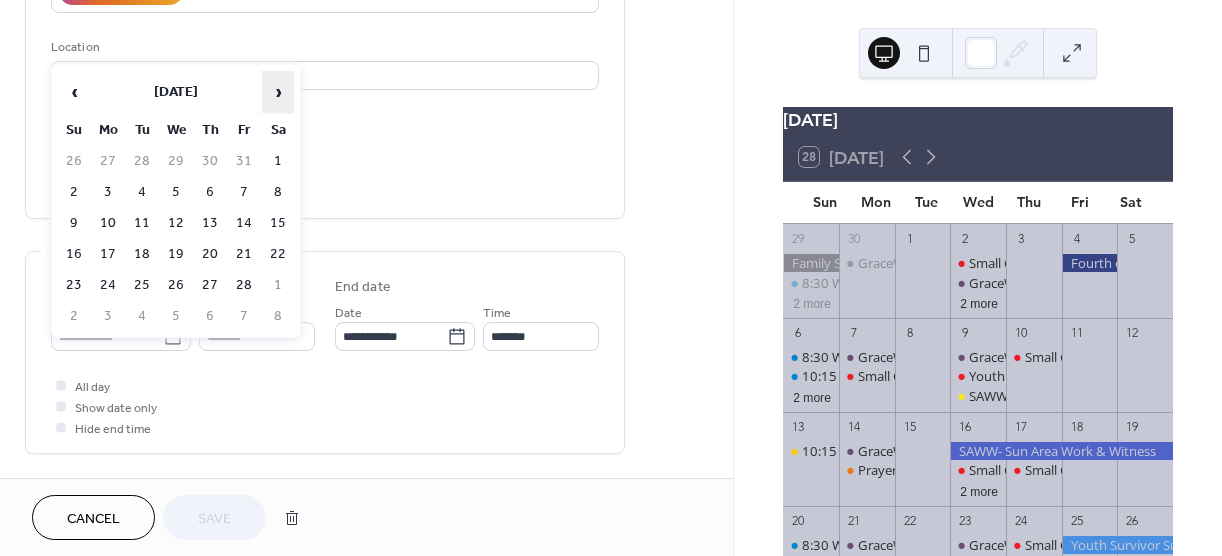 click on "›" at bounding box center [278, 92] 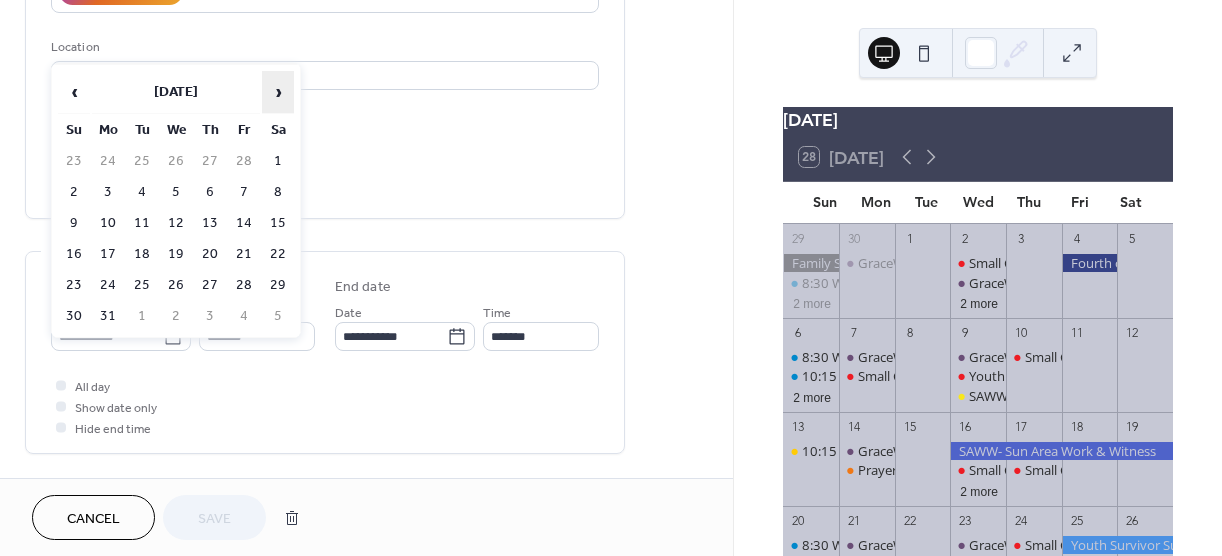 click on "›" at bounding box center [278, 92] 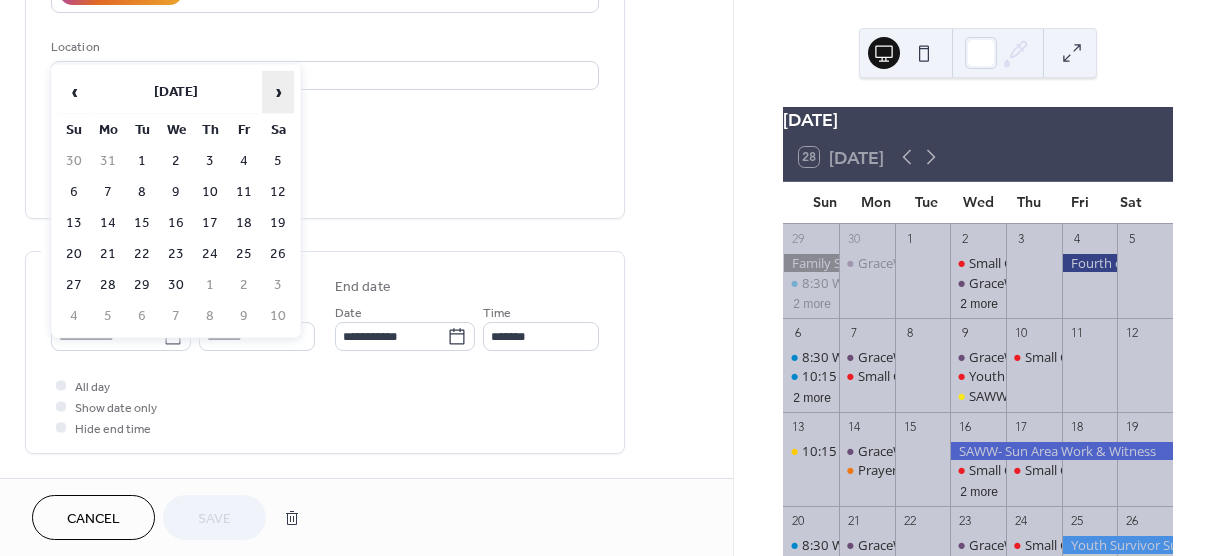 click on "›" at bounding box center (278, 92) 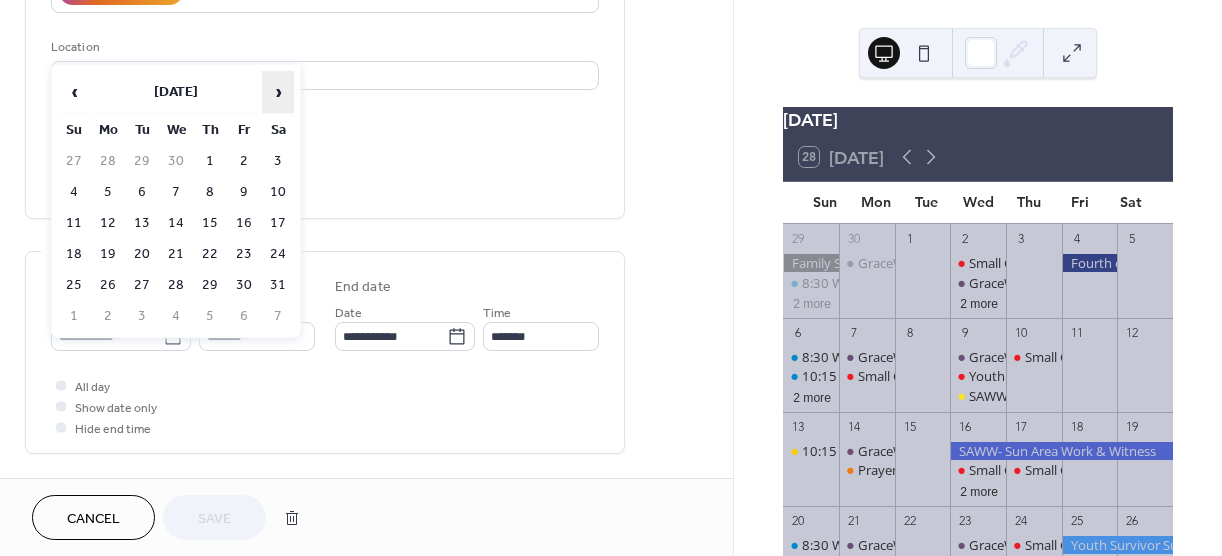 click on "›" at bounding box center [278, 92] 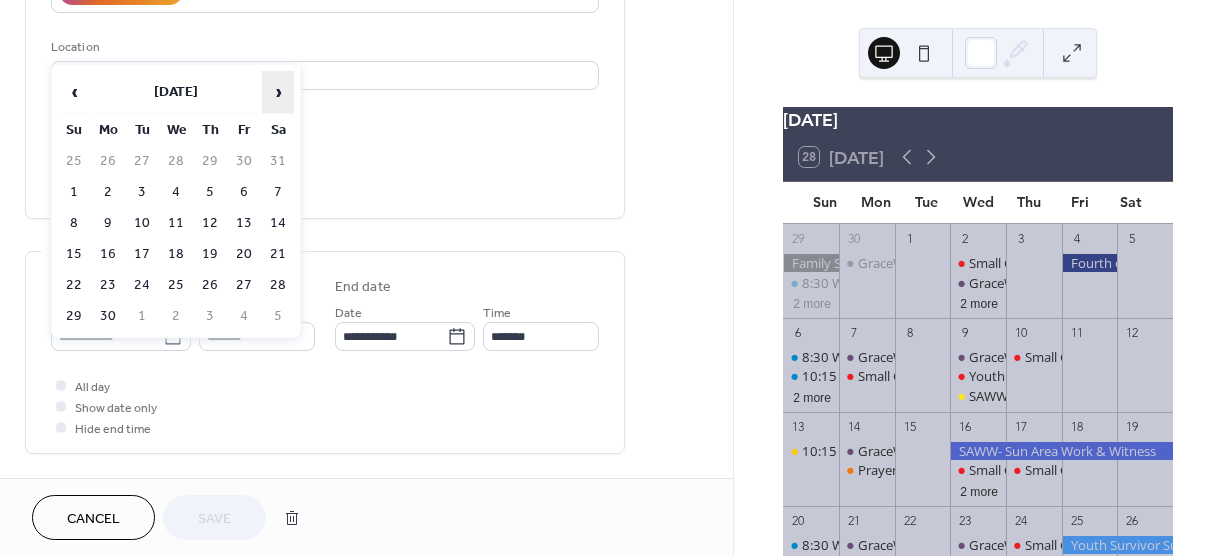 click on "›" at bounding box center (278, 92) 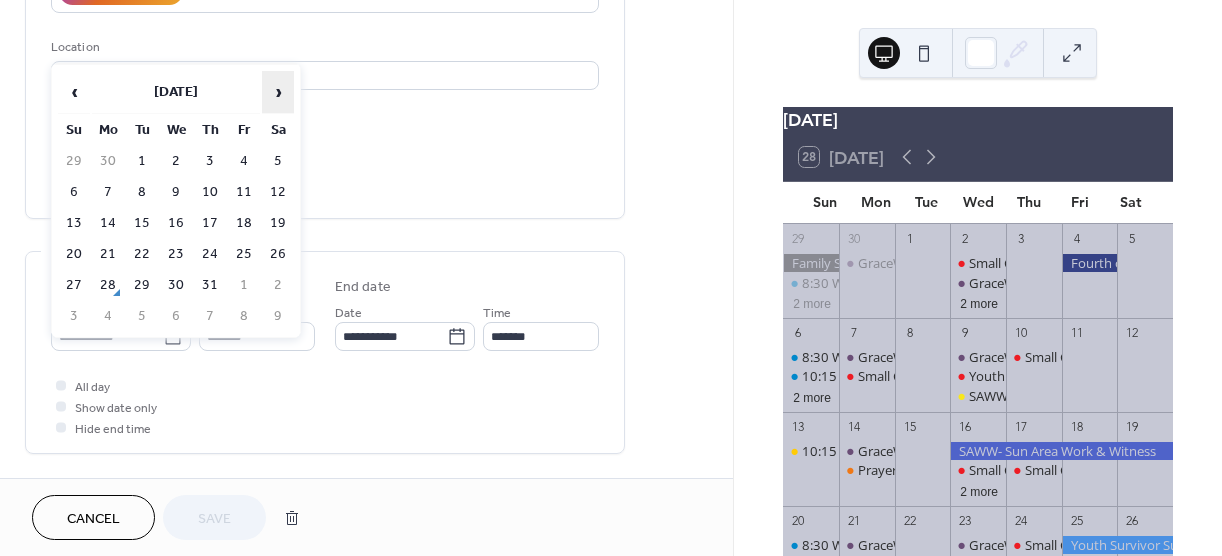 click on "›" at bounding box center [278, 92] 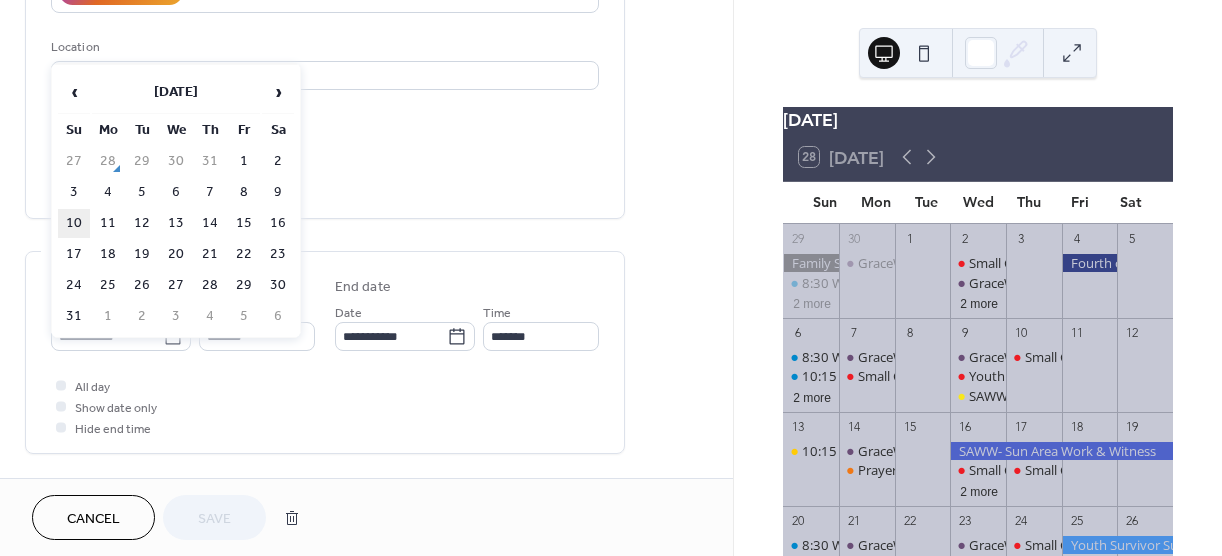 click on "10" at bounding box center (74, 223) 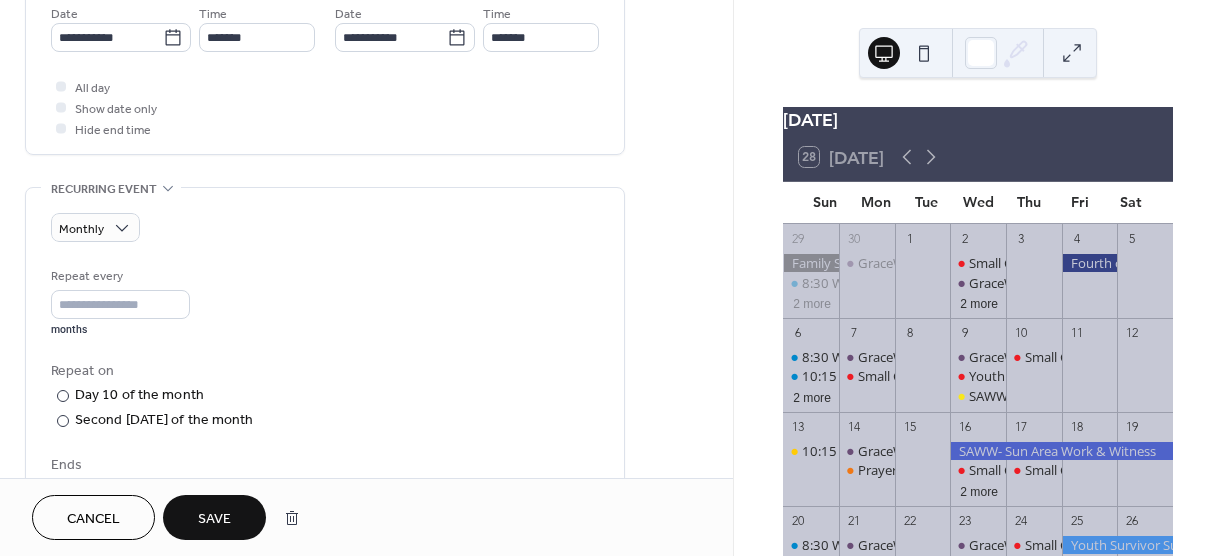 scroll, scrollTop: 700, scrollLeft: 0, axis: vertical 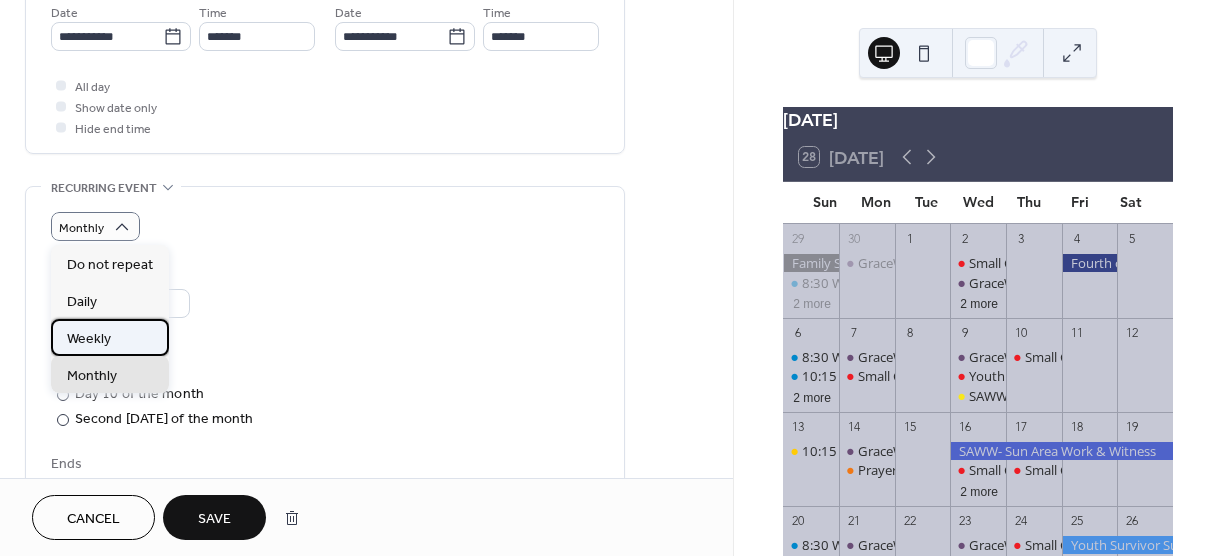 click on "Weekly" at bounding box center [89, 339] 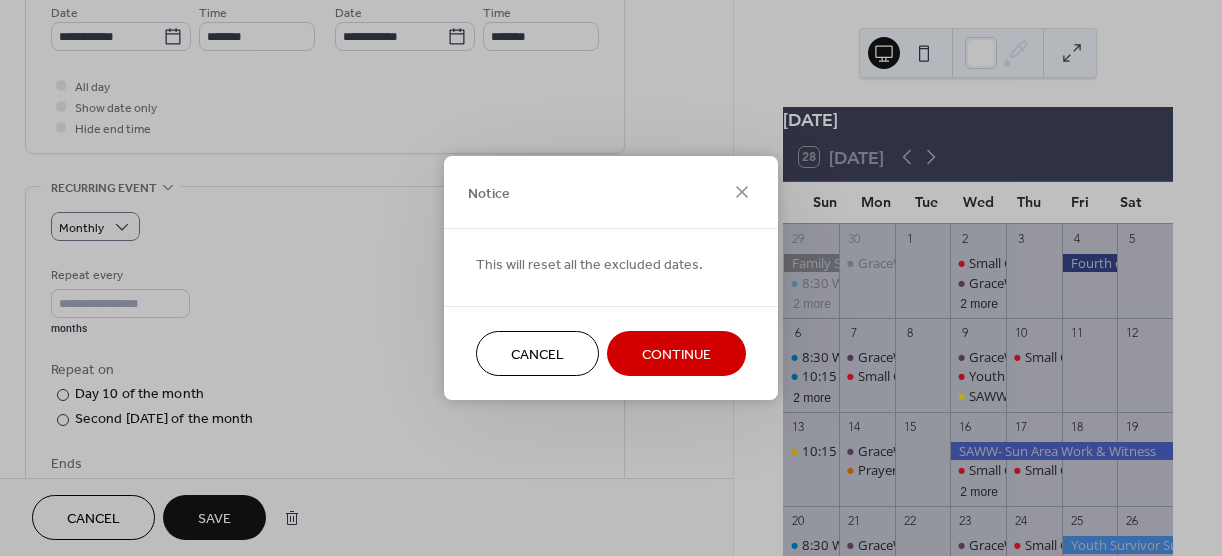 click on "Continue" at bounding box center [676, 355] 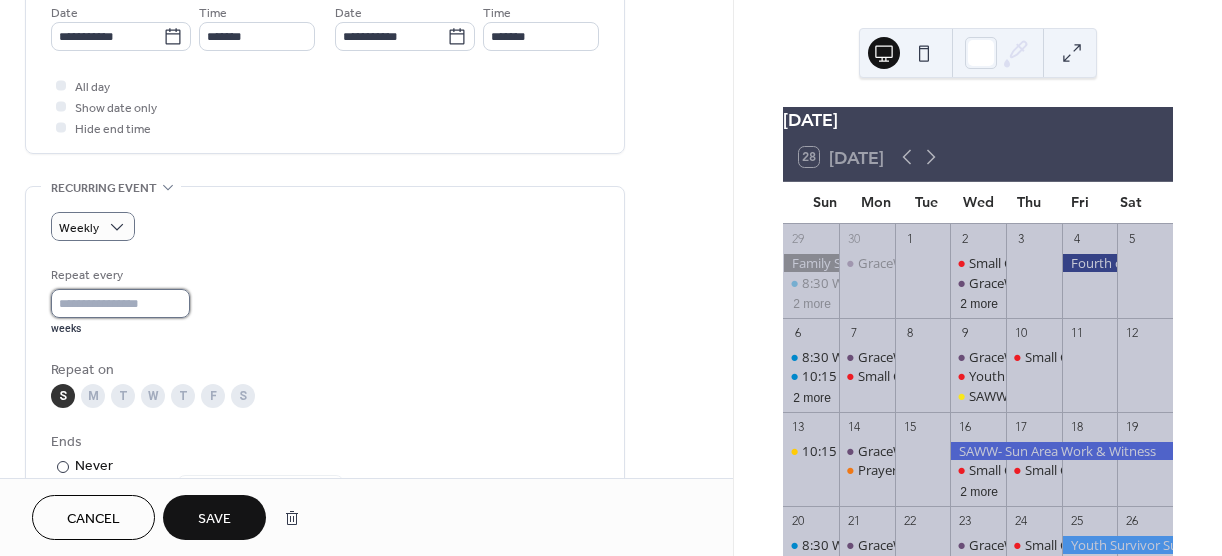 click on "*" at bounding box center (120, 303) 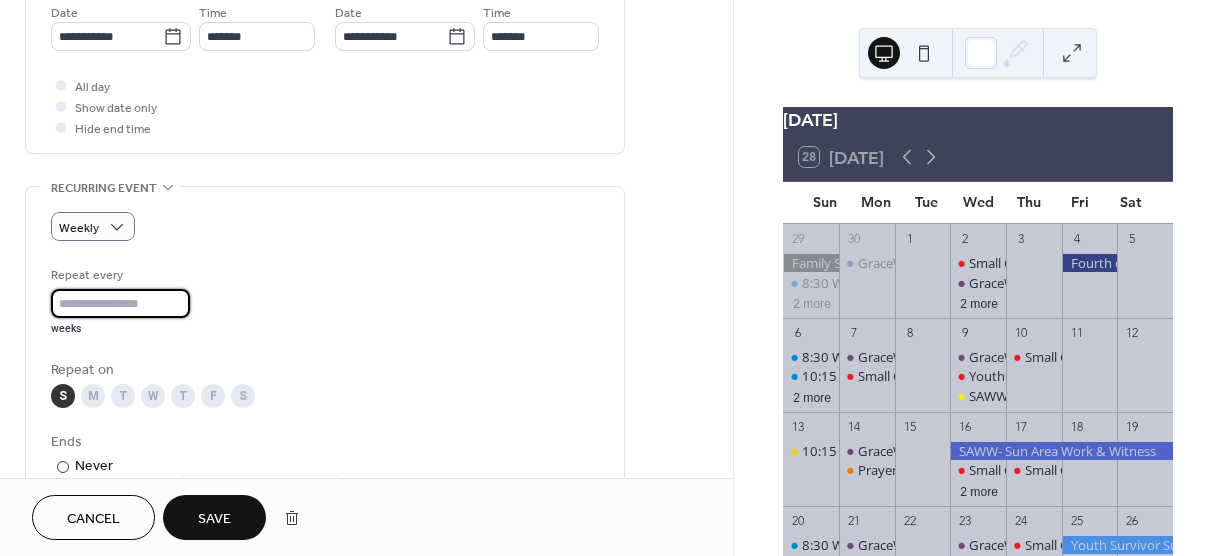 type on "*" 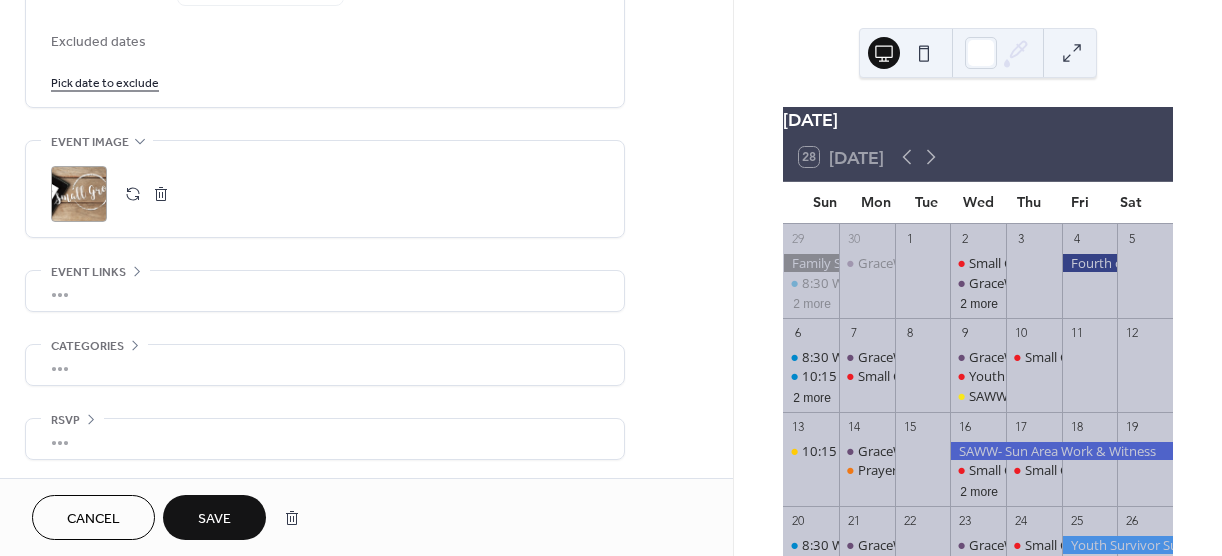 scroll, scrollTop: 1200, scrollLeft: 0, axis: vertical 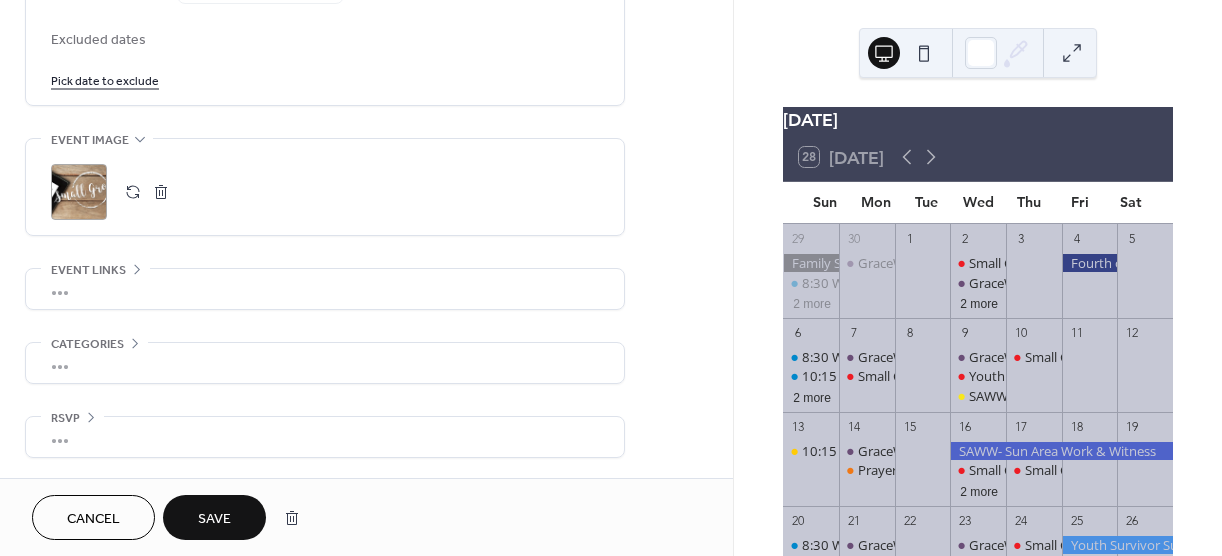 click on "Save" at bounding box center (214, 519) 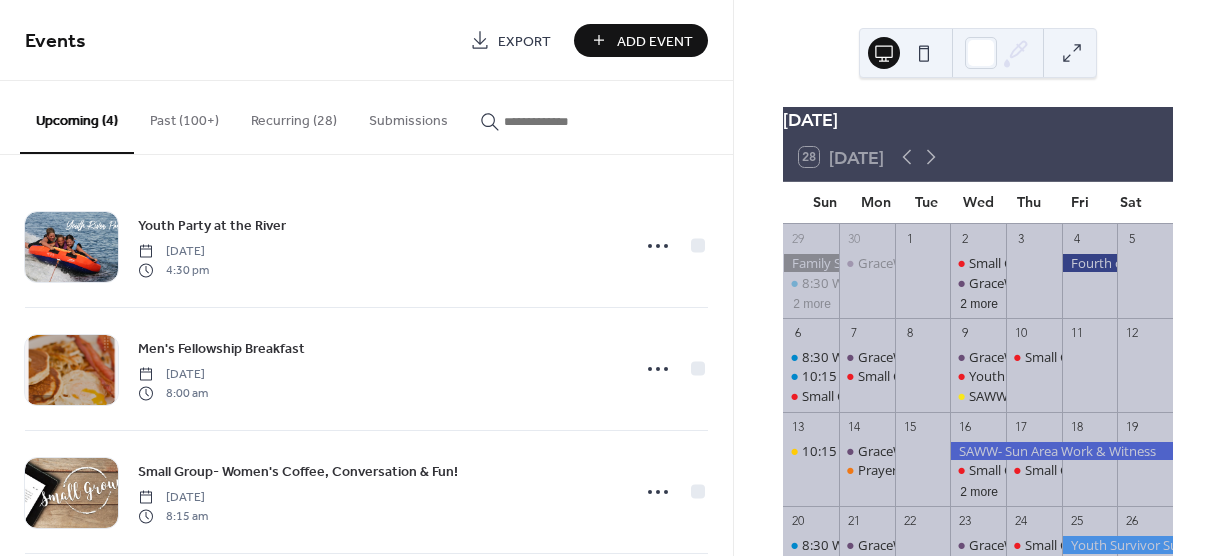 click on "Recurring (28)" at bounding box center [294, 116] 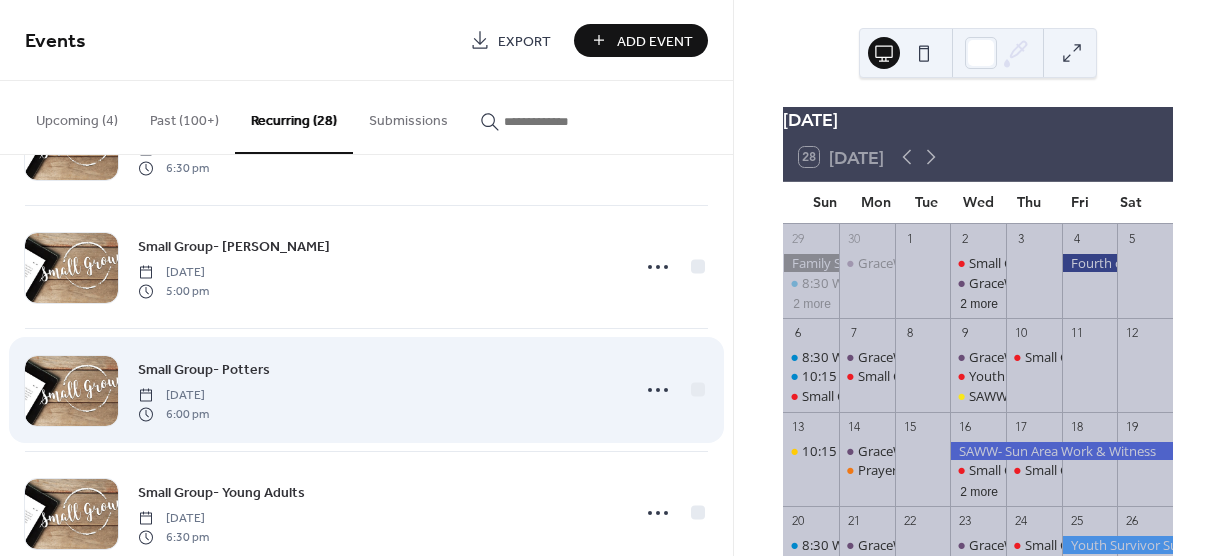 scroll, scrollTop: 1700, scrollLeft: 0, axis: vertical 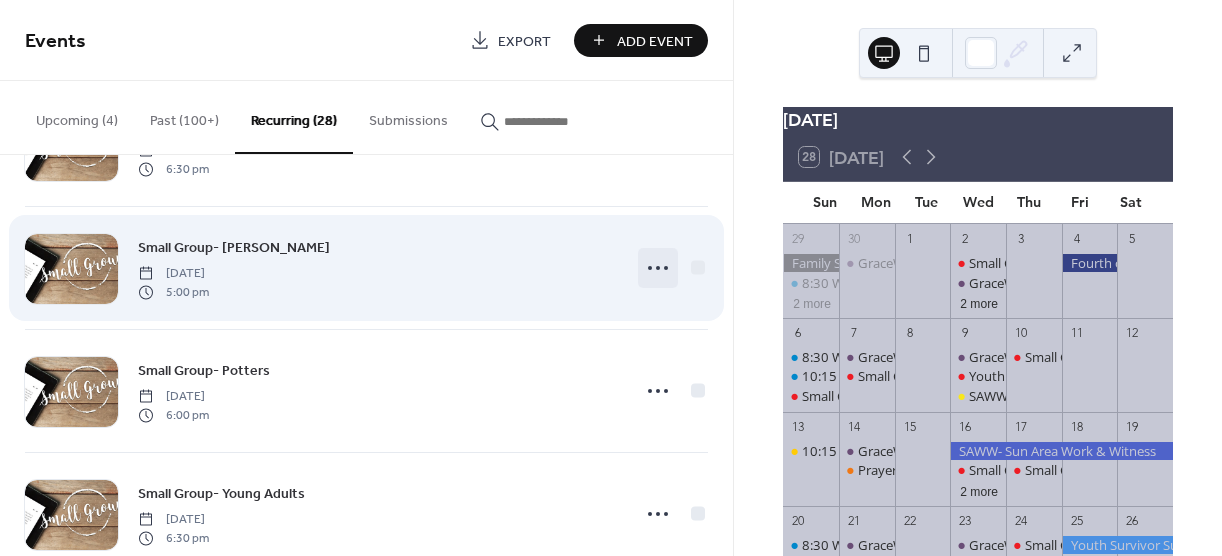 click 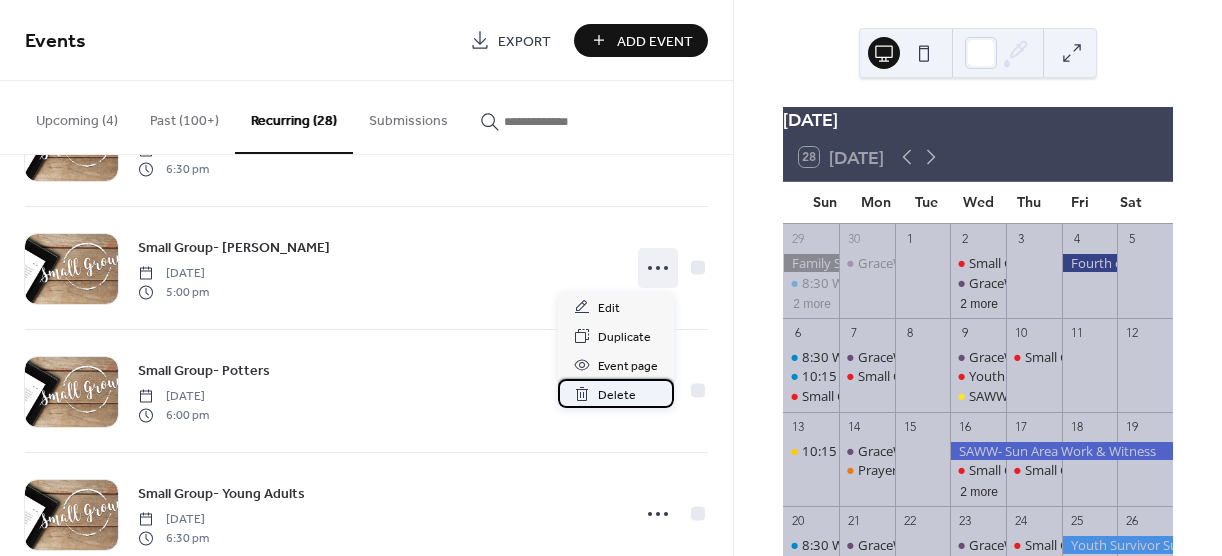 click on "Delete" at bounding box center (617, 395) 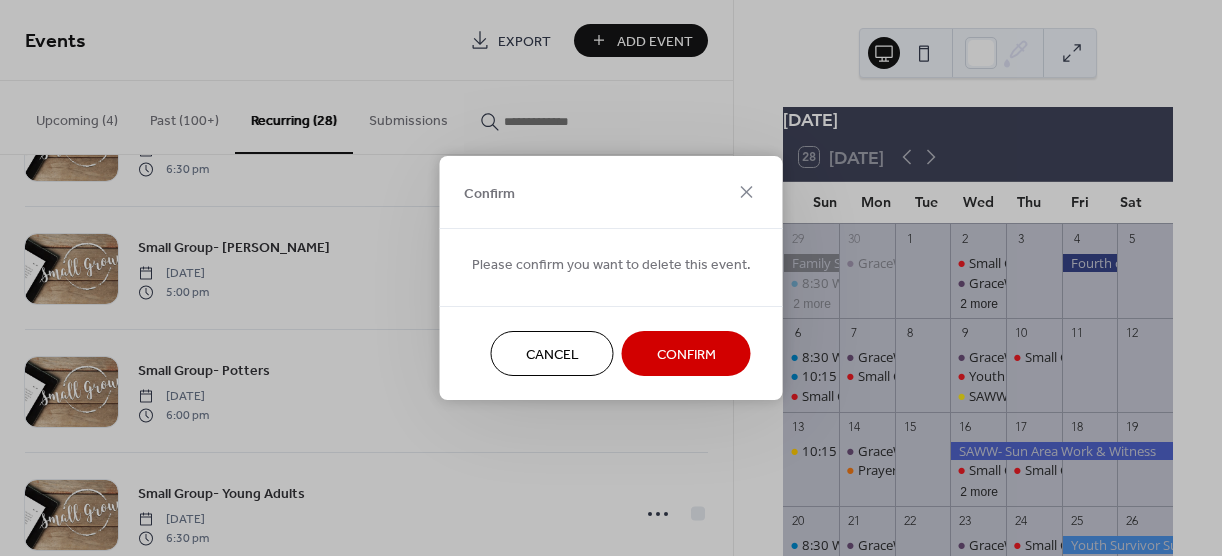 click on "Confirm" at bounding box center (686, 355) 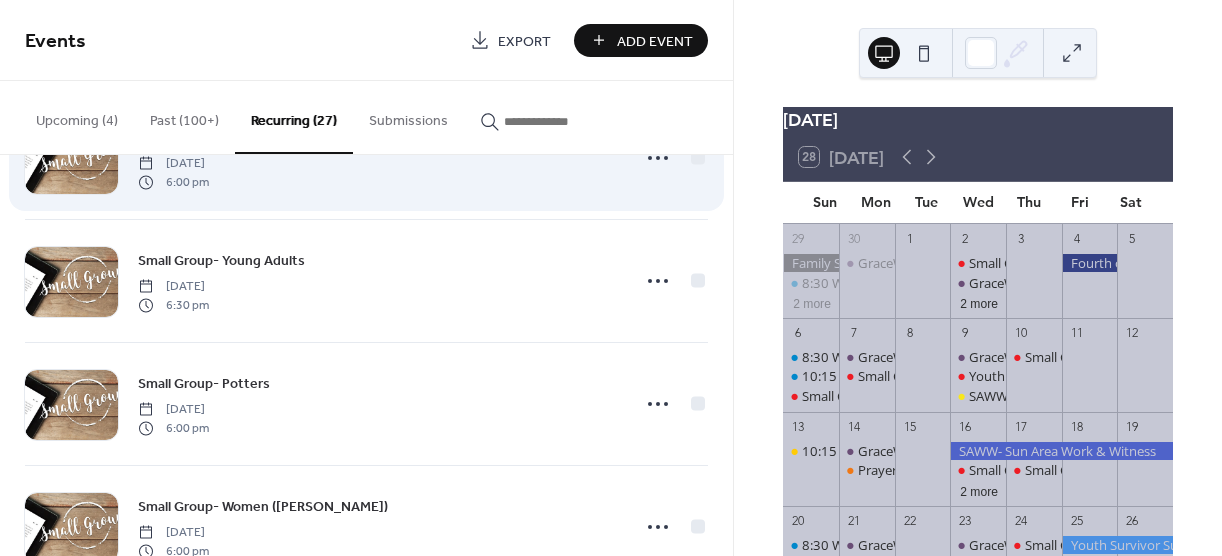 scroll, scrollTop: 1900, scrollLeft: 0, axis: vertical 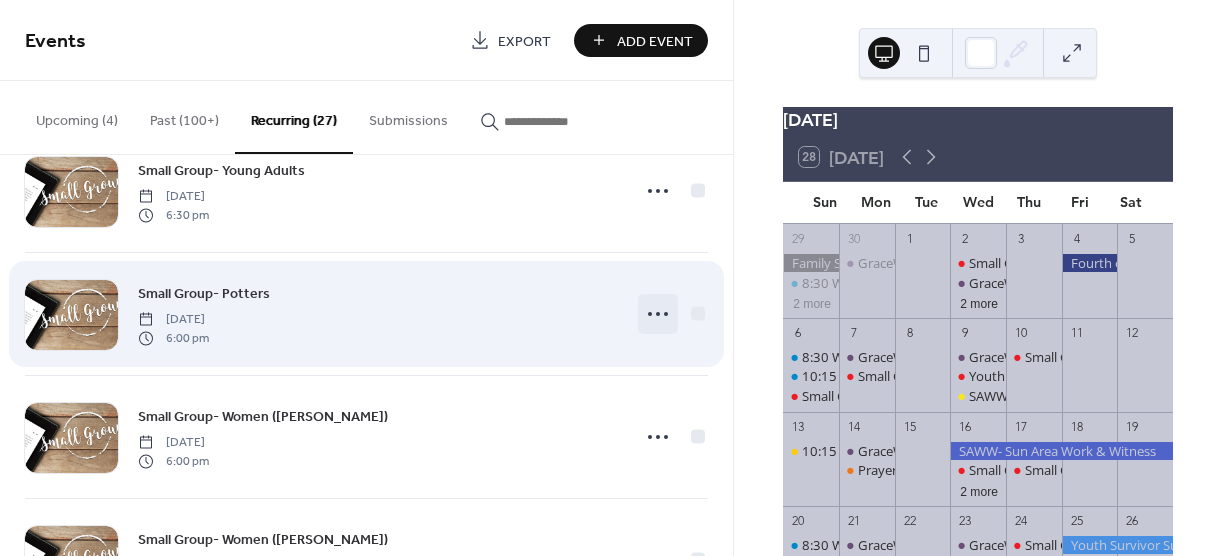 click 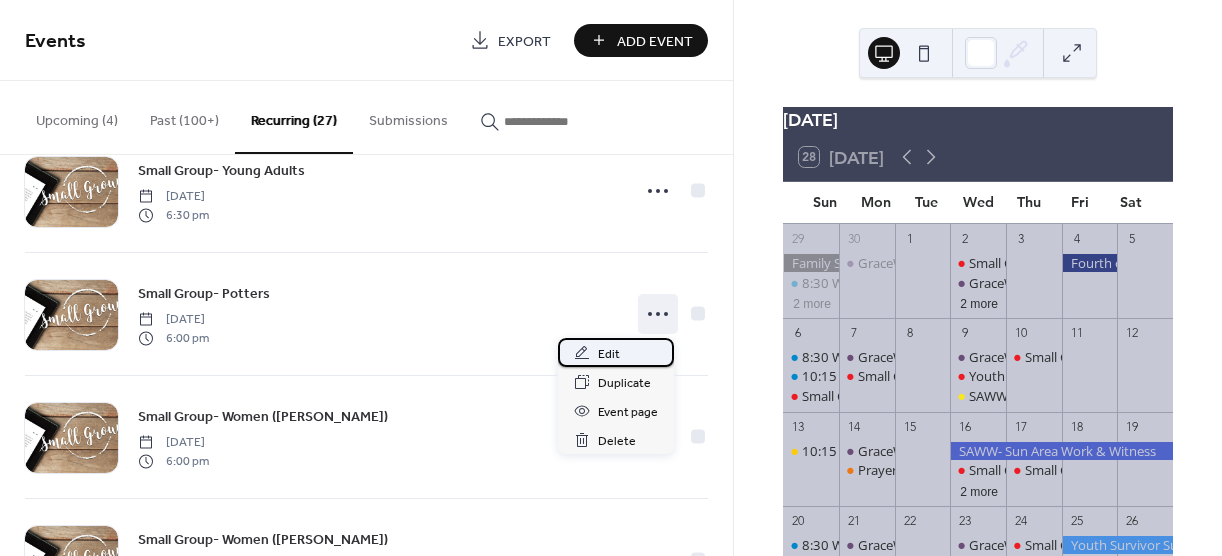 click on "Edit" at bounding box center (609, 354) 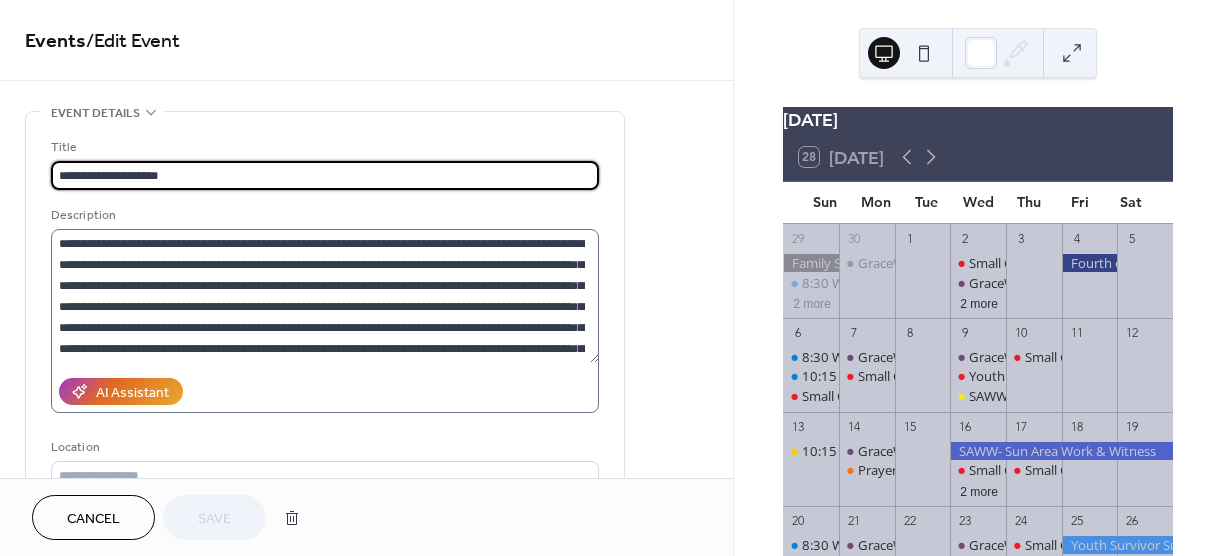 scroll, scrollTop: 21, scrollLeft: 0, axis: vertical 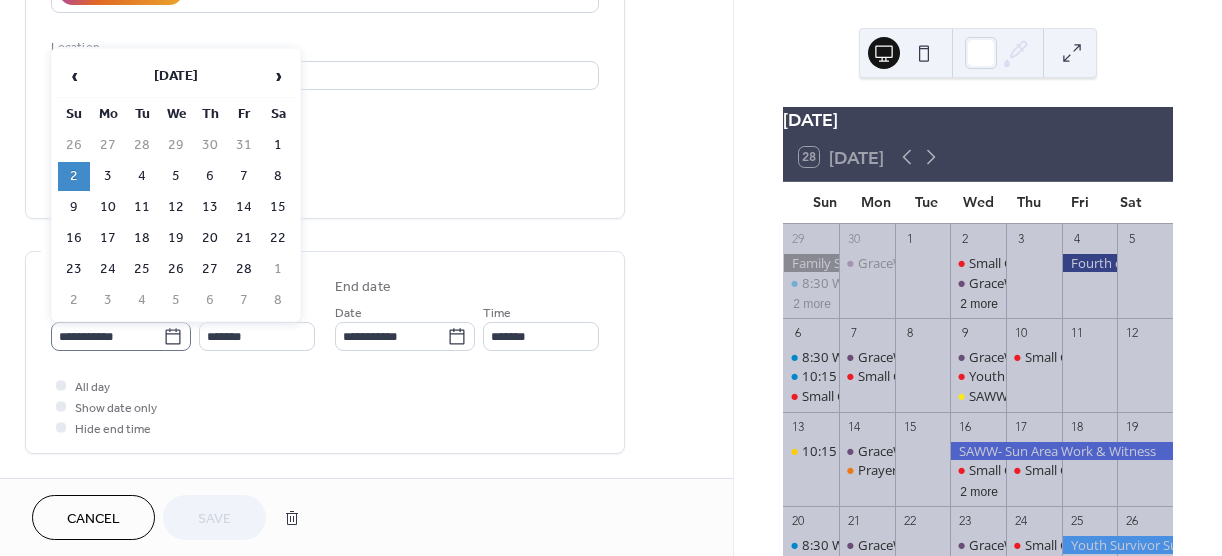click 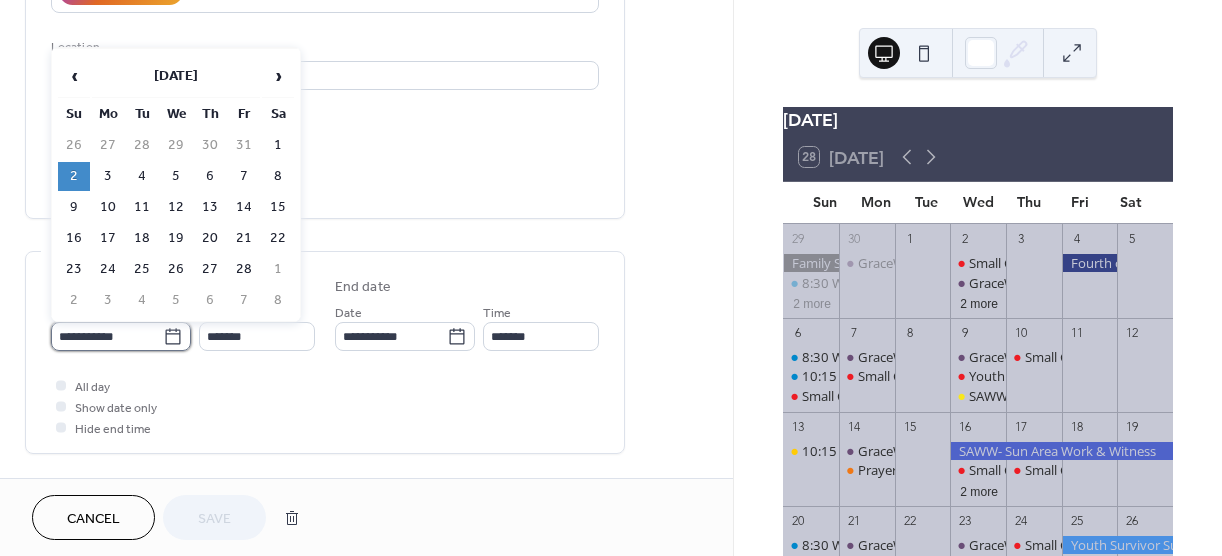 click on "**********" at bounding box center (107, 336) 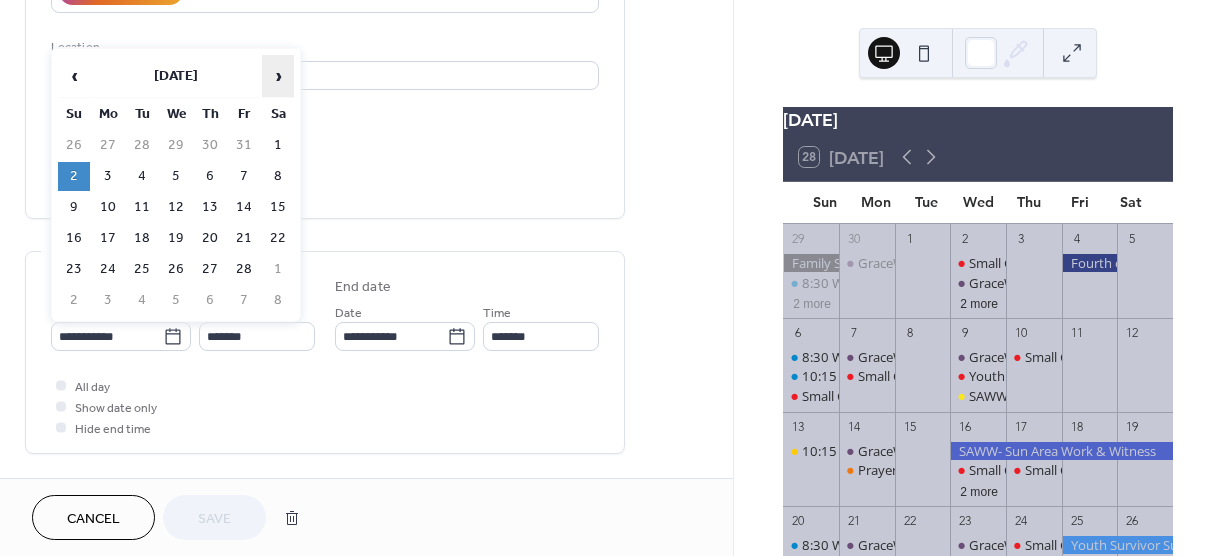 click on "›" at bounding box center (278, 76) 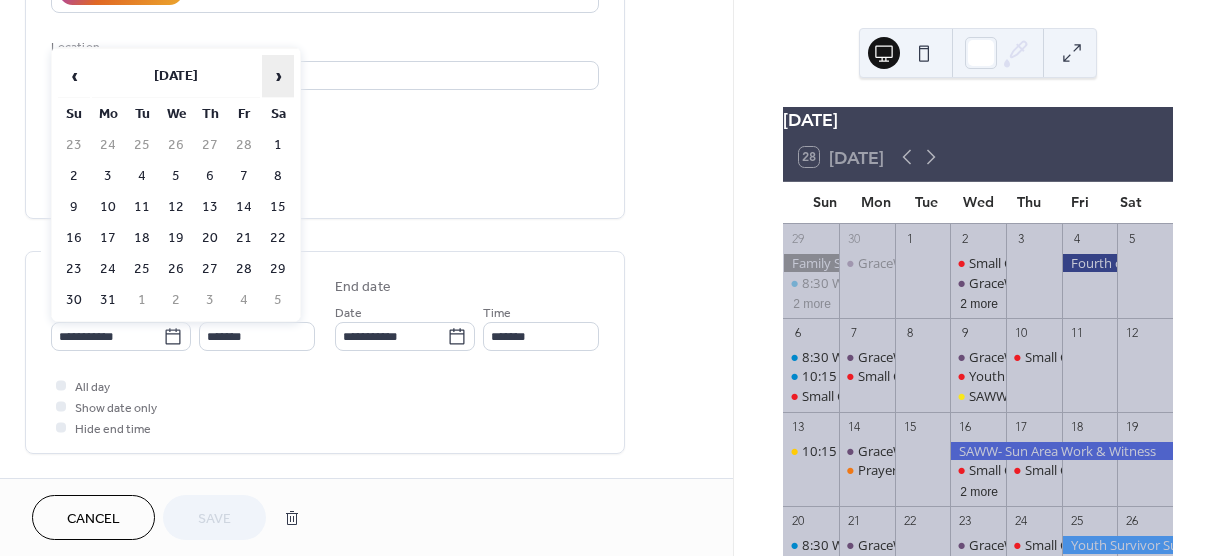 click on "›" at bounding box center (278, 76) 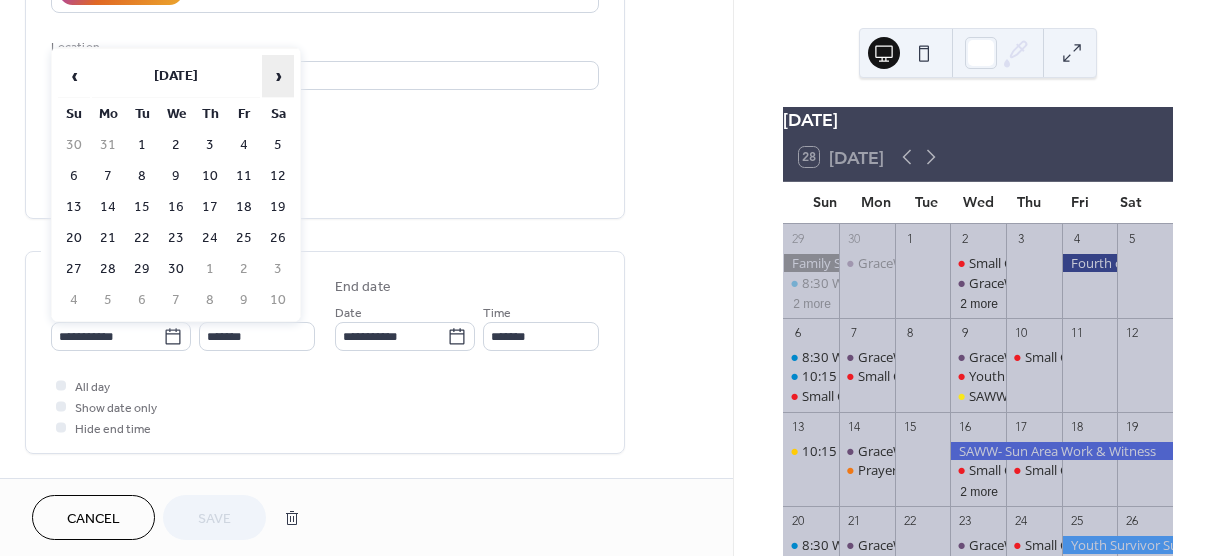 click on "›" at bounding box center (278, 76) 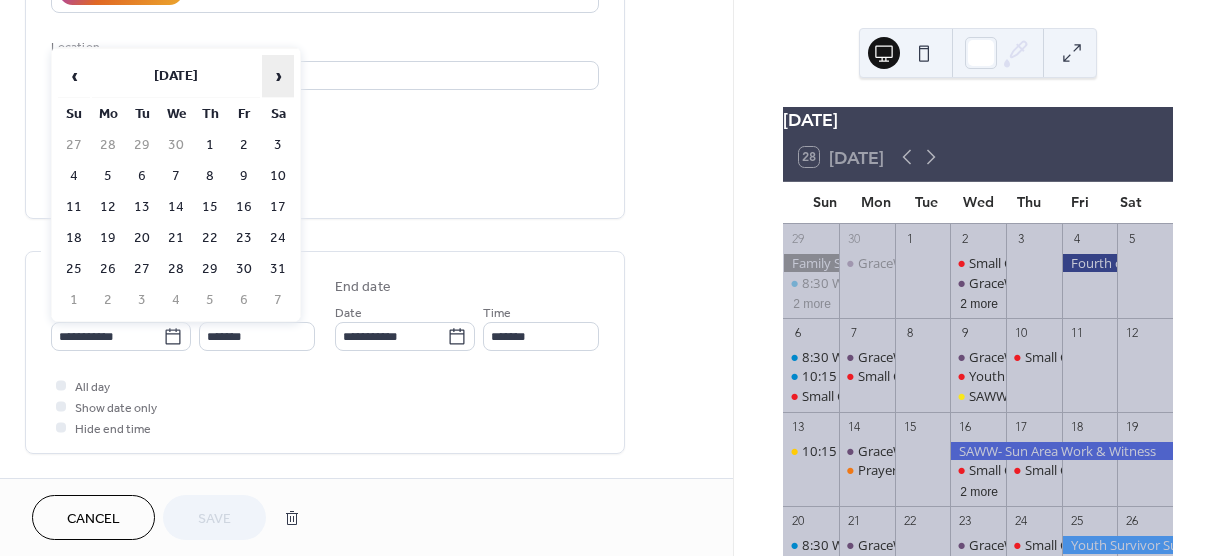 click on "›" at bounding box center (278, 76) 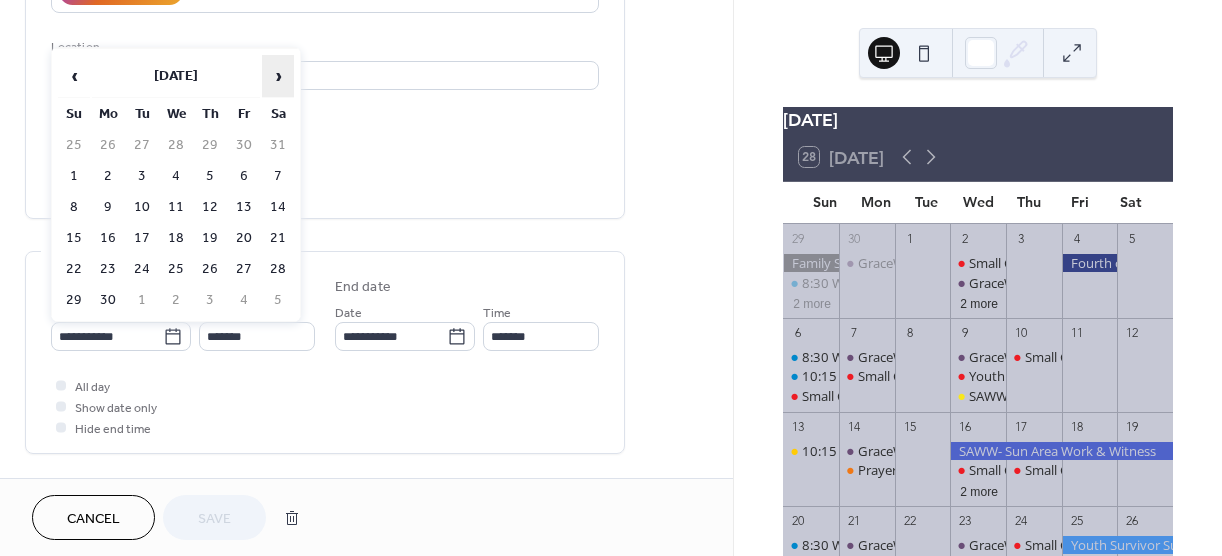 click on "›" at bounding box center [278, 76] 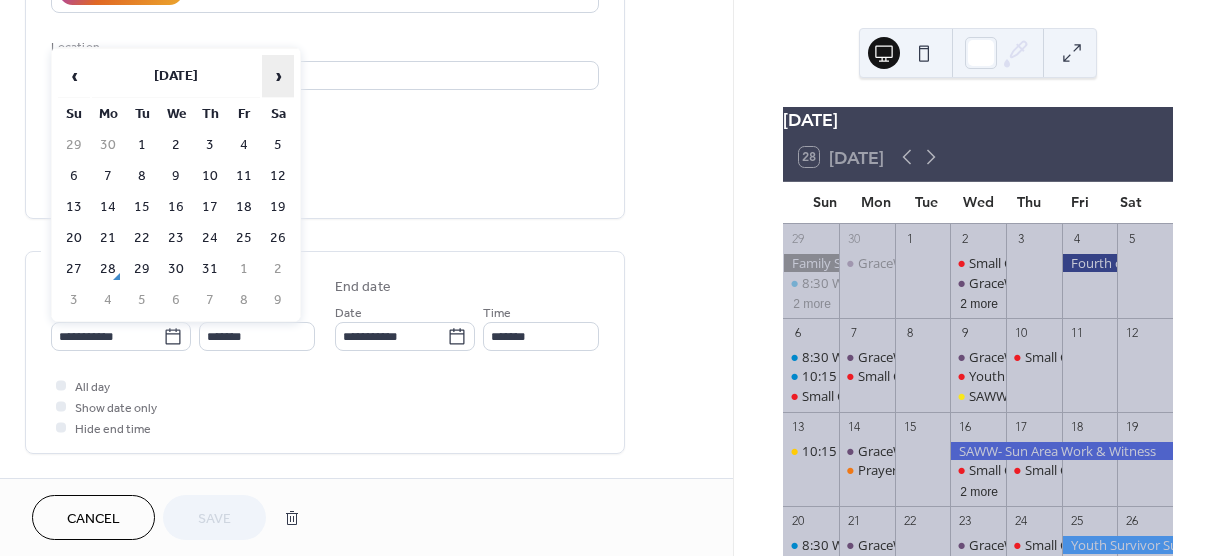click on "›" at bounding box center [278, 76] 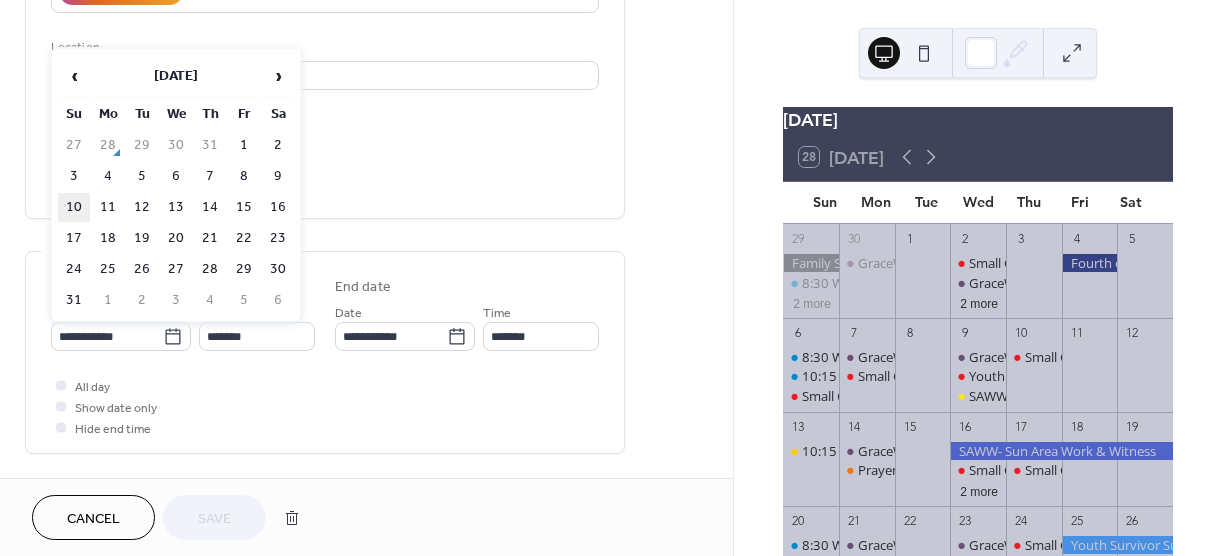 click on "10" at bounding box center (74, 207) 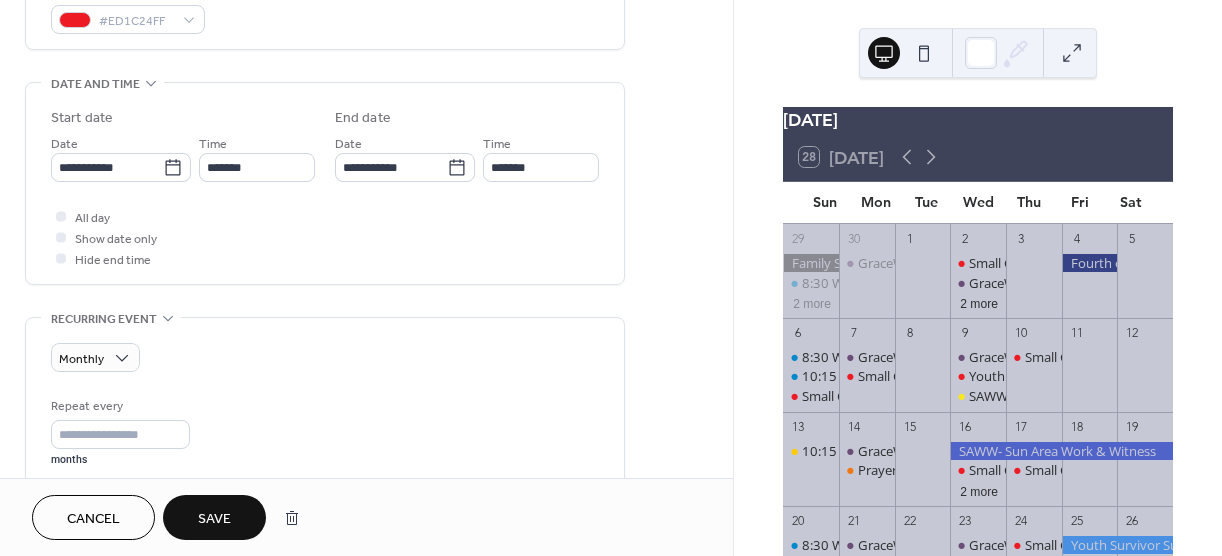 scroll, scrollTop: 700, scrollLeft: 0, axis: vertical 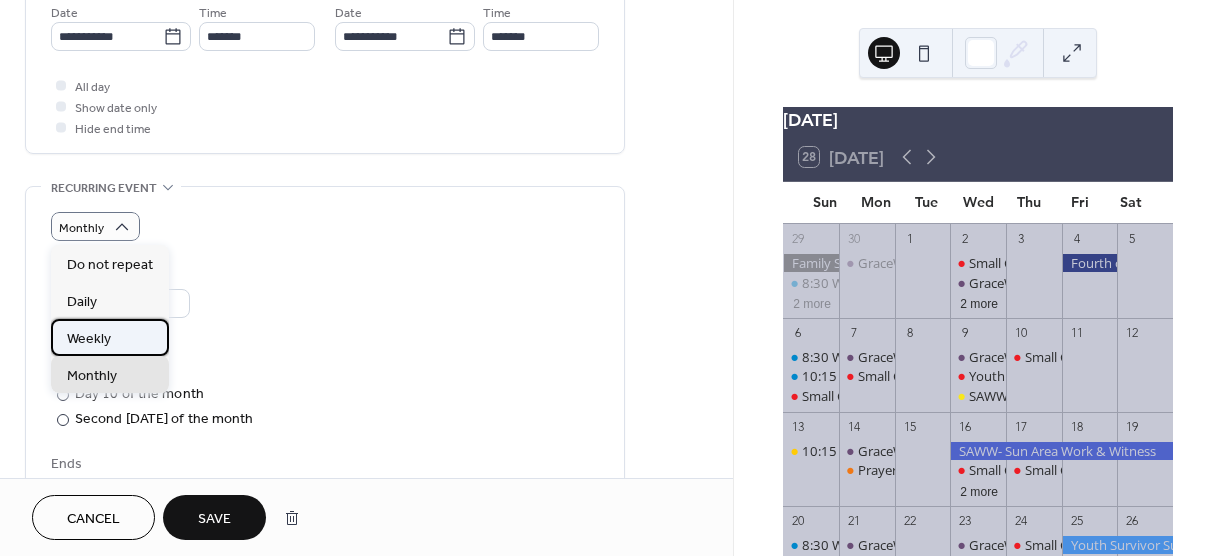 click on "Weekly" at bounding box center [89, 339] 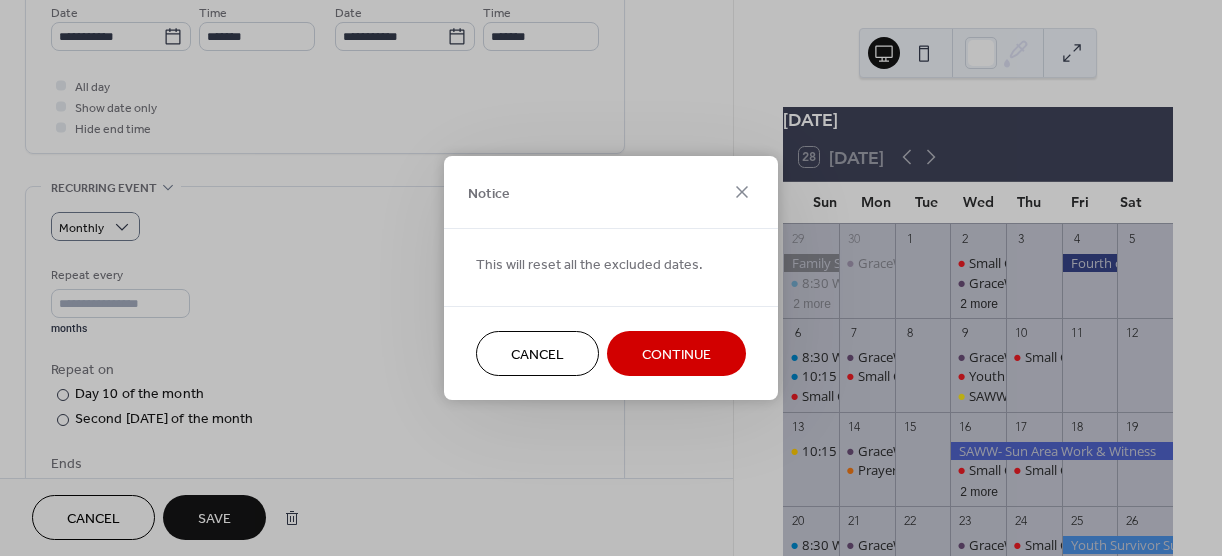 drag, startPoint x: 687, startPoint y: 358, endPoint x: 534, endPoint y: 348, distance: 153.32645 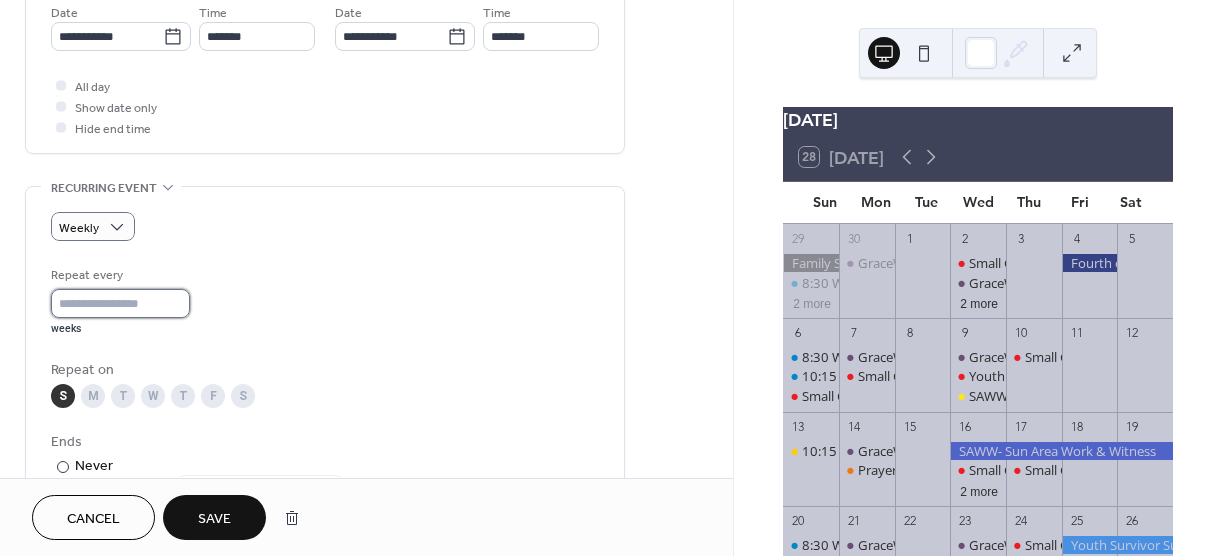 type on "*" 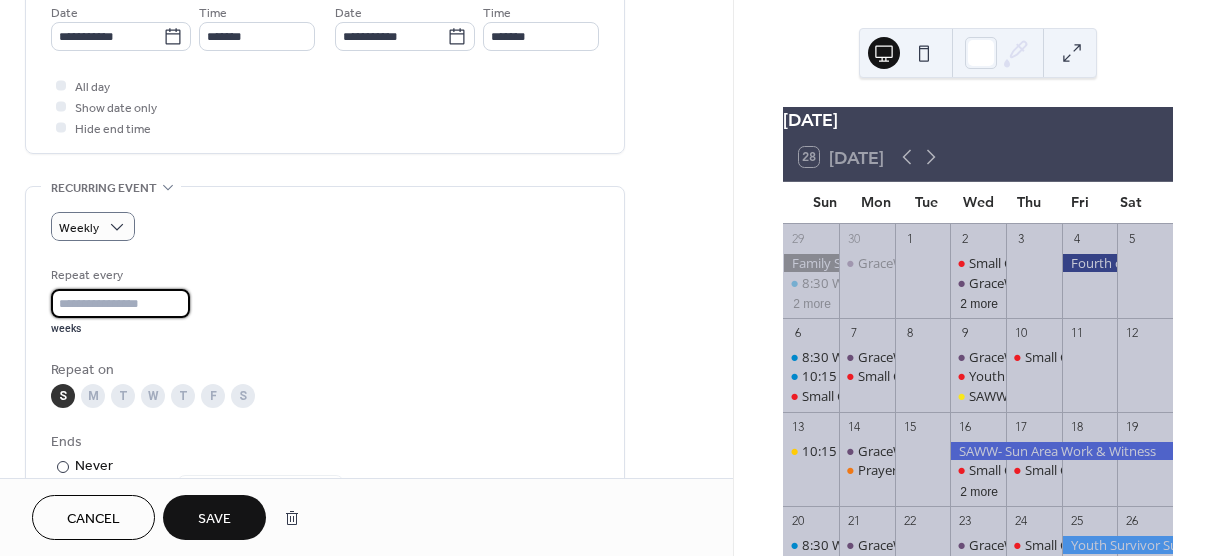 click on "Save" at bounding box center [214, 517] 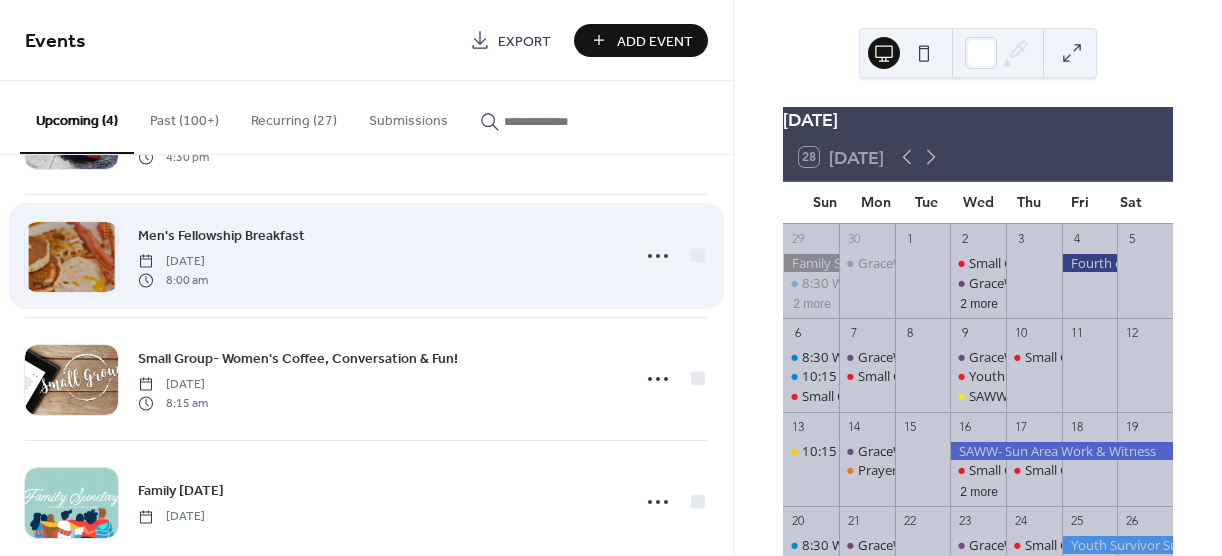 scroll, scrollTop: 150, scrollLeft: 0, axis: vertical 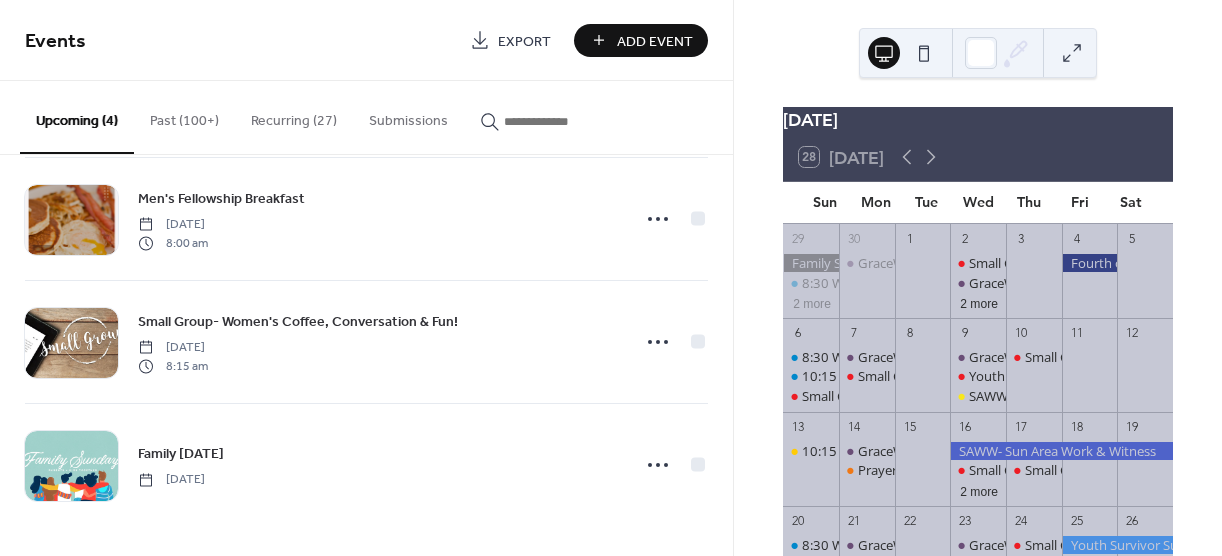 click on "Recurring (27)" at bounding box center [294, 116] 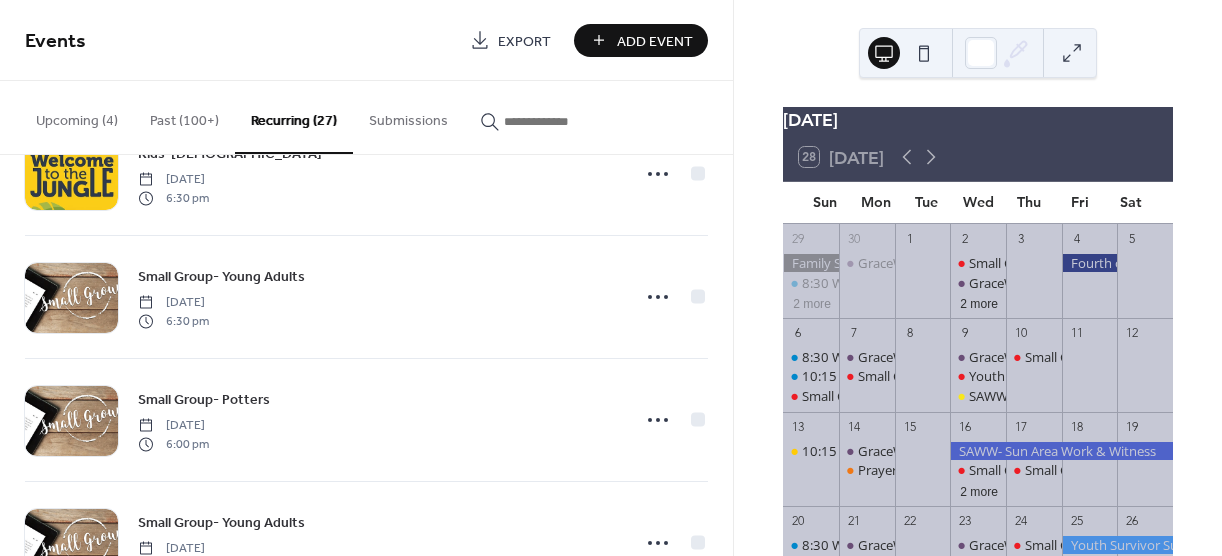 scroll, scrollTop: 1600, scrollLeft: 0, axis: vertical 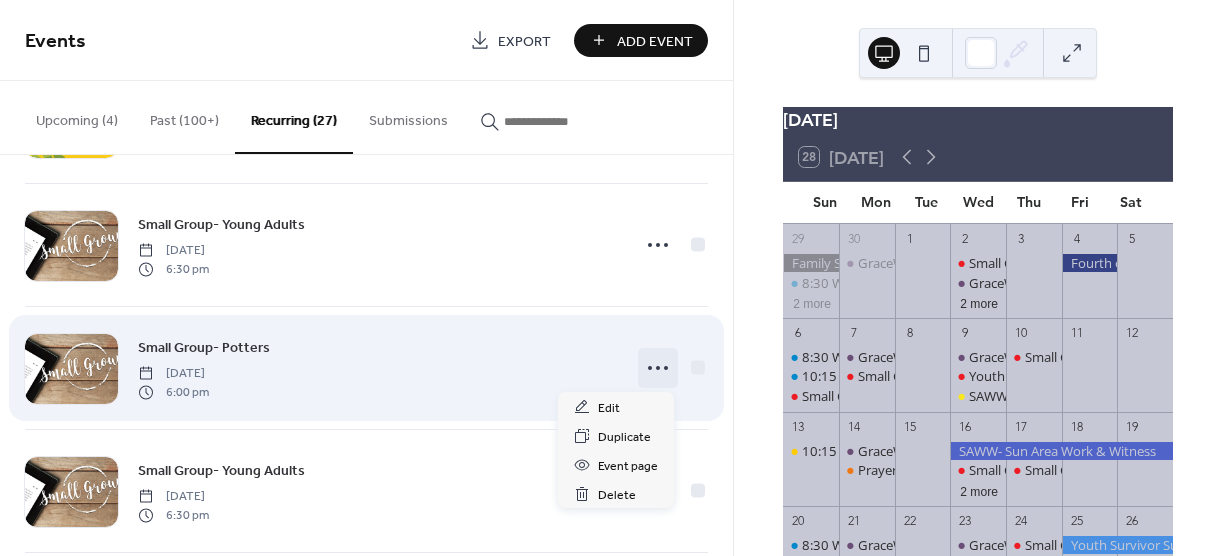 click 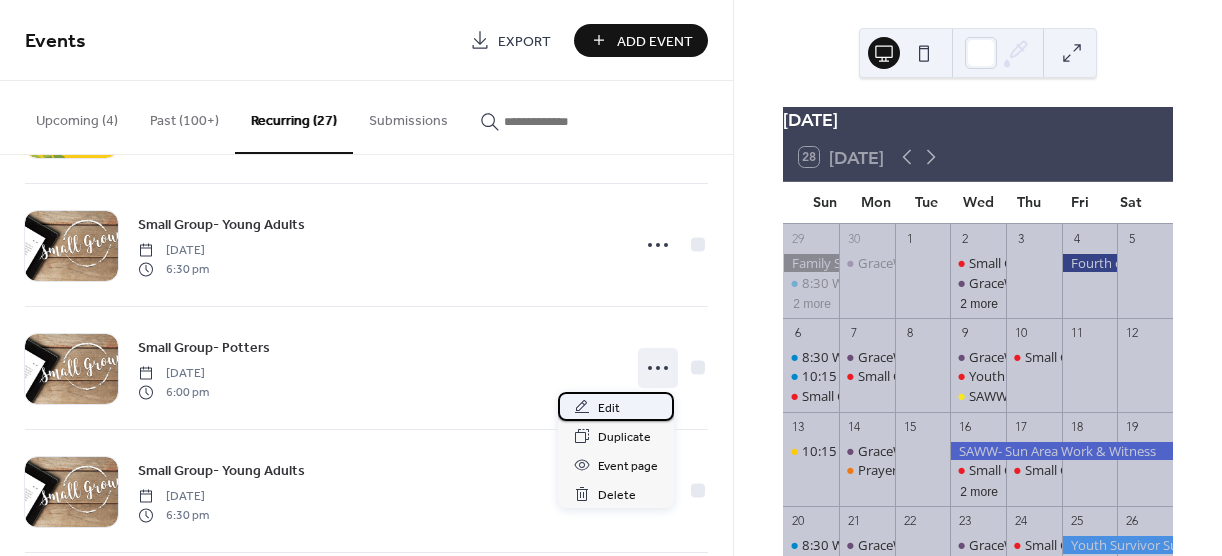 click on "Edit" at bounding box center (609, 408) 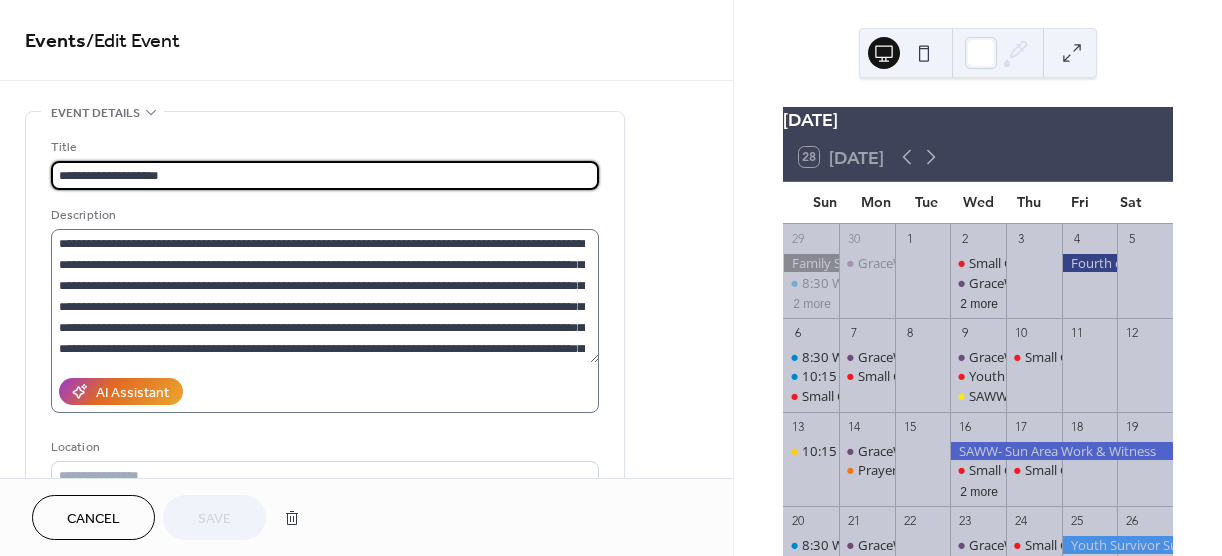 scroll, scrollTop: 21, scrollLeft: 0, axis: vertical 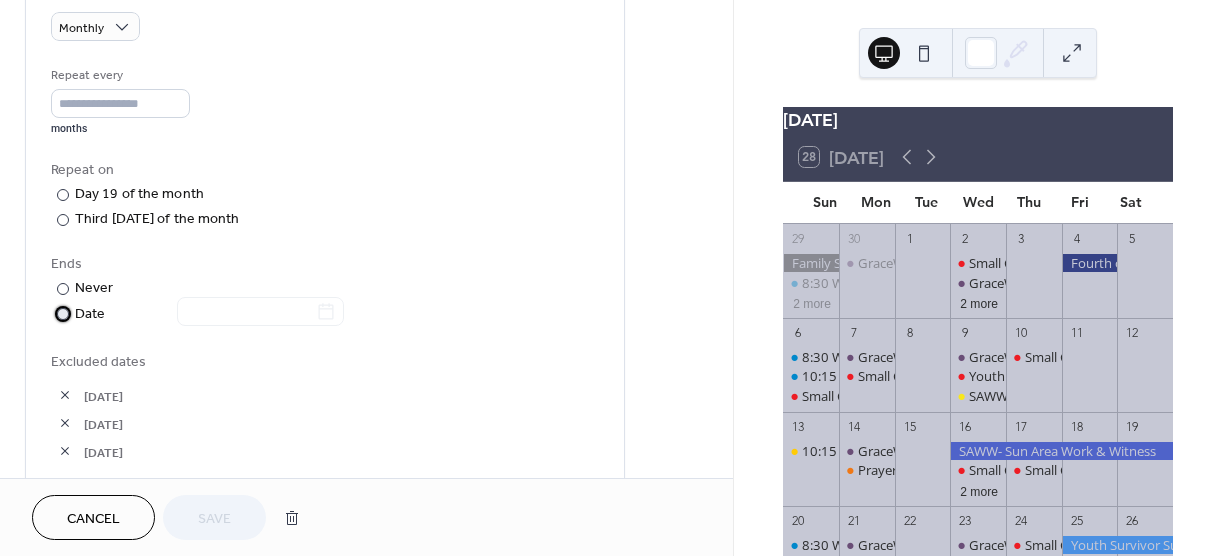 click at bounding box center [63, 314] 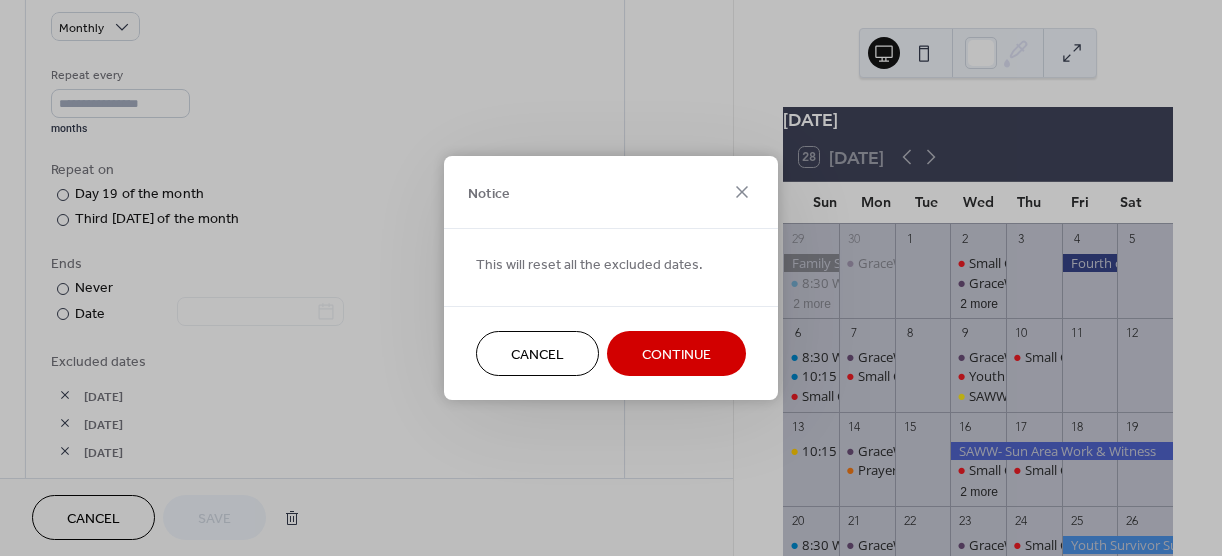click on "Continue" at bounding box center (676, 355) 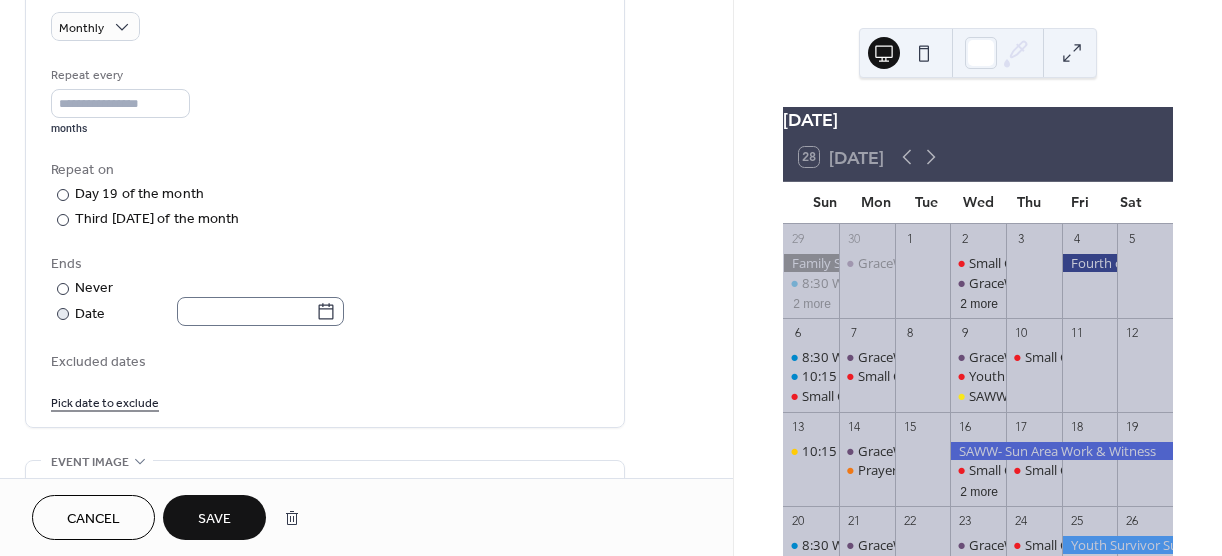 click 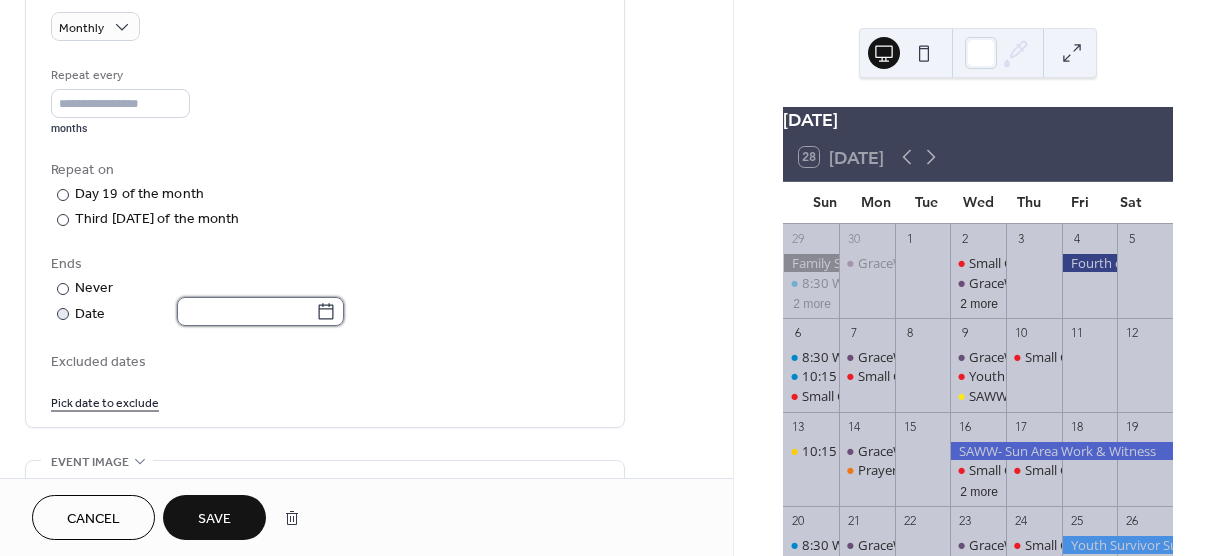 click at bounding box center [246, 311] 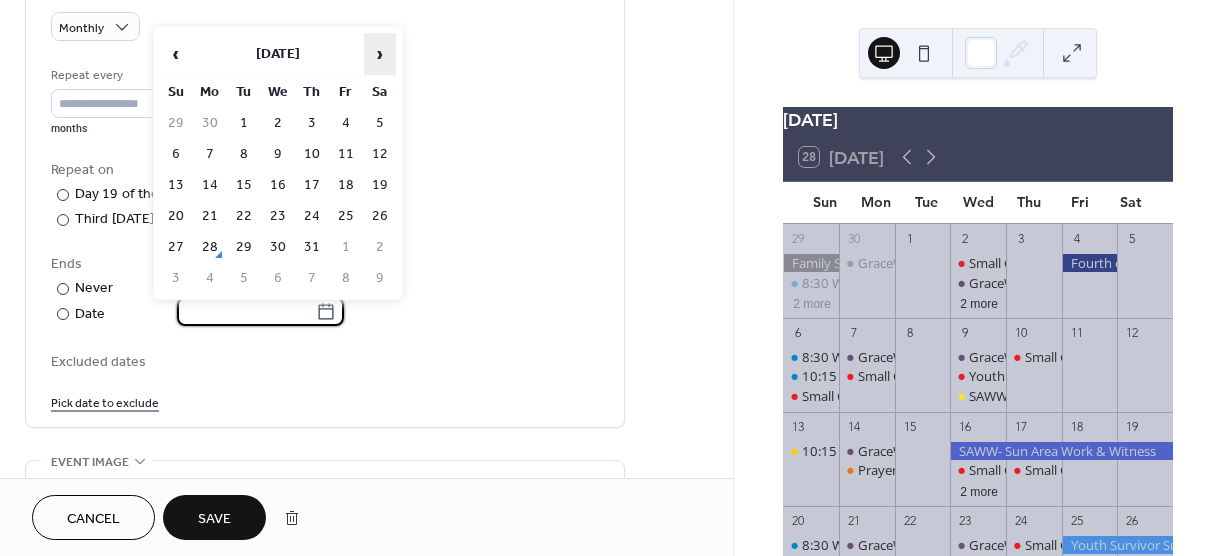 click on "›" at bounding box center [380, 54] 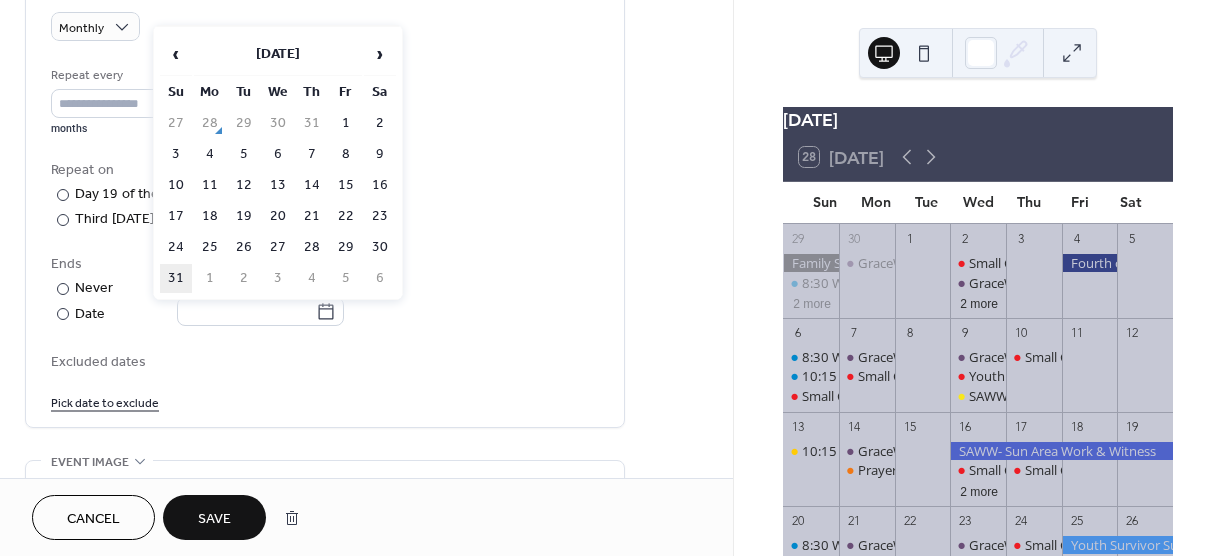 click on "31" at bounding box center (176, 278) 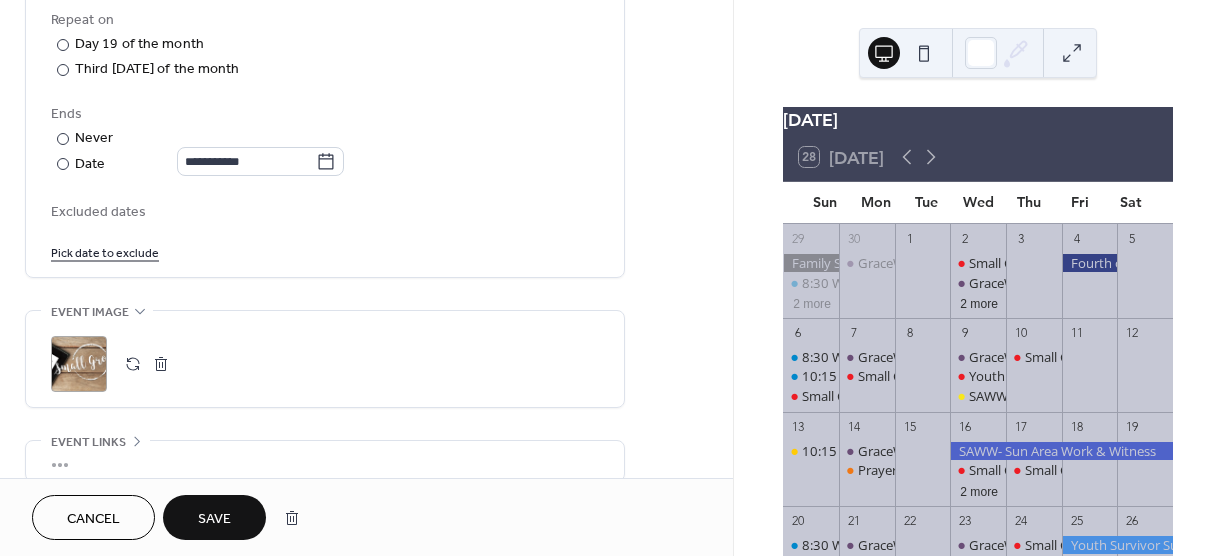 scroll, scrollTop: 1100, scrollLeft: 0, axis: vertical 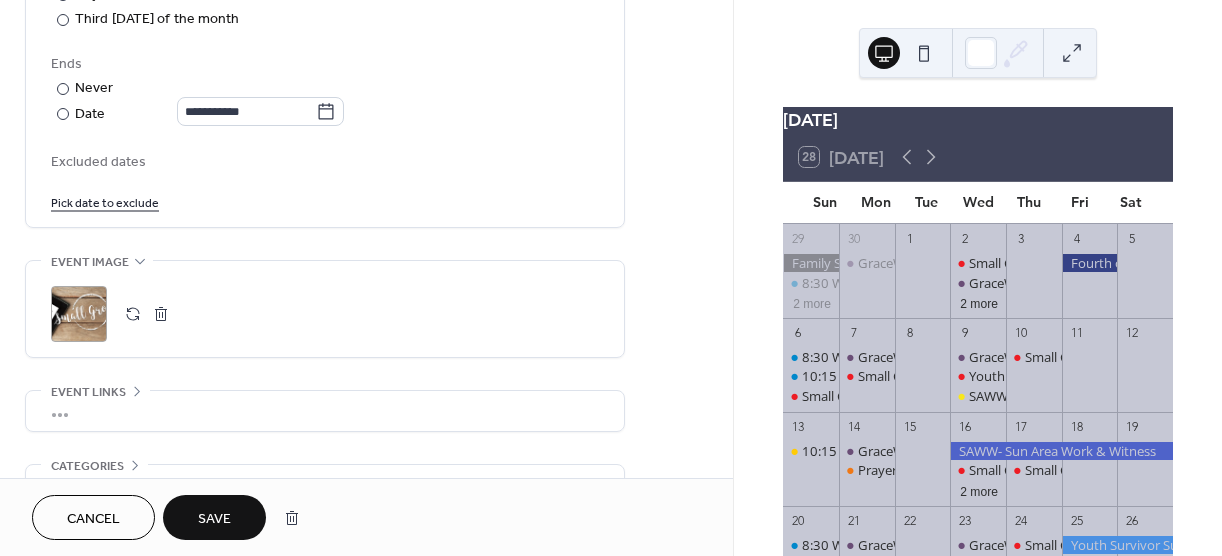 click on "Save" at bounding box center [214, 517] 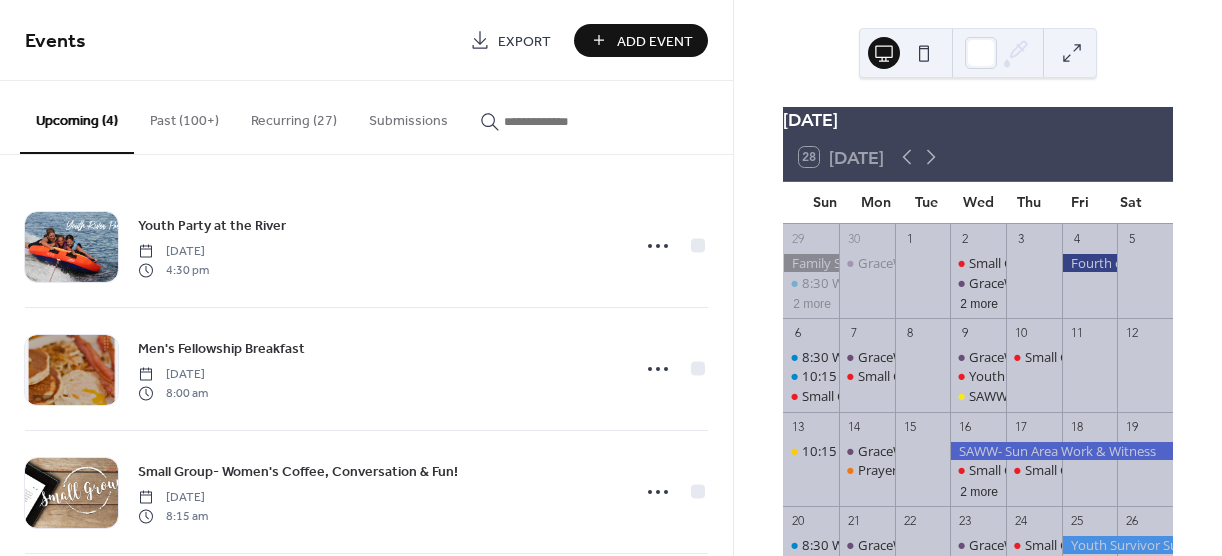click on "Recurring (27)" at bounding box center [294, 116] 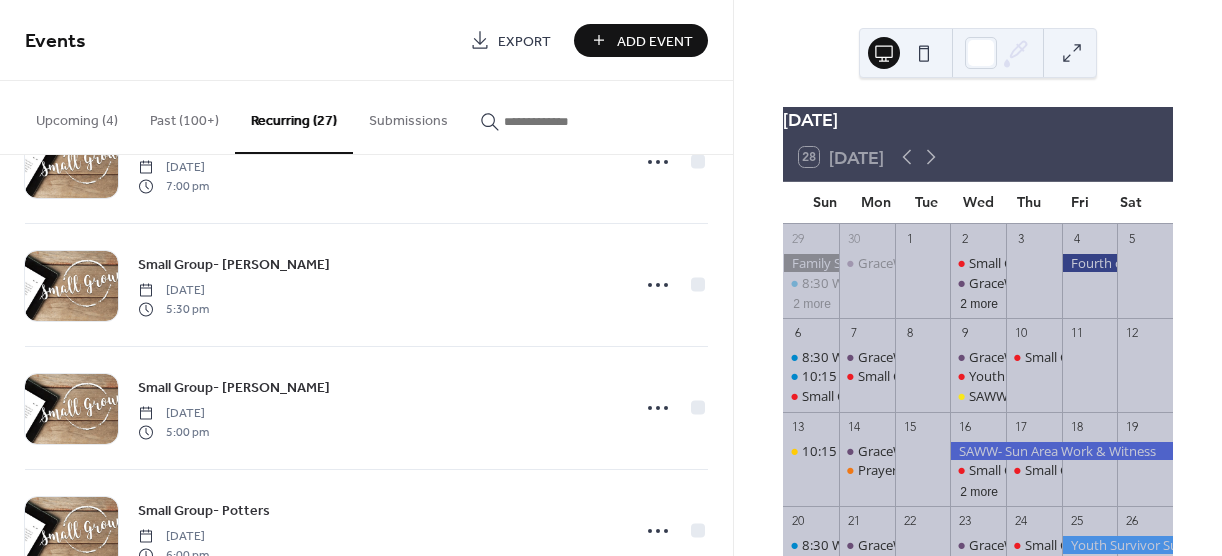 scroll, scrollTop: 2979, scrollLeft: 0, axis: vertical 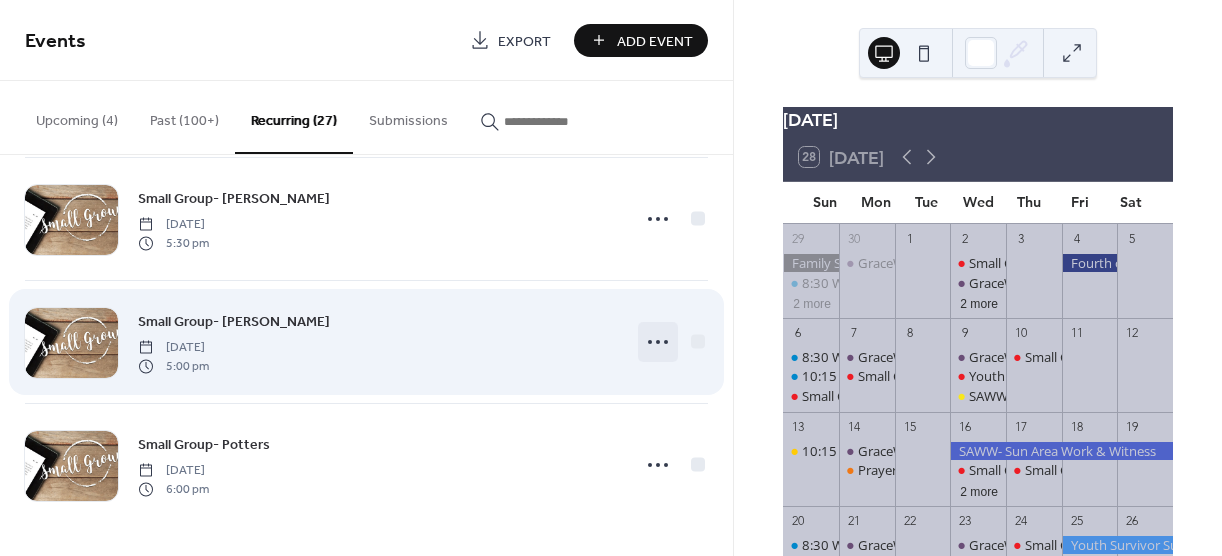click 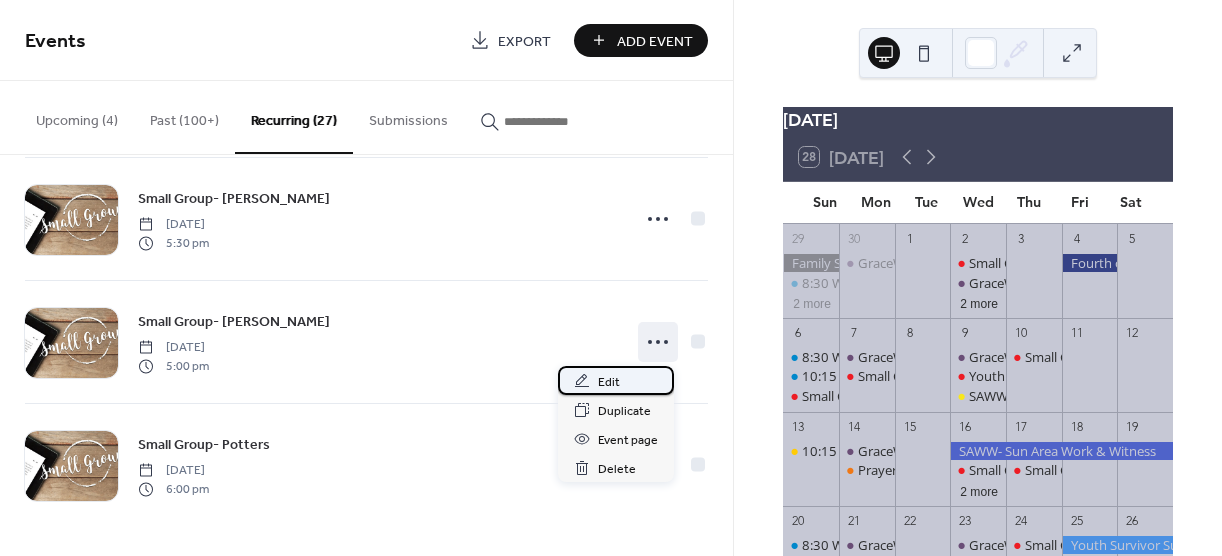 click on "Edit" at bounding box center (616, 380) 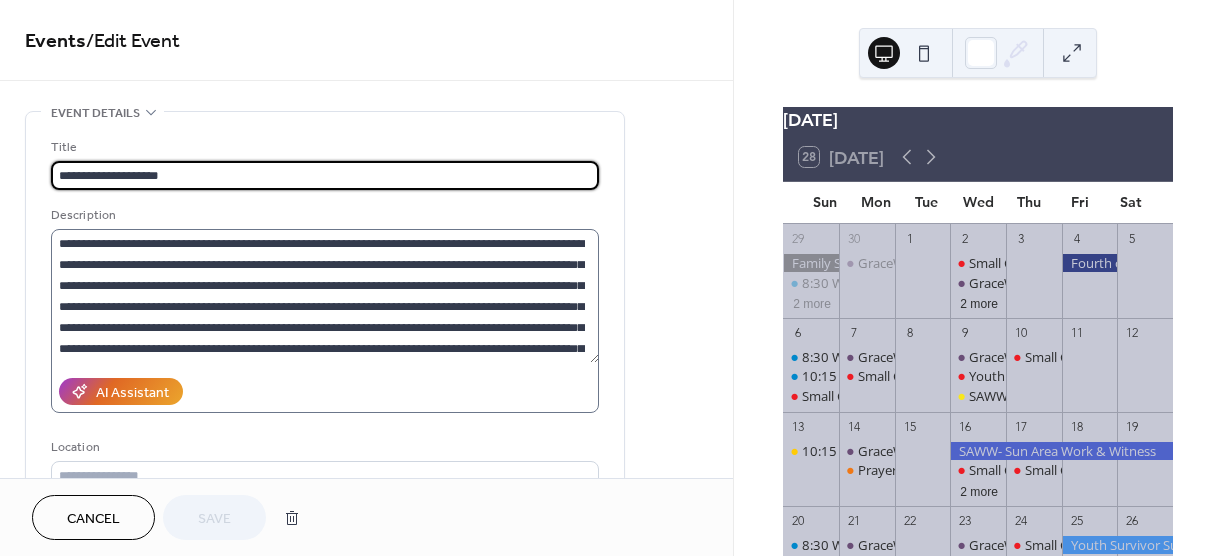 scroll, scrollTop: 21, scrollLeft: 0, axis: vertical 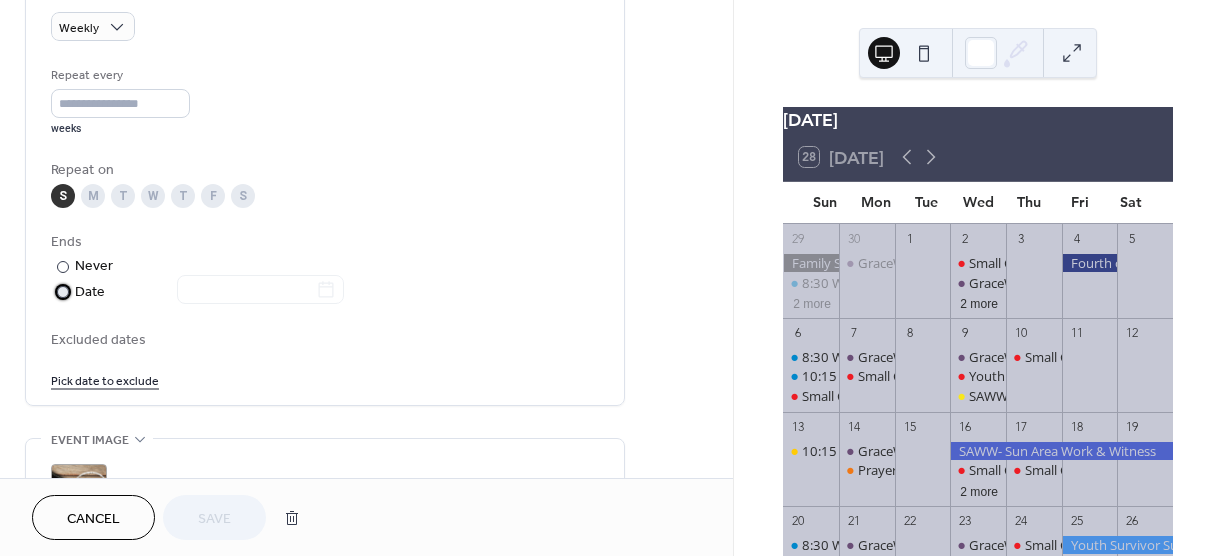 click at bounding box center (63, 292) 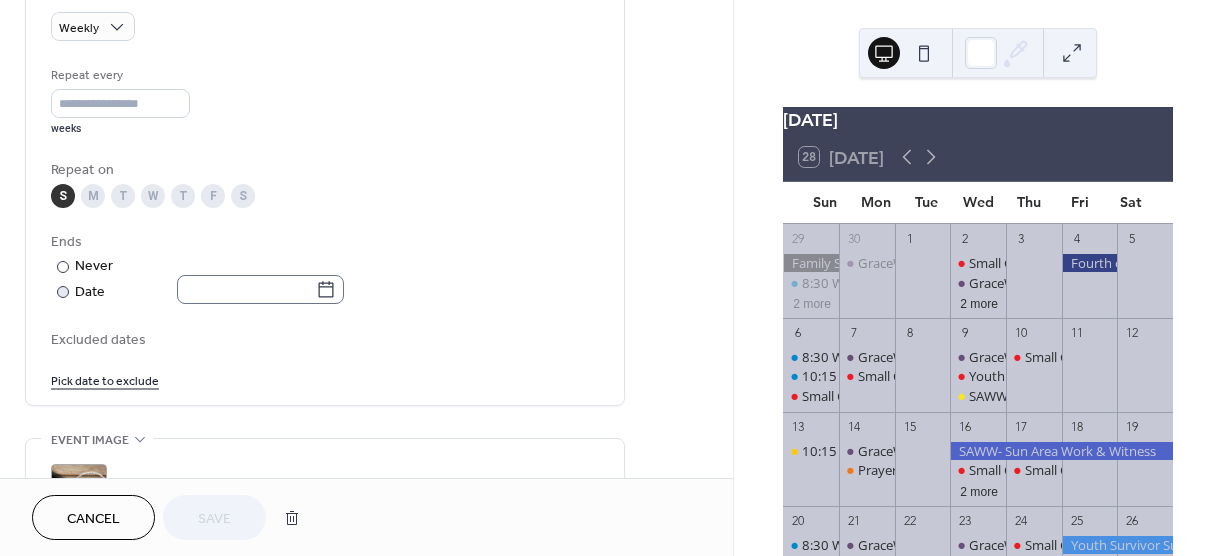 click 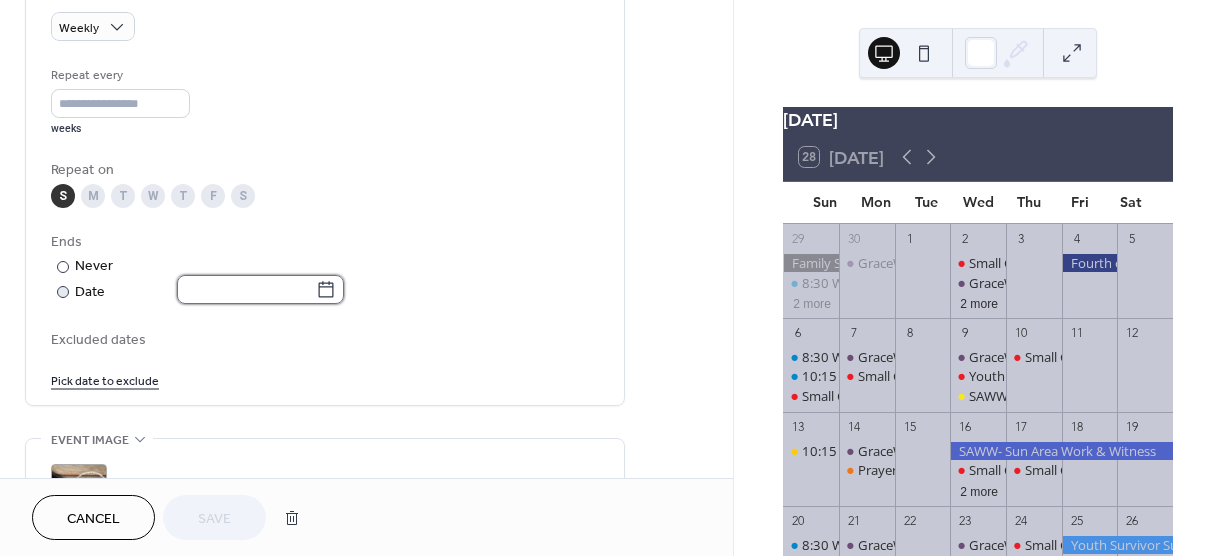 click at bounding box center (246, 289) 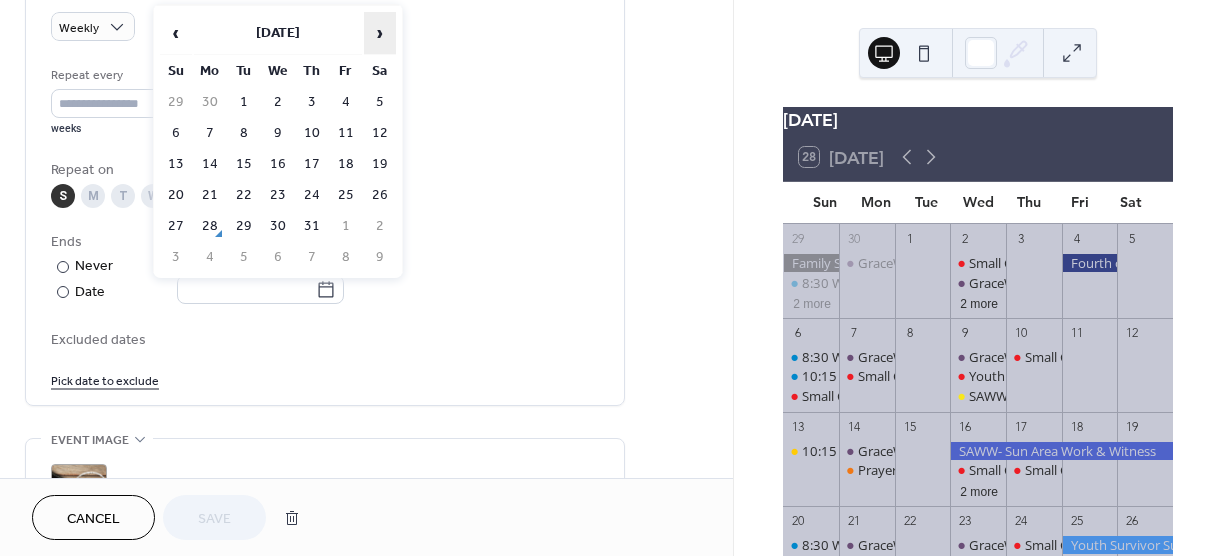 click on "›" at bounding box center [380, 33] 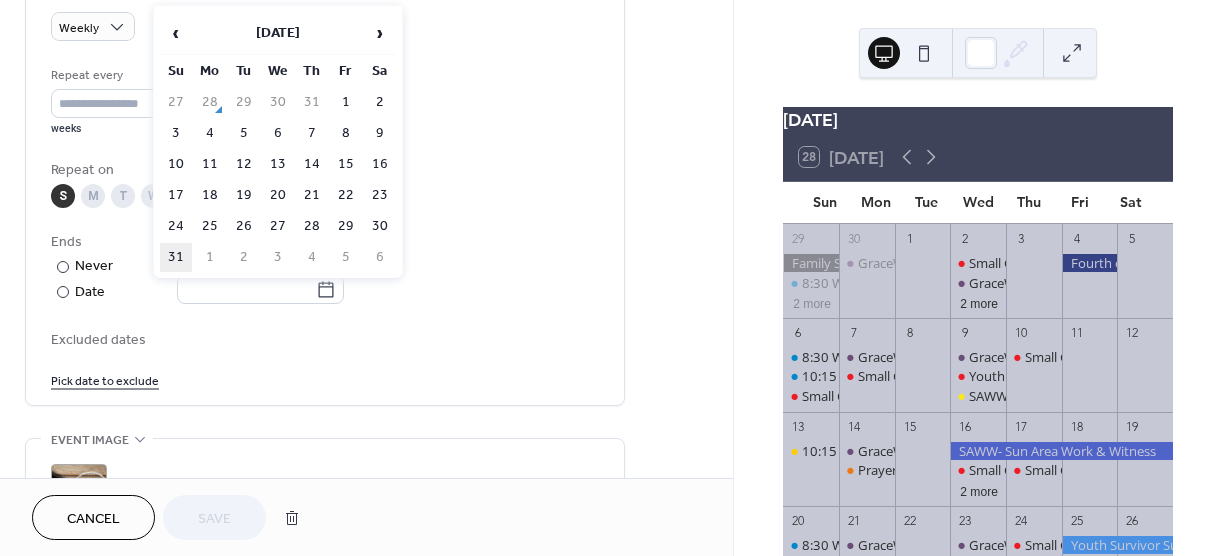 click on "31" at bounding box center (176, 257) 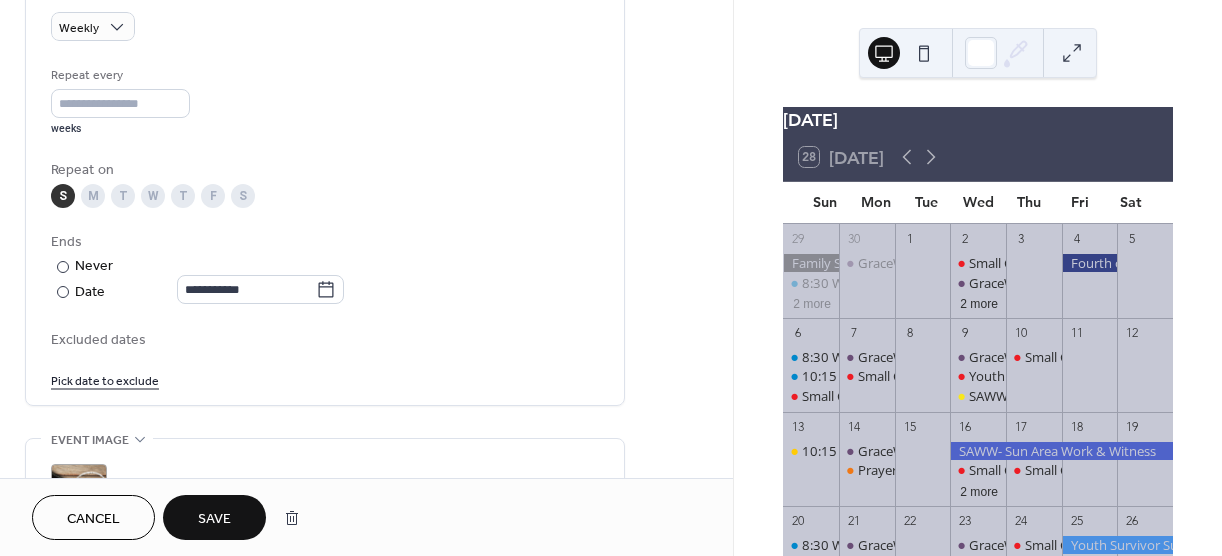 click on "Save" at bounding box center (214, 519) 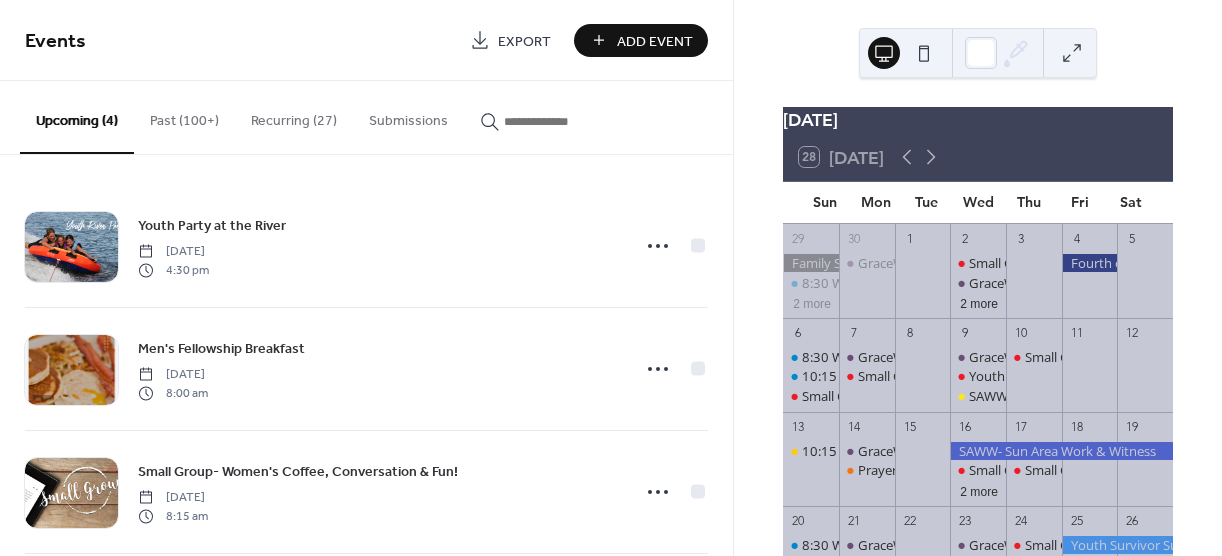 scroll, scrollTop: 0, scrollLeft: 0, axis: both 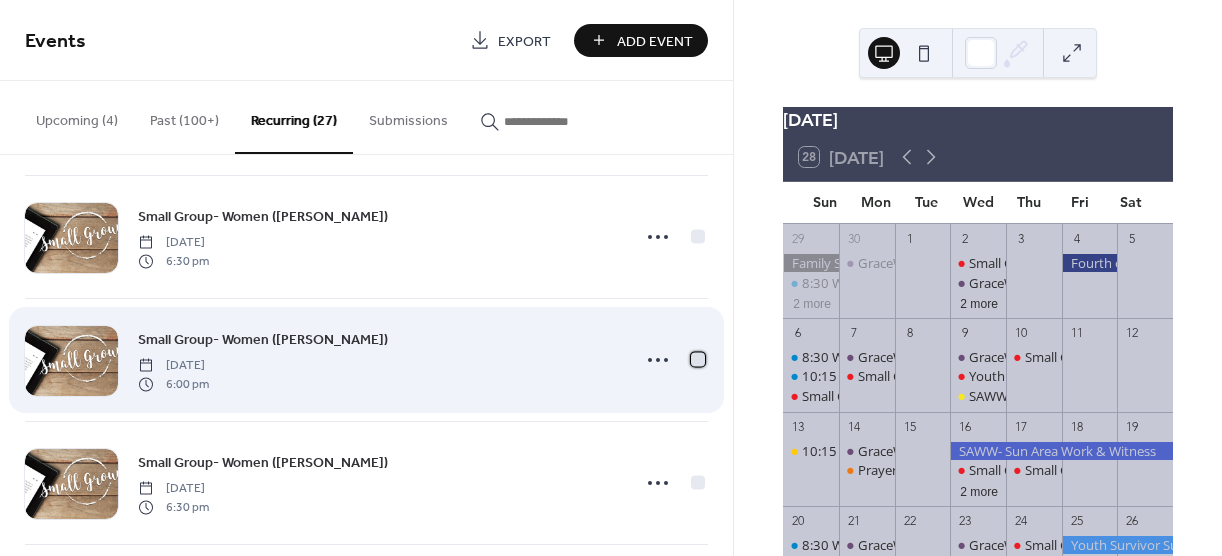 click at bounding box center [698, 359] 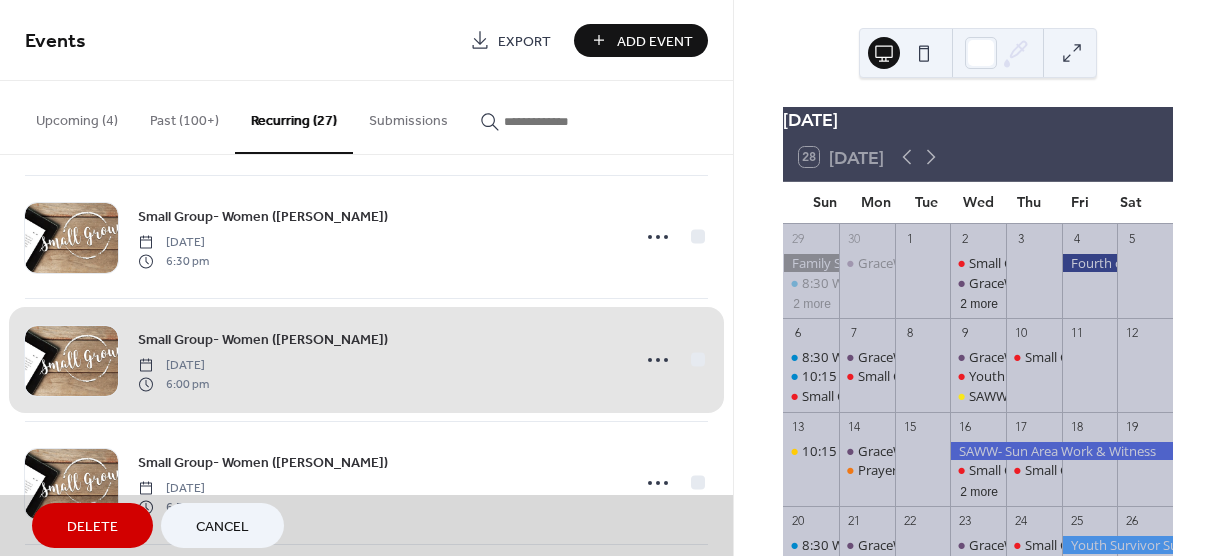 click on "Delete" at bounding box center [92, 527] 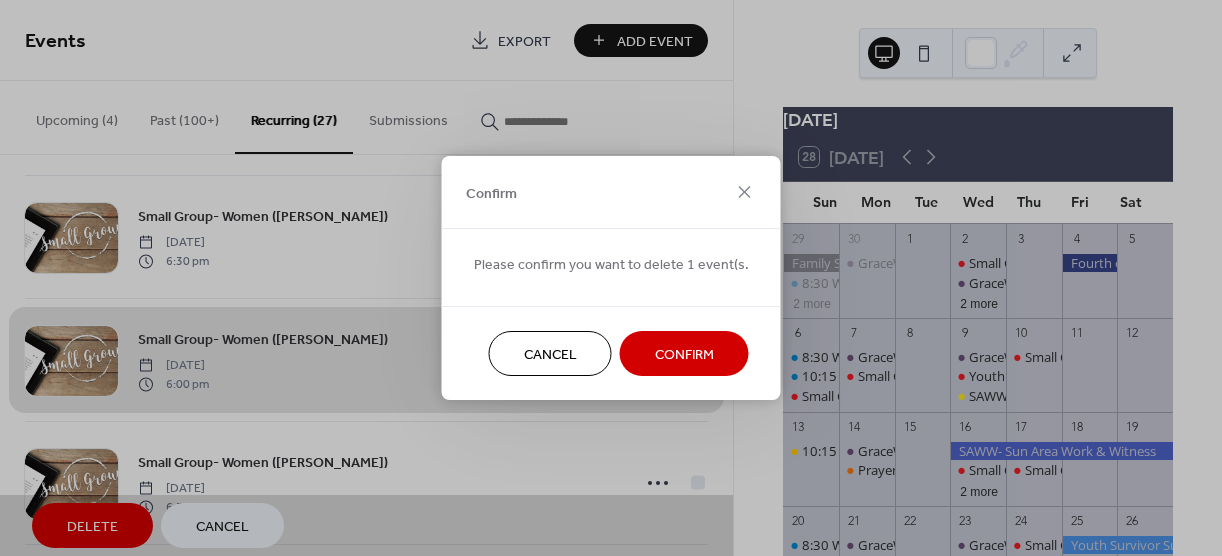 click on "Confirm" at bounding box center (684, 355) 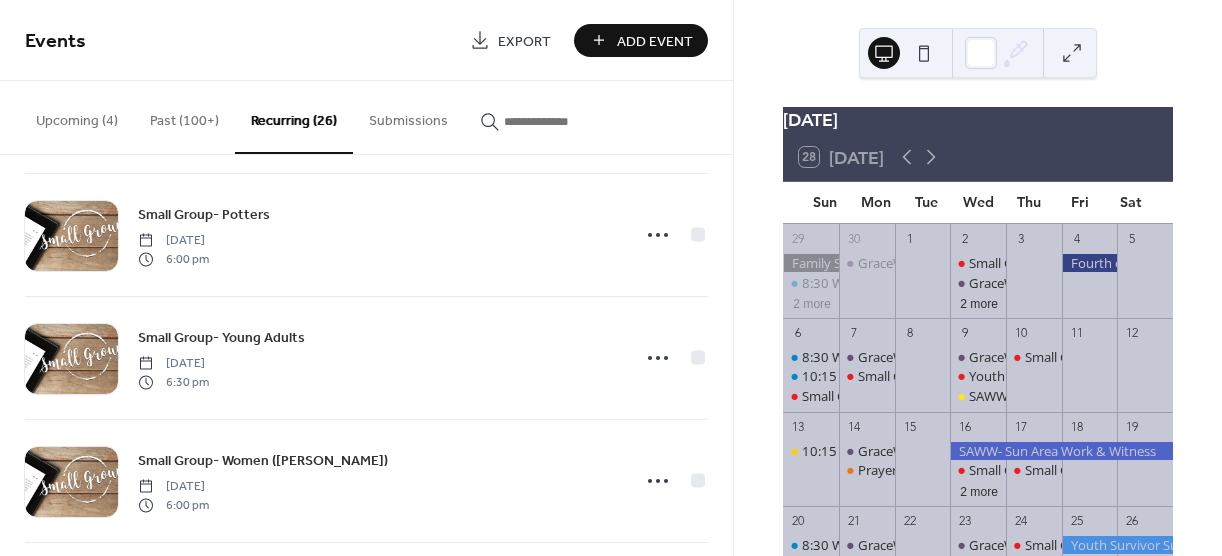 scroll, scrollTop: 1656, scrollLeft: 0, axis: vertical 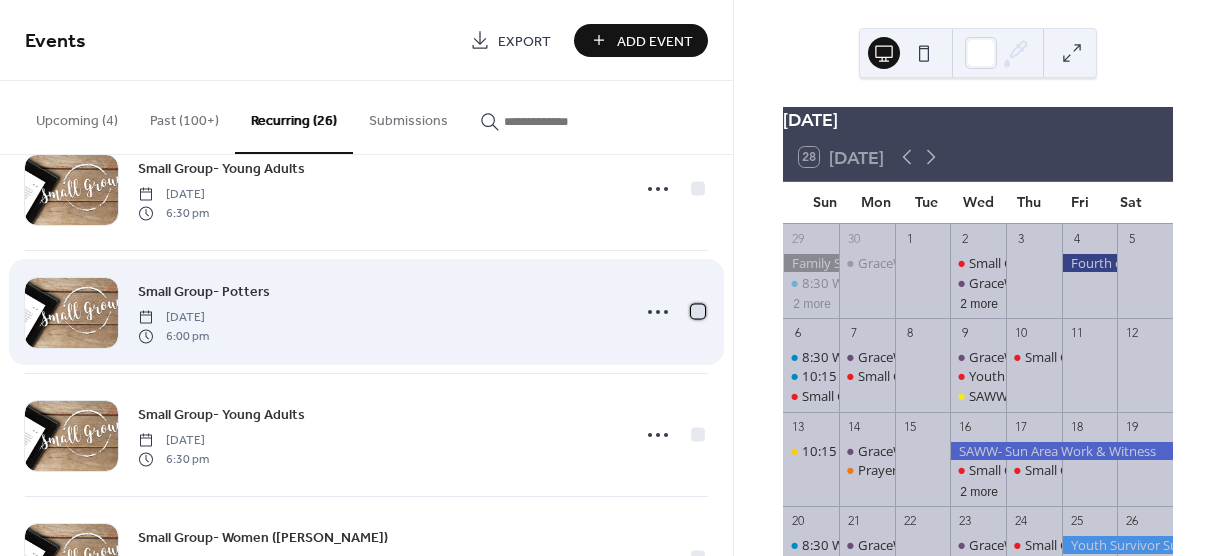 click at bounding box center [698, 311] 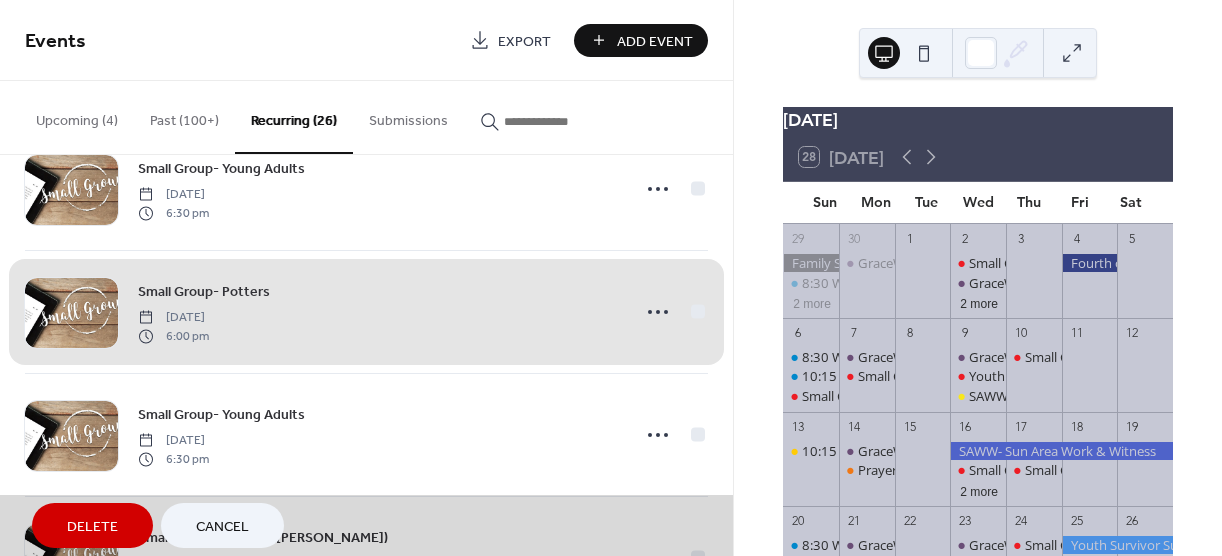 click on "Delete" at bounding box center [92, 527] 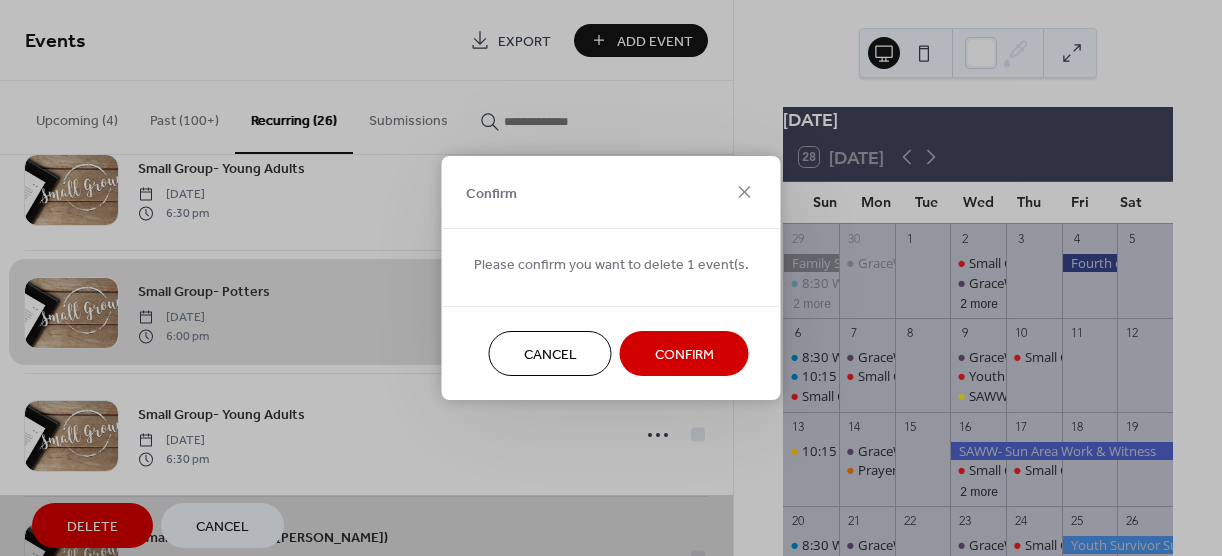 click on "Confirm" at bounding box center (684, 355) 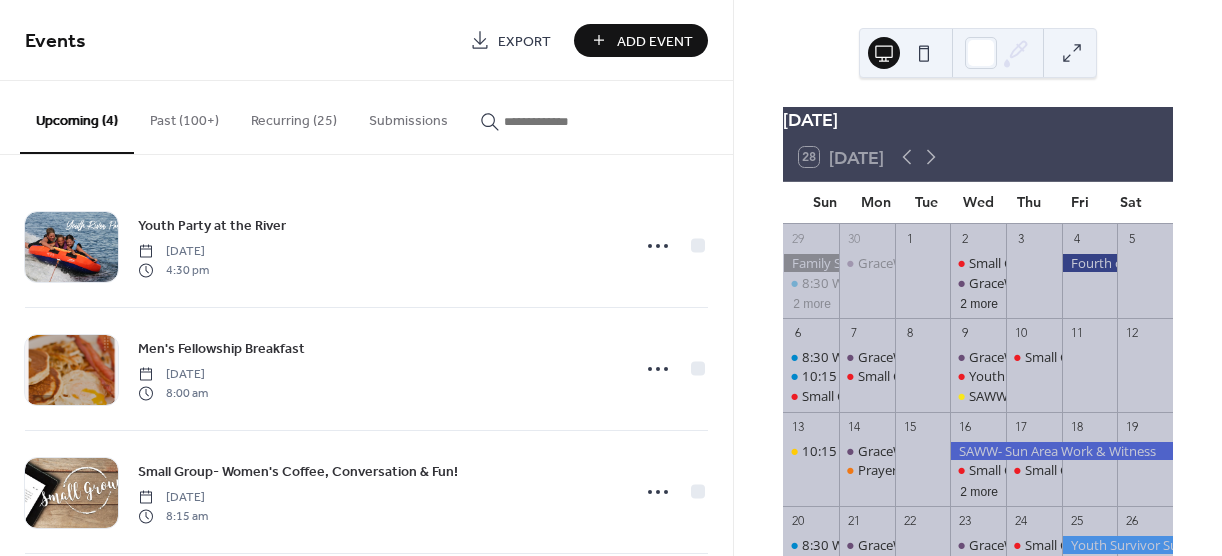 scroll, scrollTop: 0, scrollLeft: 0, axis: both 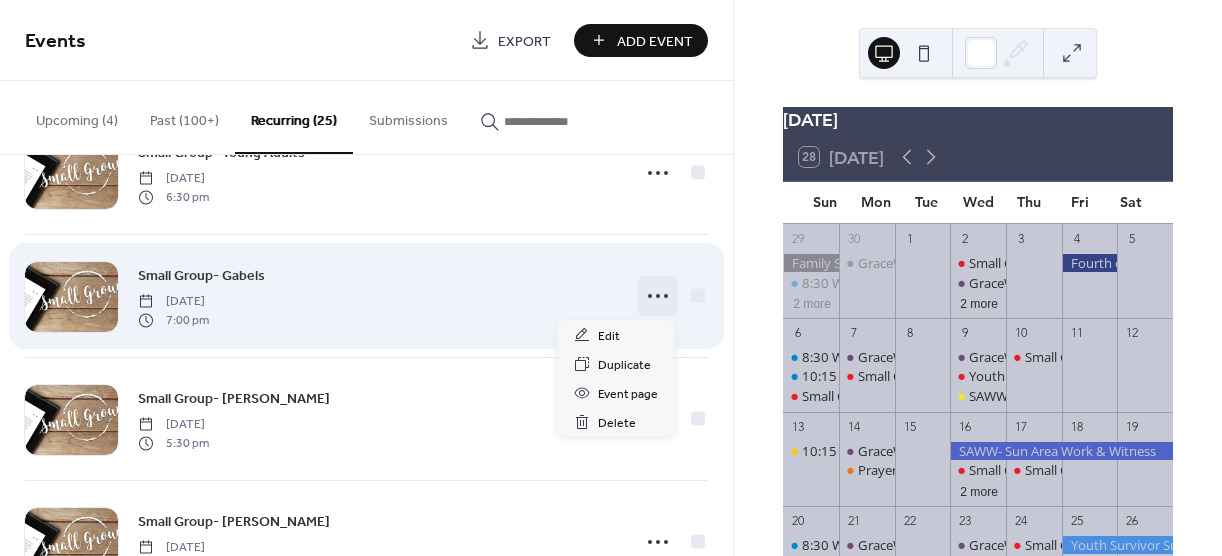 click 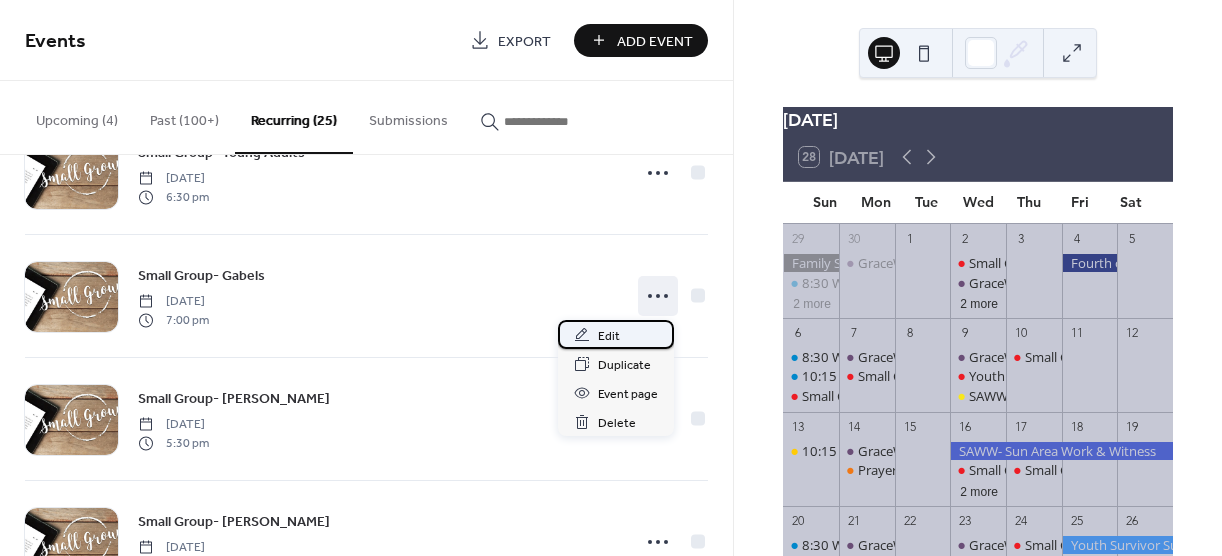 click on "Edit" at bounding box center [609, 336] 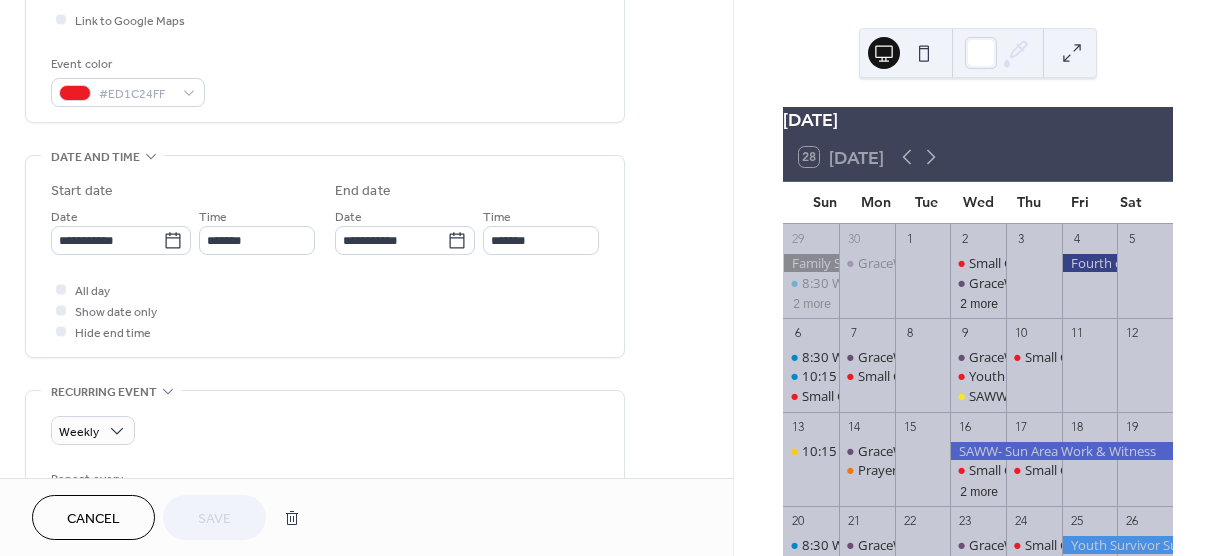 scroll, scrollTop: 500, scrollLeft: 0, axis: vertical 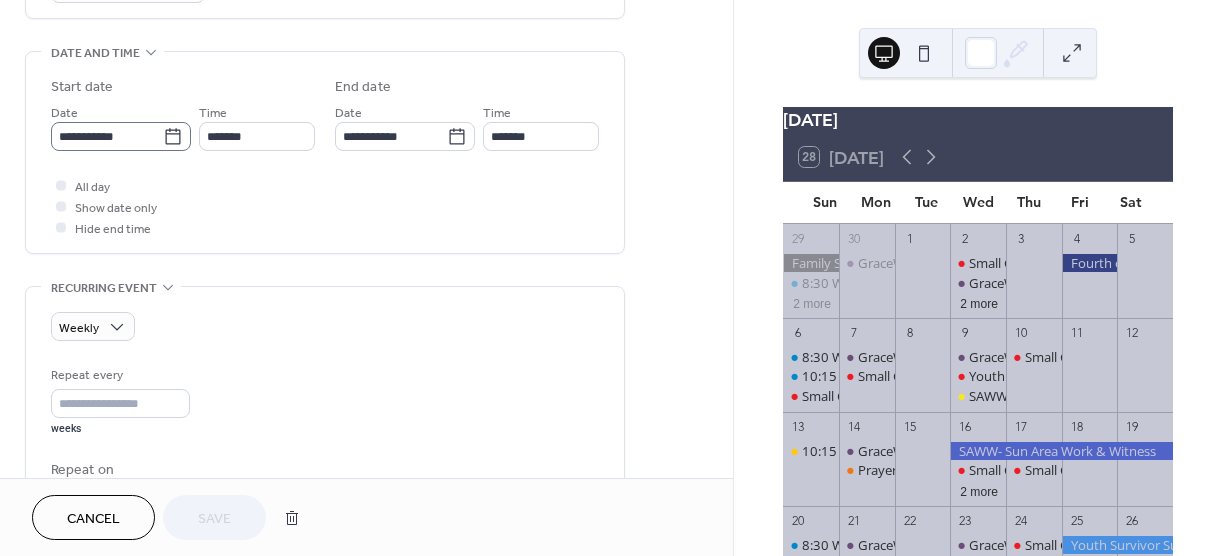click 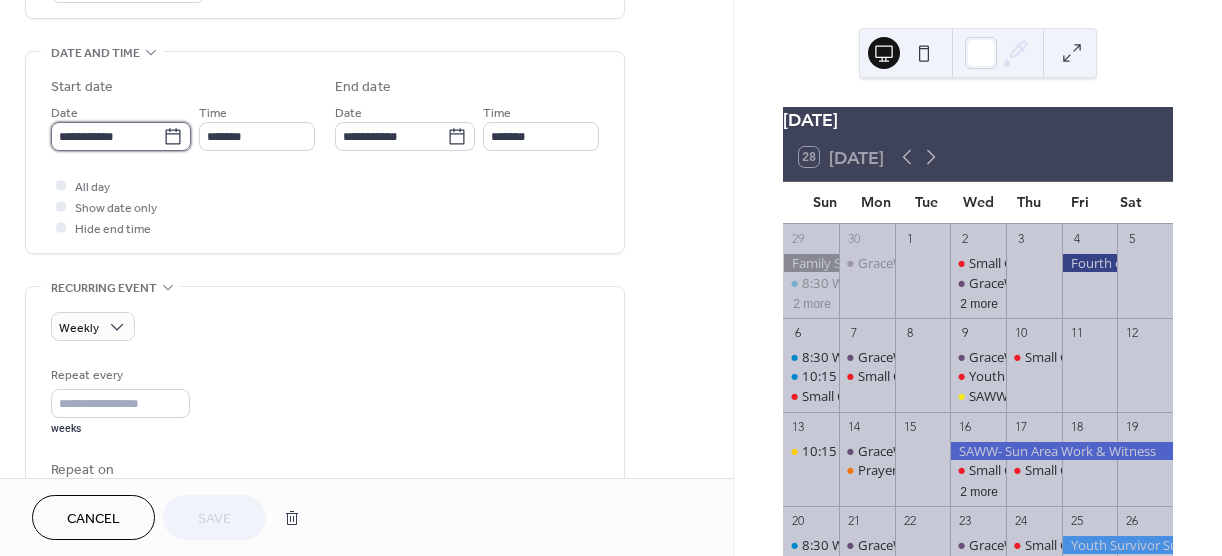 click on "**********" at bounding box center (107, 136) 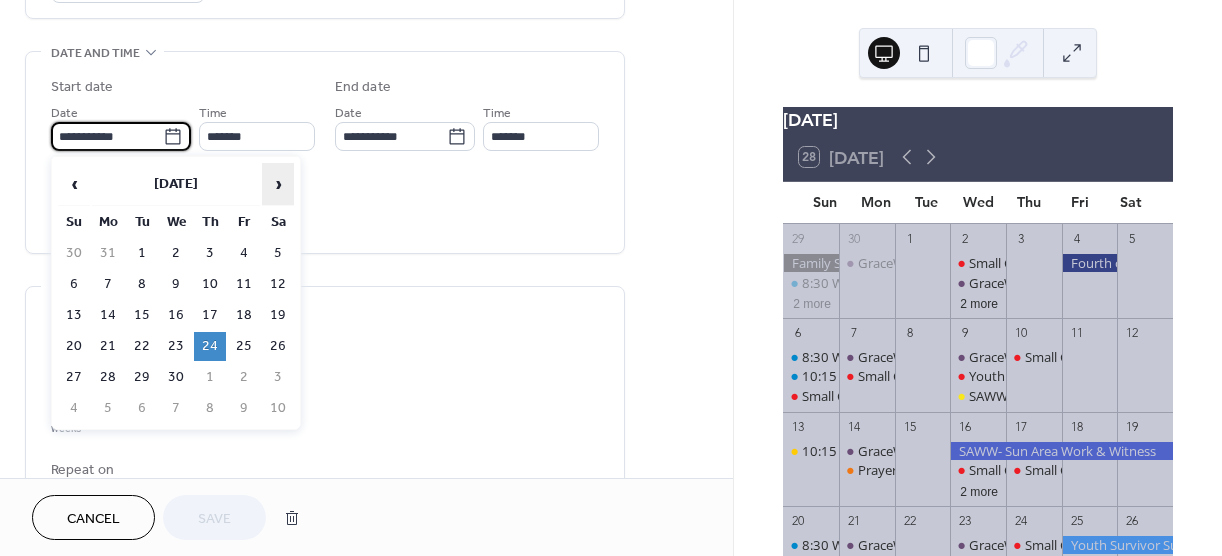 click on "›" at bounding box center (278, 184) 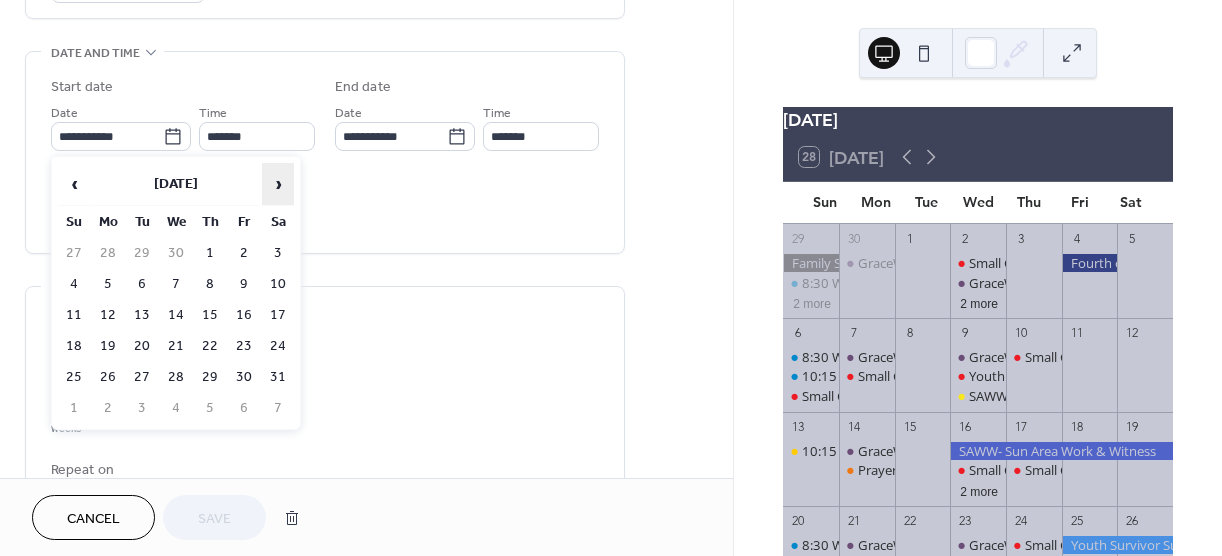 click on "›" at bounding box center (278, 184) 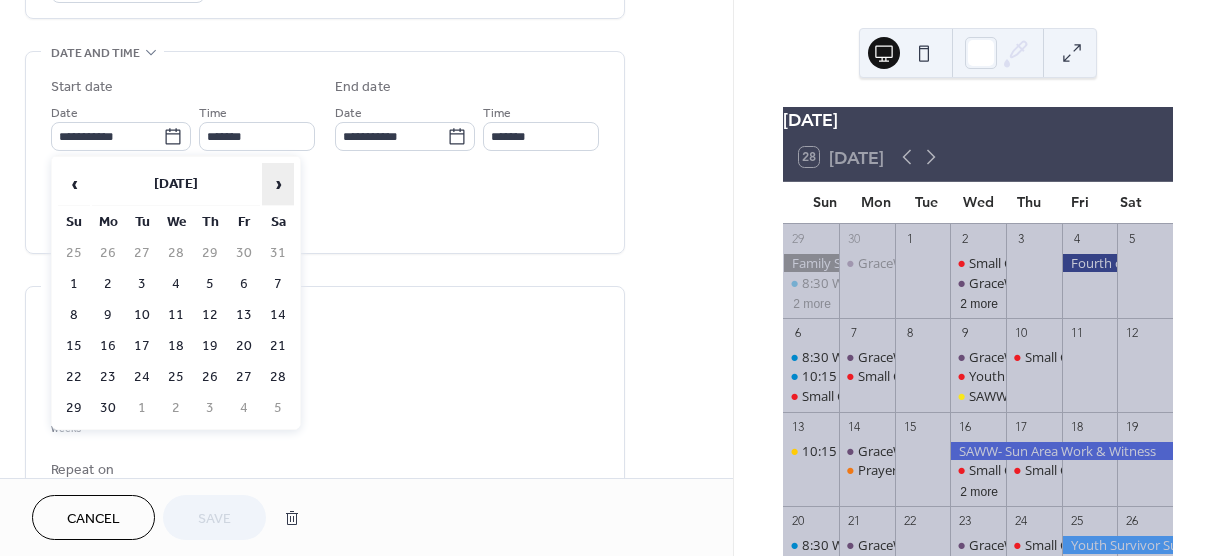 click on "›" at bounding box center (278, 184) 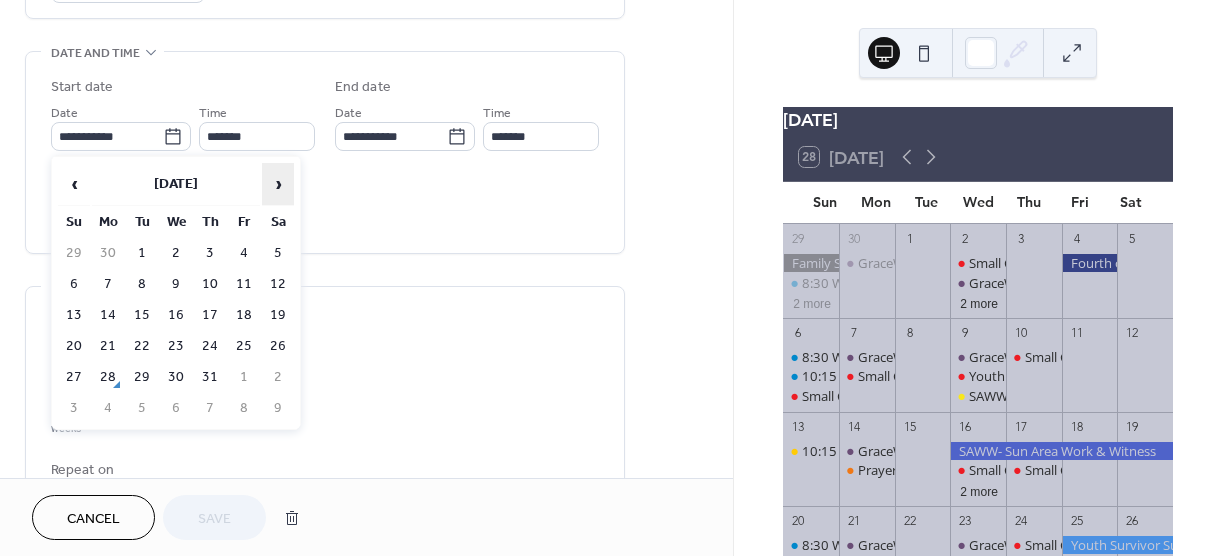 click on "›" at bounding box center [278, 184] 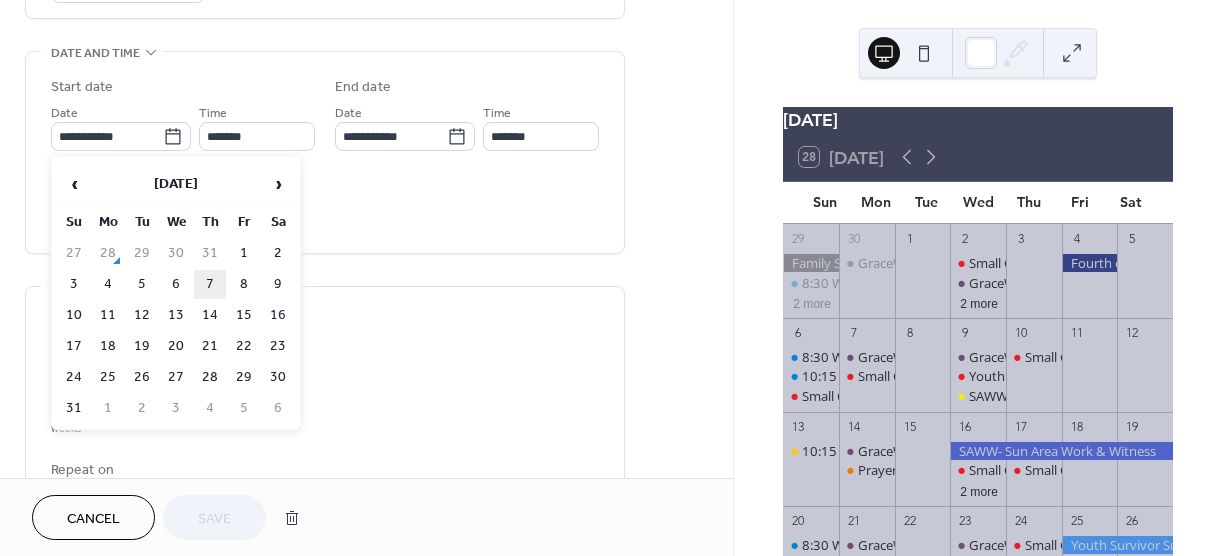 click on "7" at bounding box center (210, 284) 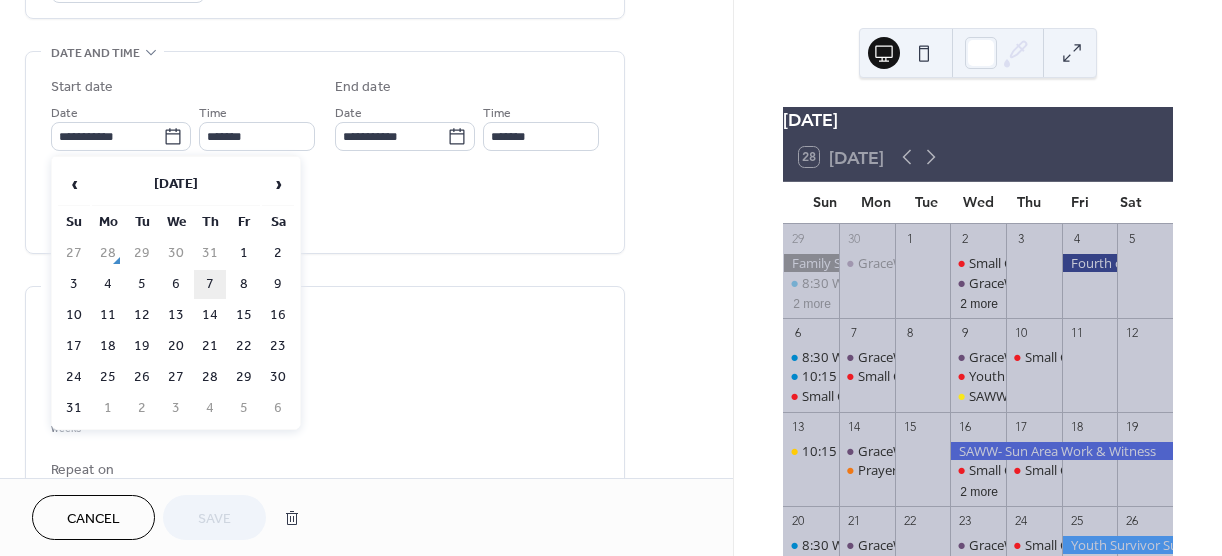 type on "**********" 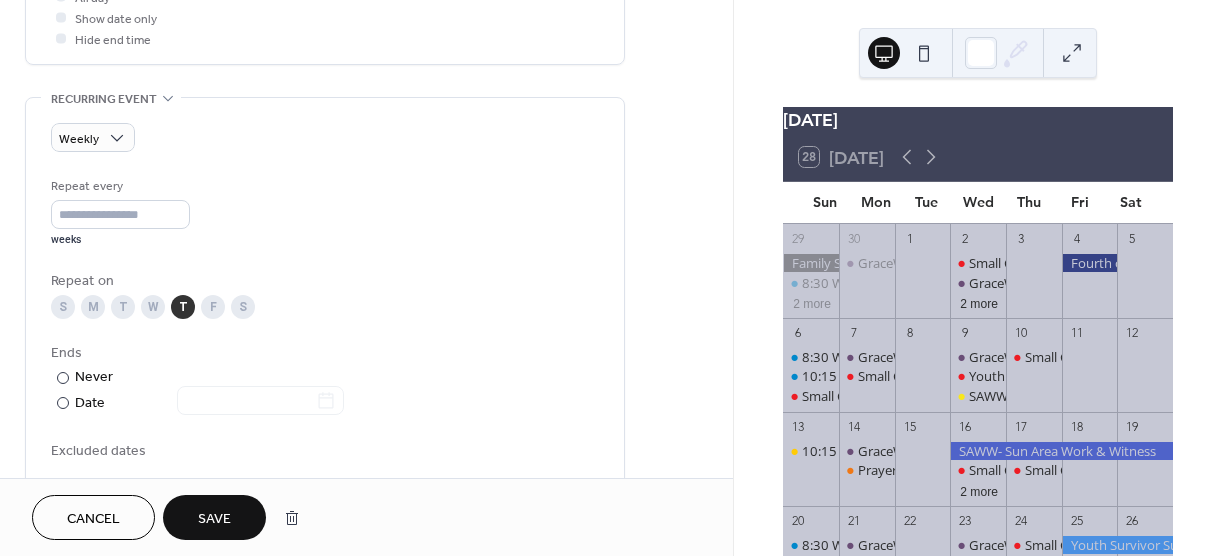 scroll, scrollTop: 800, scrollLeft: 0, axis: vertical 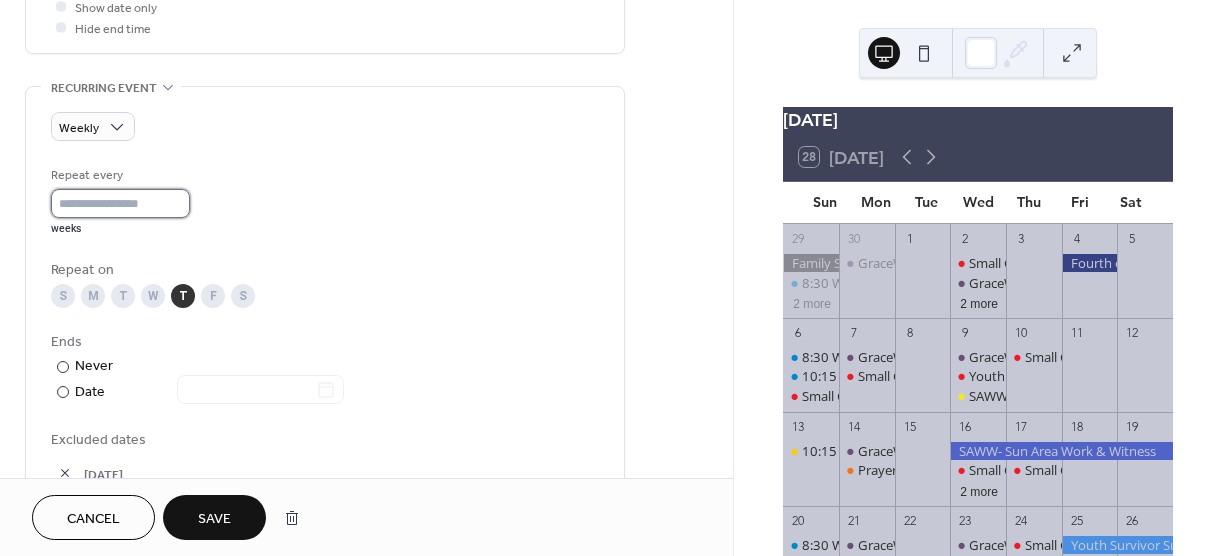 click on "*" at bounding box center [120, 203] 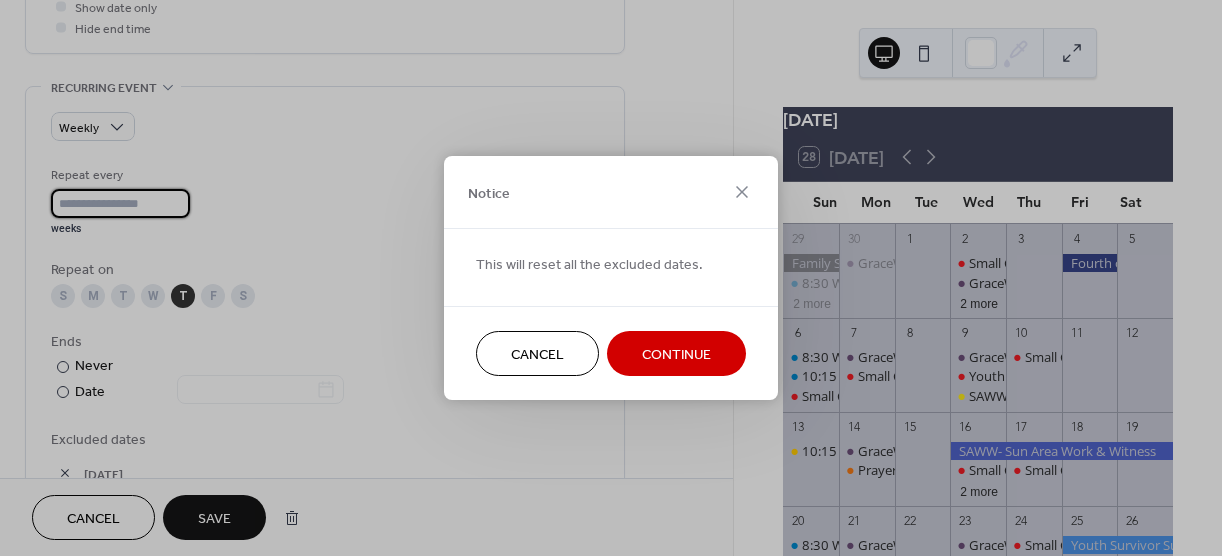 drag, startPoint x: 670, startPoint y: 354, endPoint x: 587, endPoint y: 344, distance: 83.60024 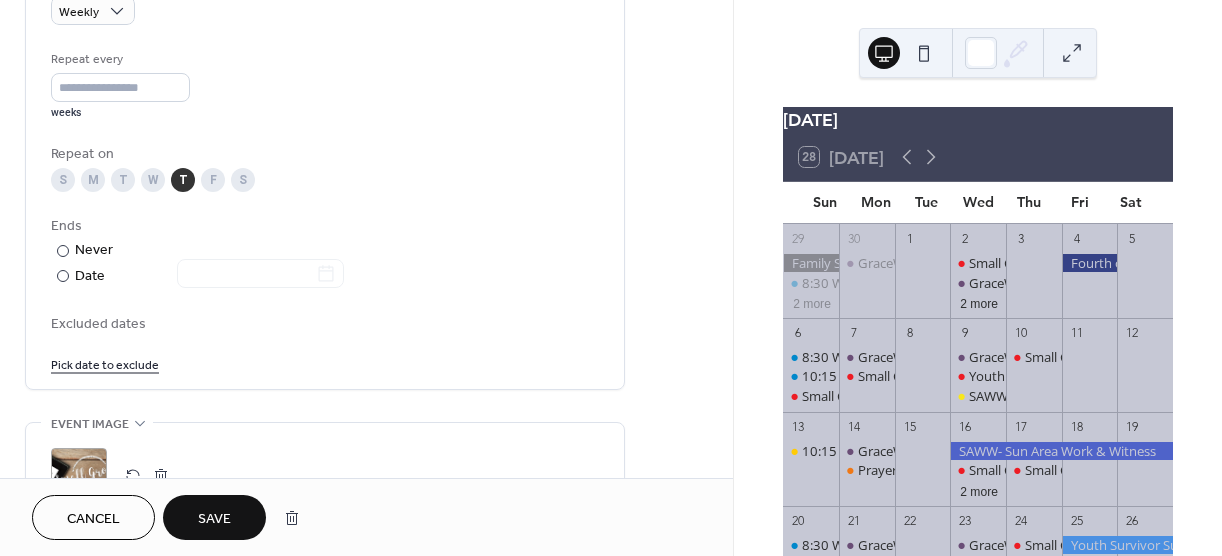 scroll, scrollTop: 1000, scrollLeft: 0, axis: vertical 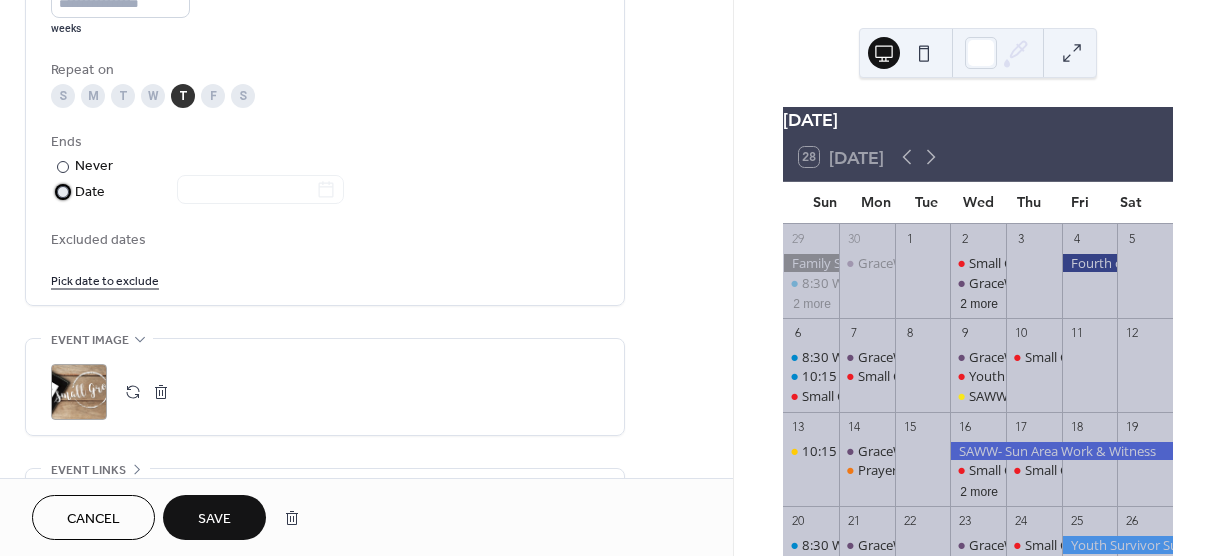click on "​" at bounding box center (61, 191) 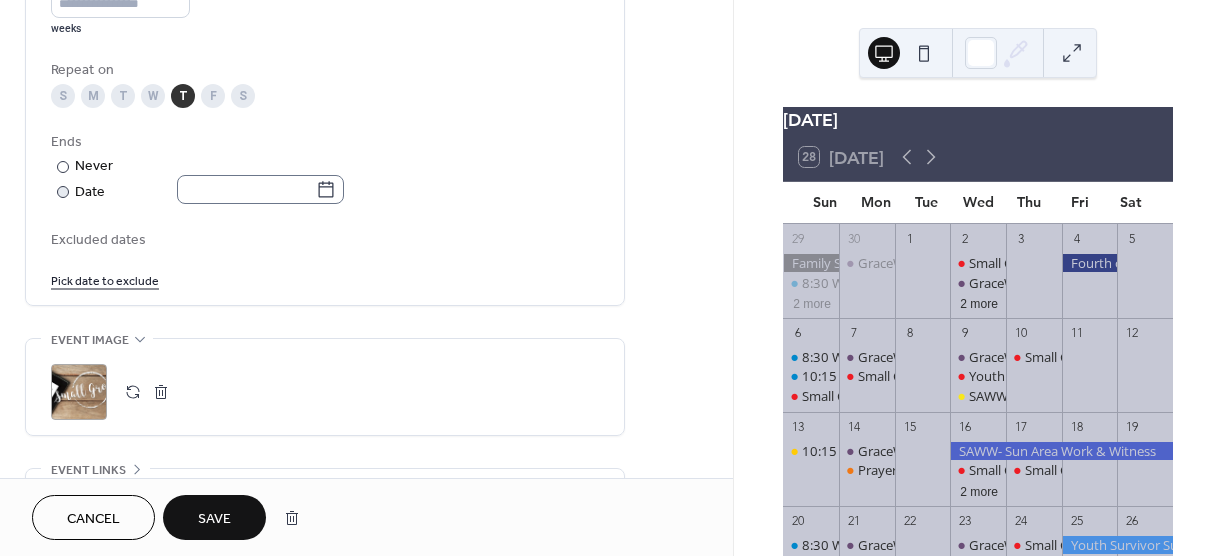 click 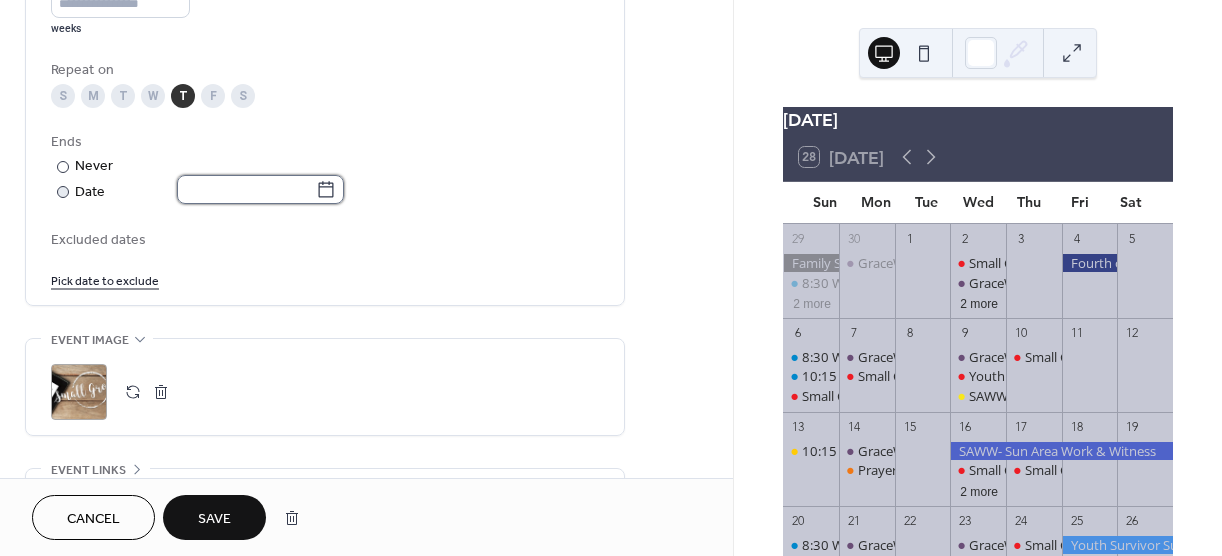 click at bounding box center (246, 189) 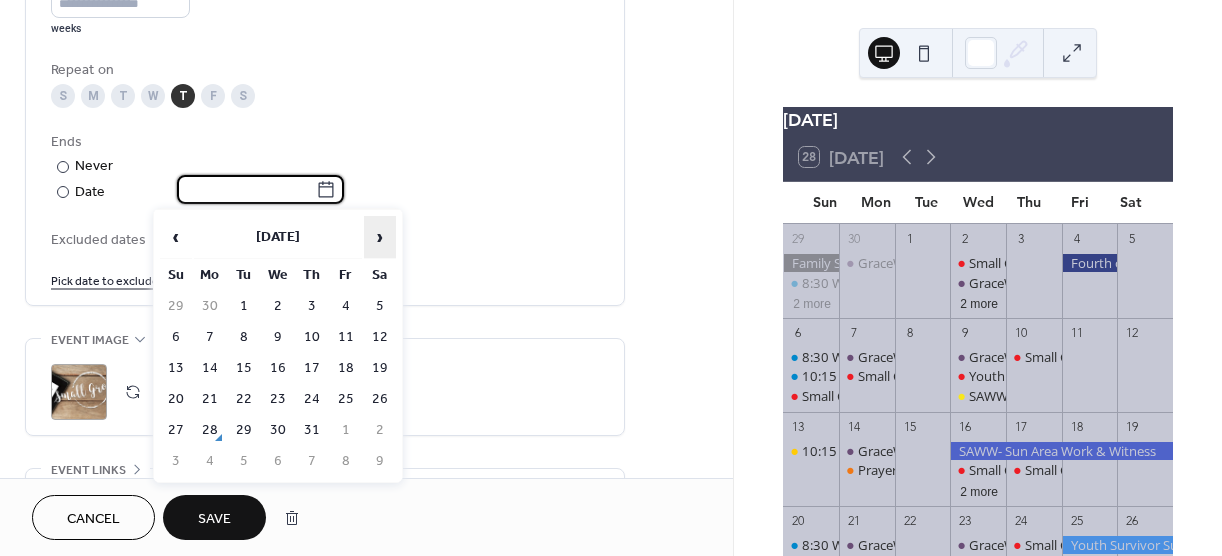 click on "›" at bounding box center [380, 237] 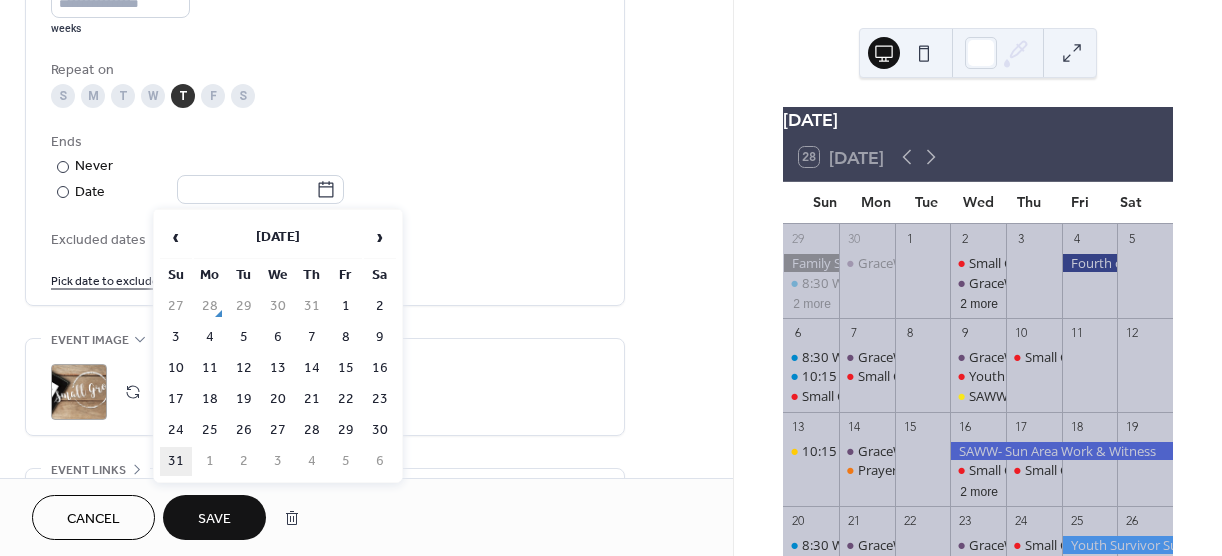 click on "31" at bounding box center (176, 461) 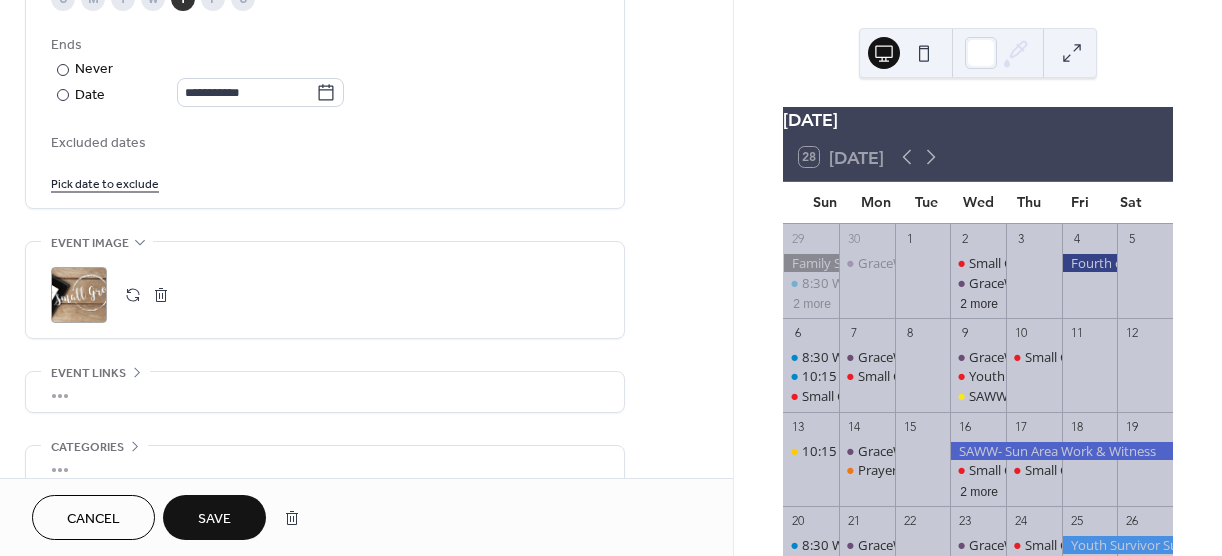 scroll, scrollTop: 1100, scrollLeft: 0, axis: vertical 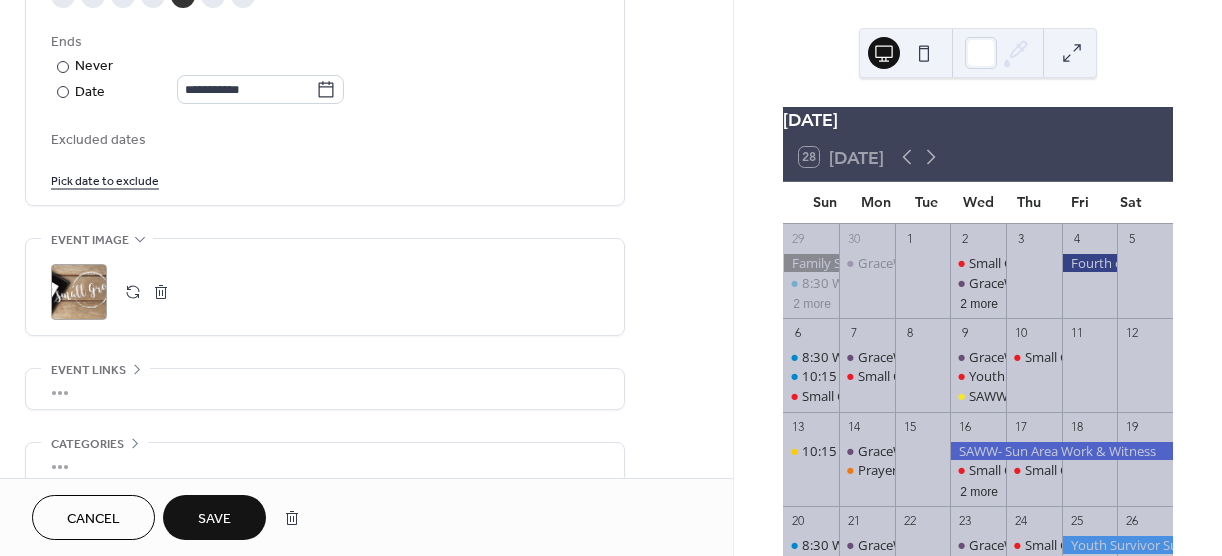 click on "Save" at bounding box center [214, 519] 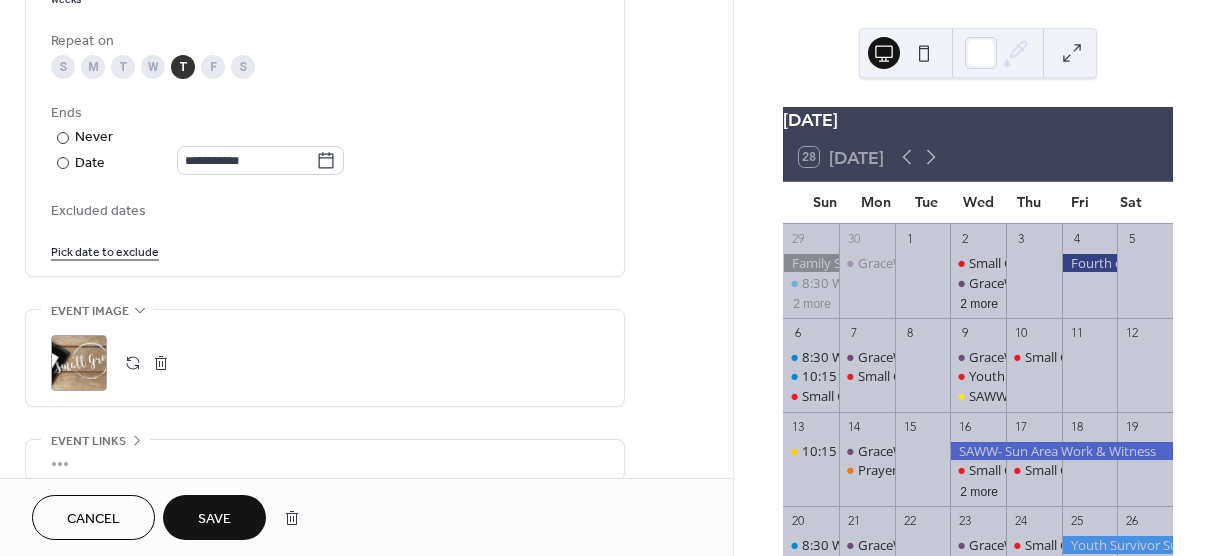 scroll, scrollTop: 1171, scrollLeft: 0, axis: vertical 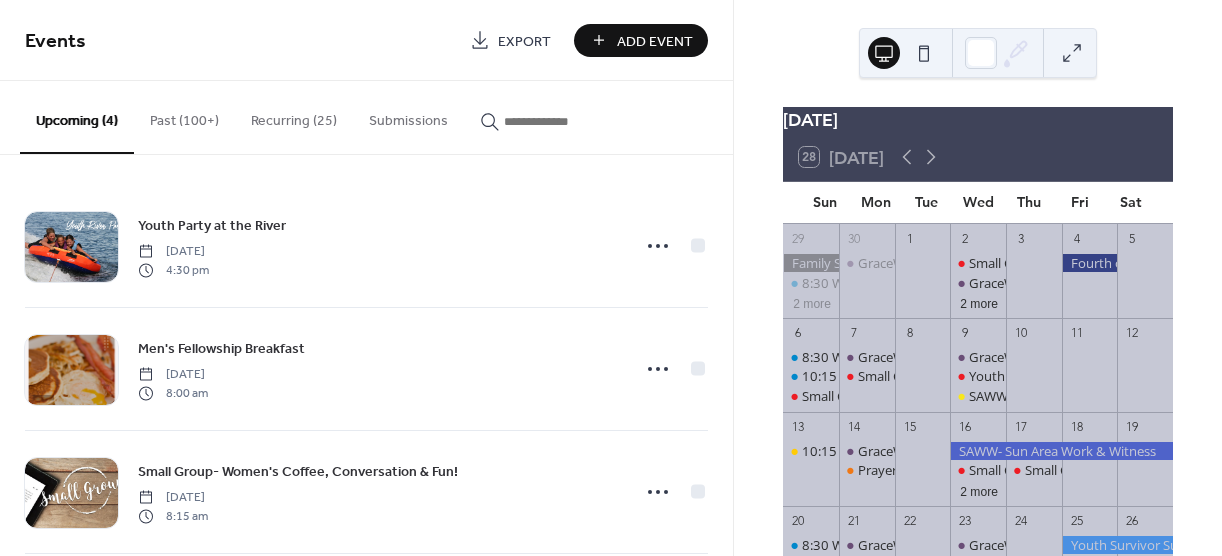 click on "Recurring (25)" at bounding box center [294, 116] 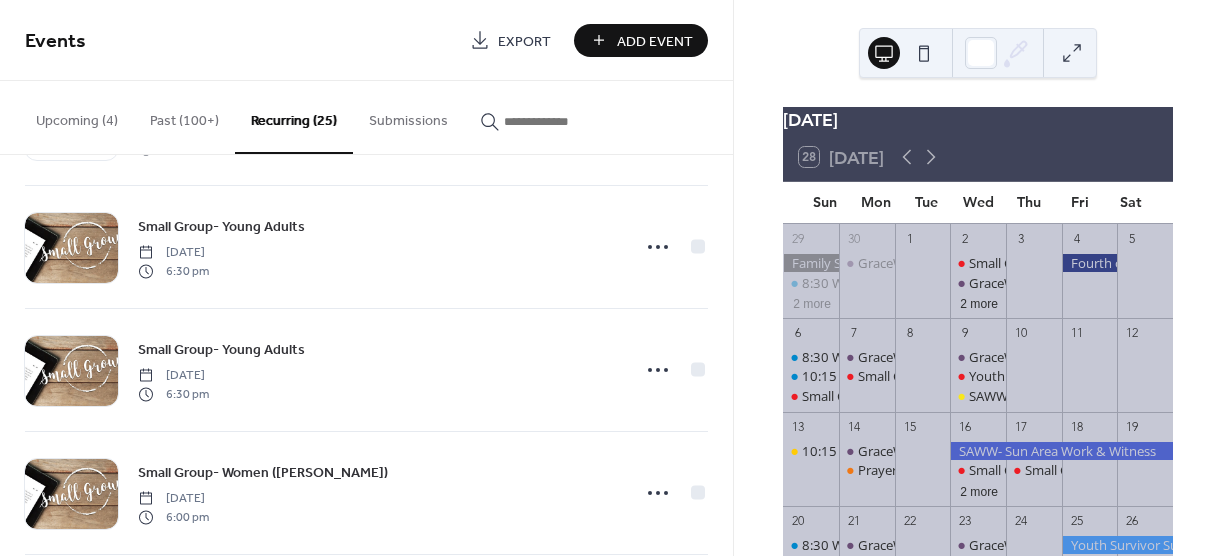 scroll, scrollTop: 1600, scrollLeft: 0, axis: vertical 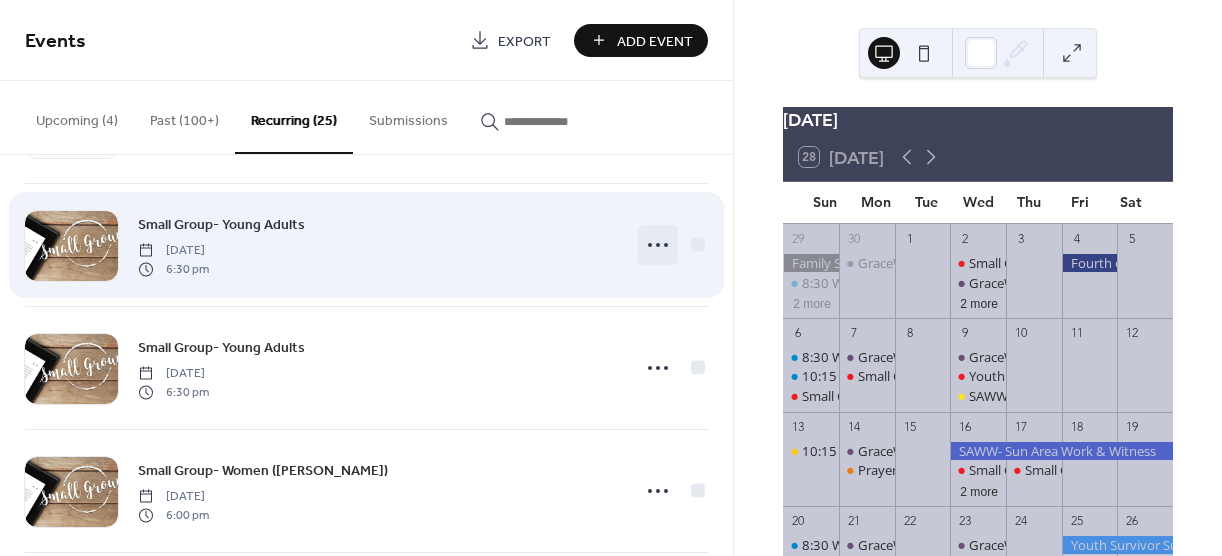 click 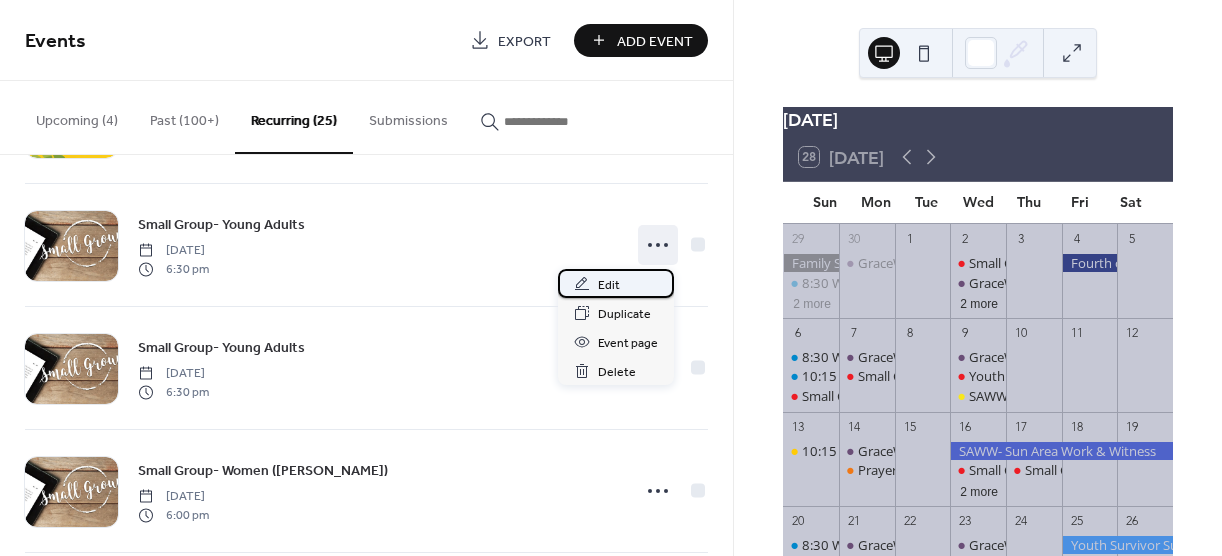 click on "Edit" at bounding box center [609, 285] 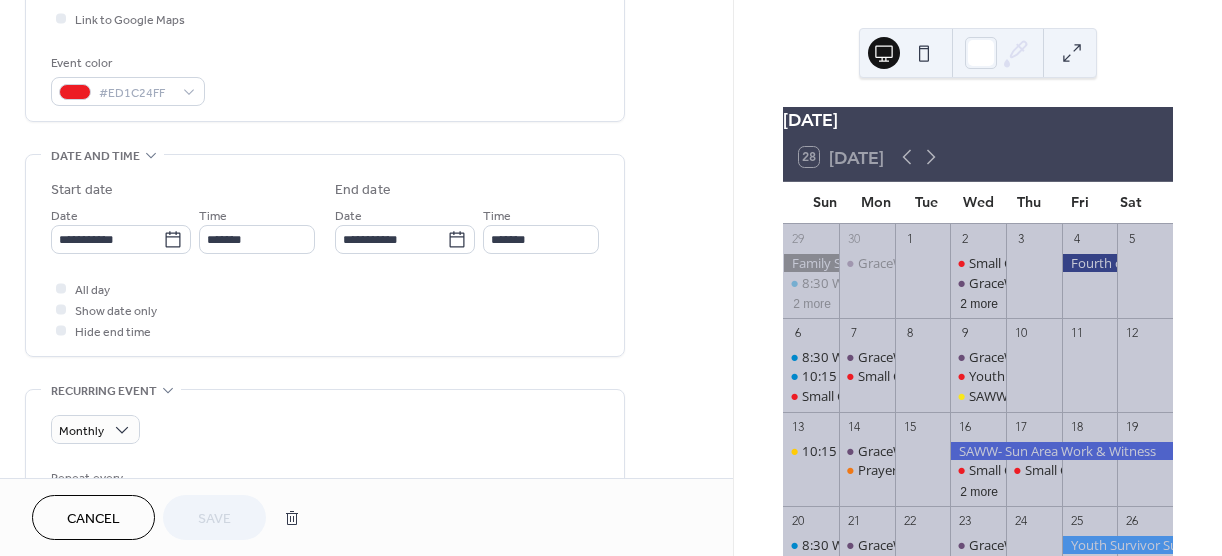 scroll, scrollTop: 500, scrollLeft: 0, axis: vertical 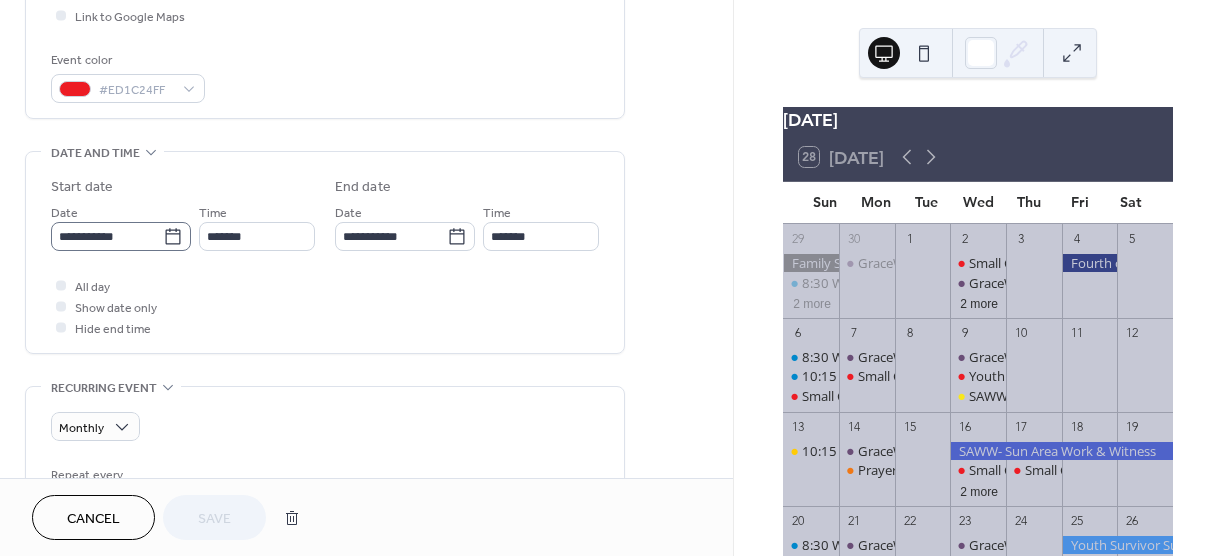 click 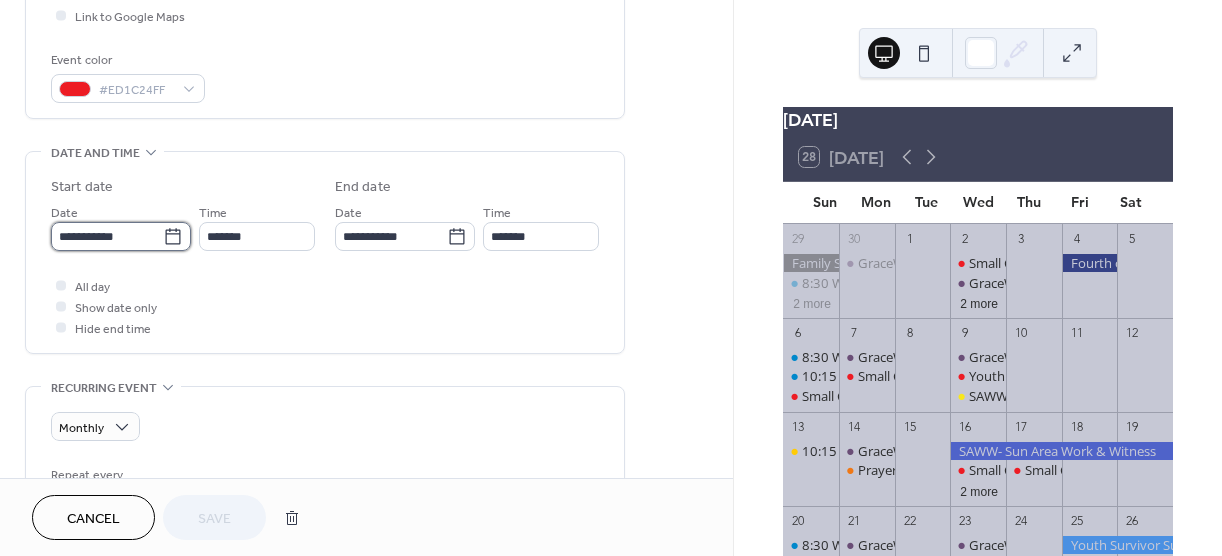 click on "**********" at bounding box center [107, 236] 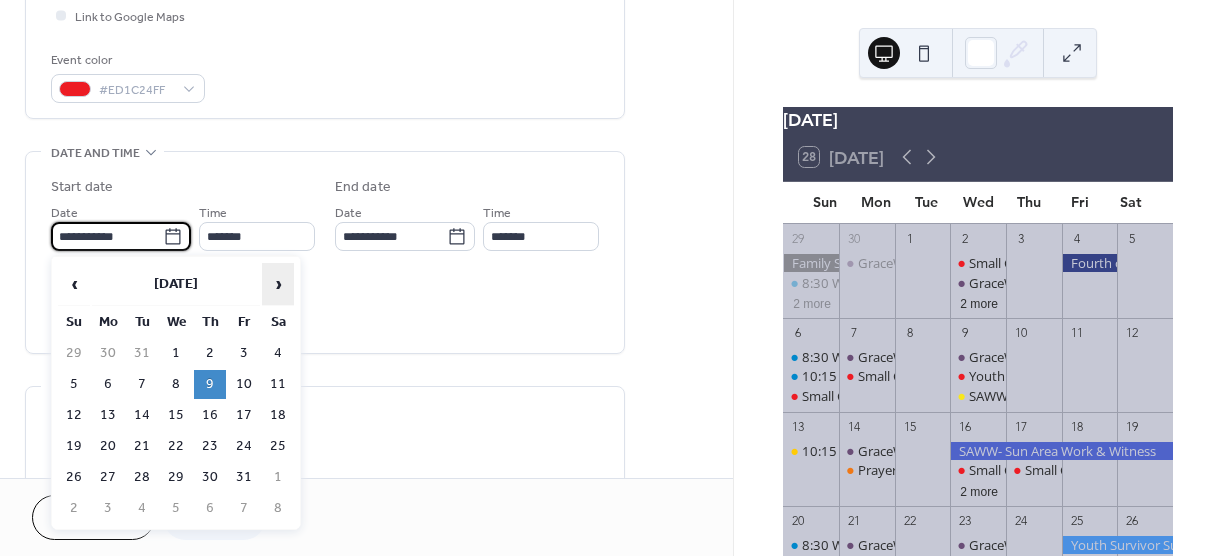 click on "›" at bounding box center [278, 284] 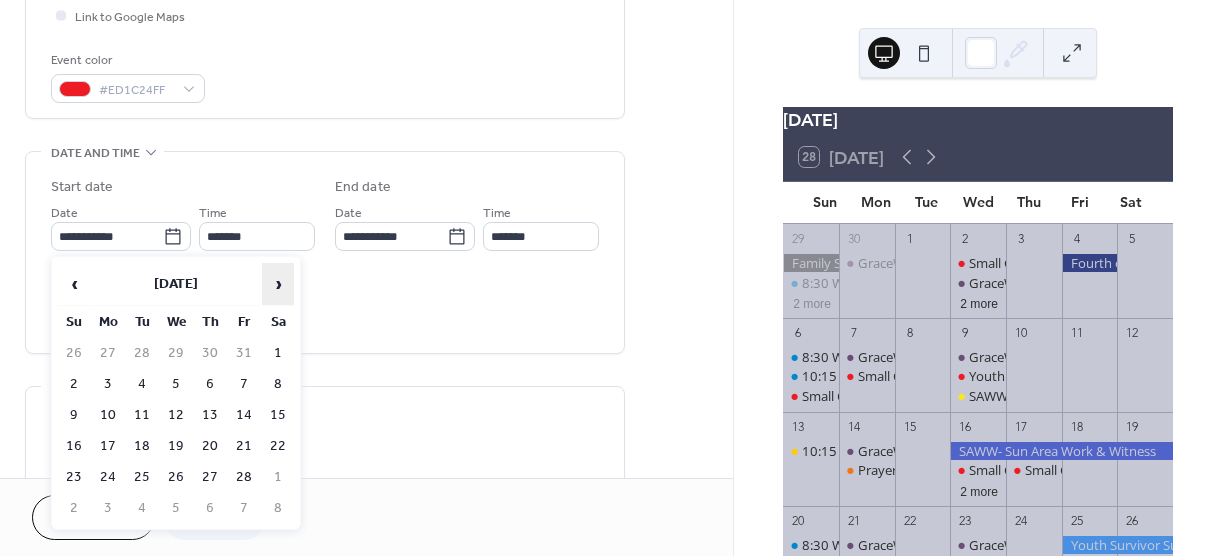 click on "›" at bounding box center [278, 284] 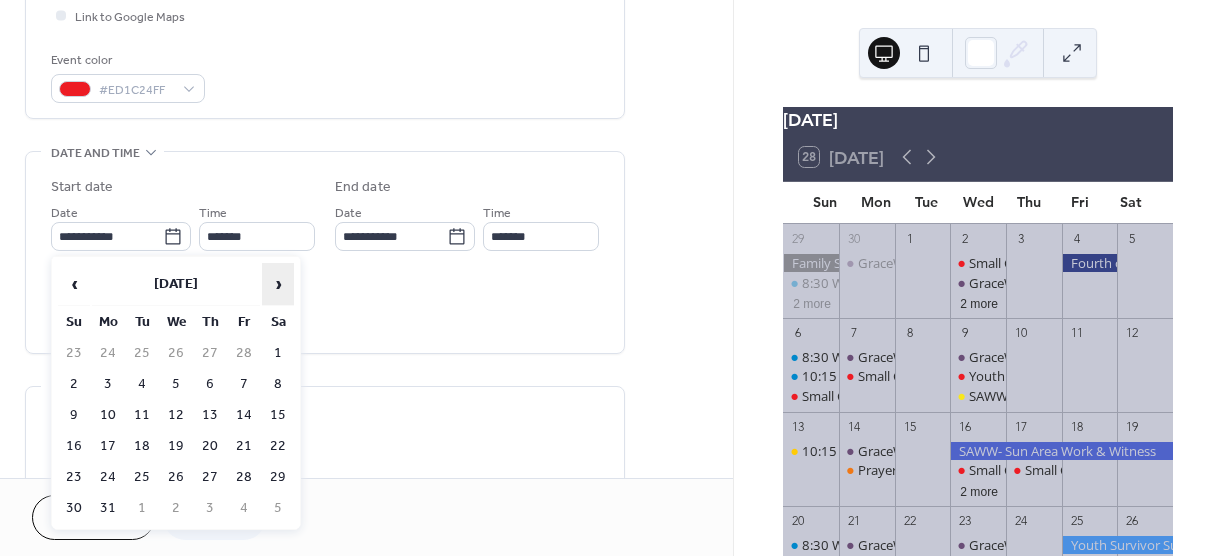 click on "›" at bounding box center [278, 284] 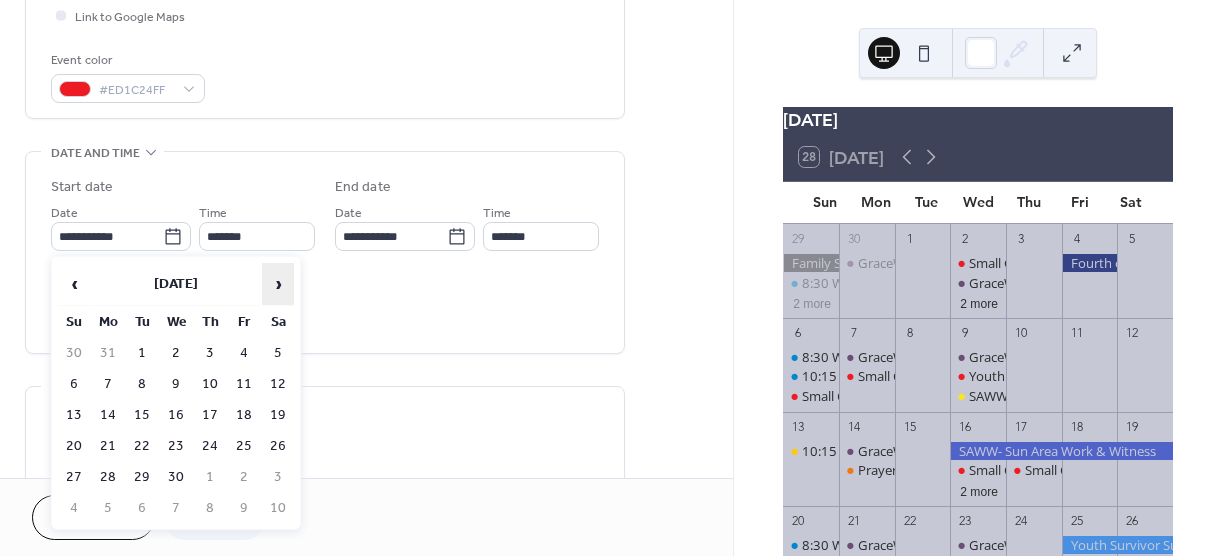 click on "›" at bounding box center [278, 284] 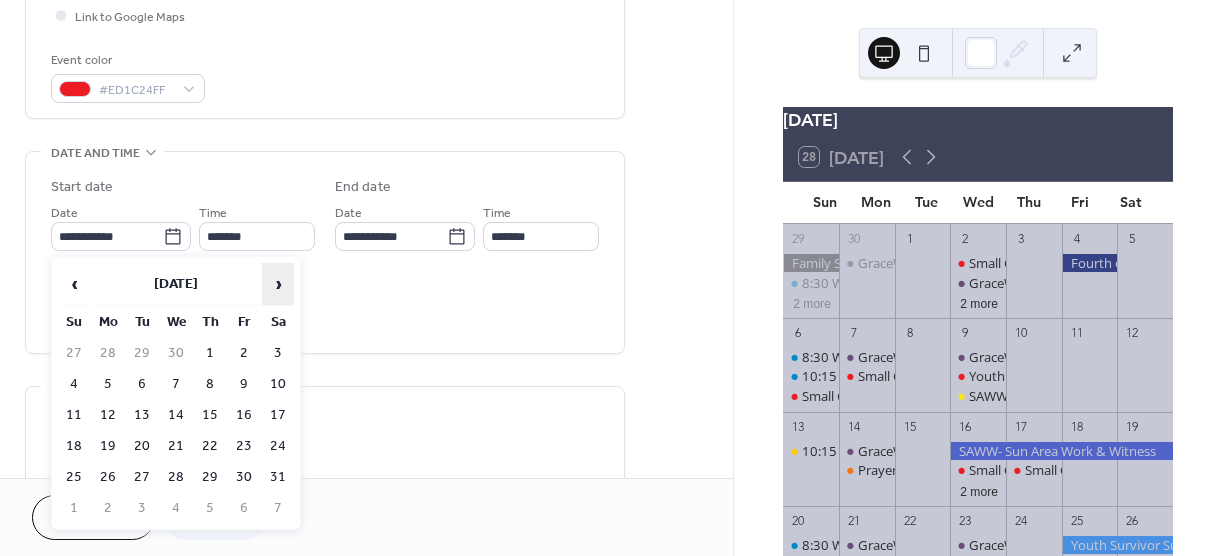 click on "›" at bounding box center (278, 284) 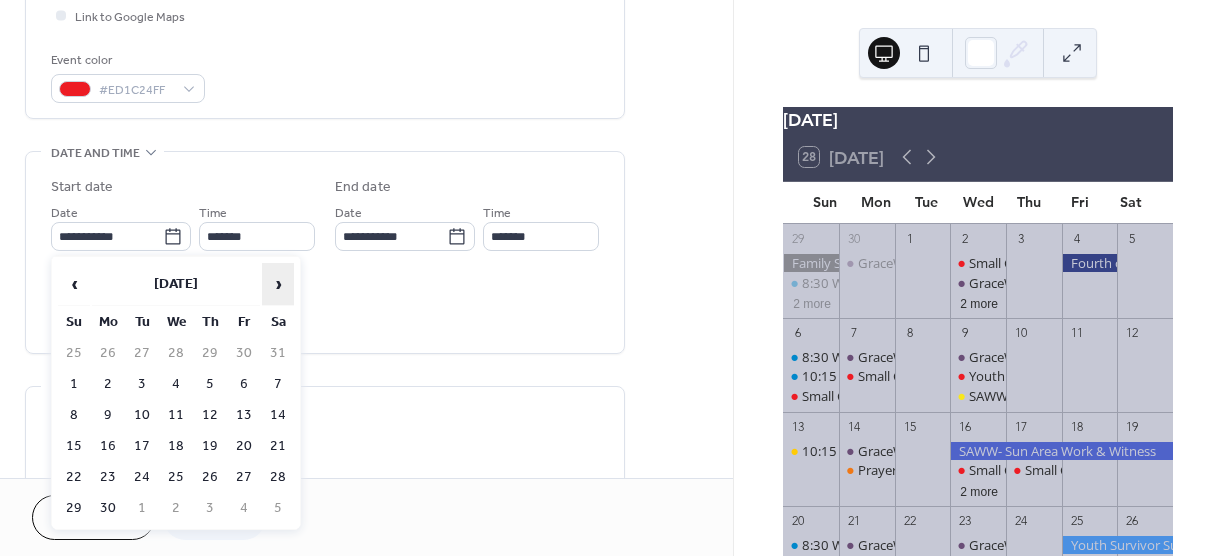 click on "›" at bounding box center (278, 284) 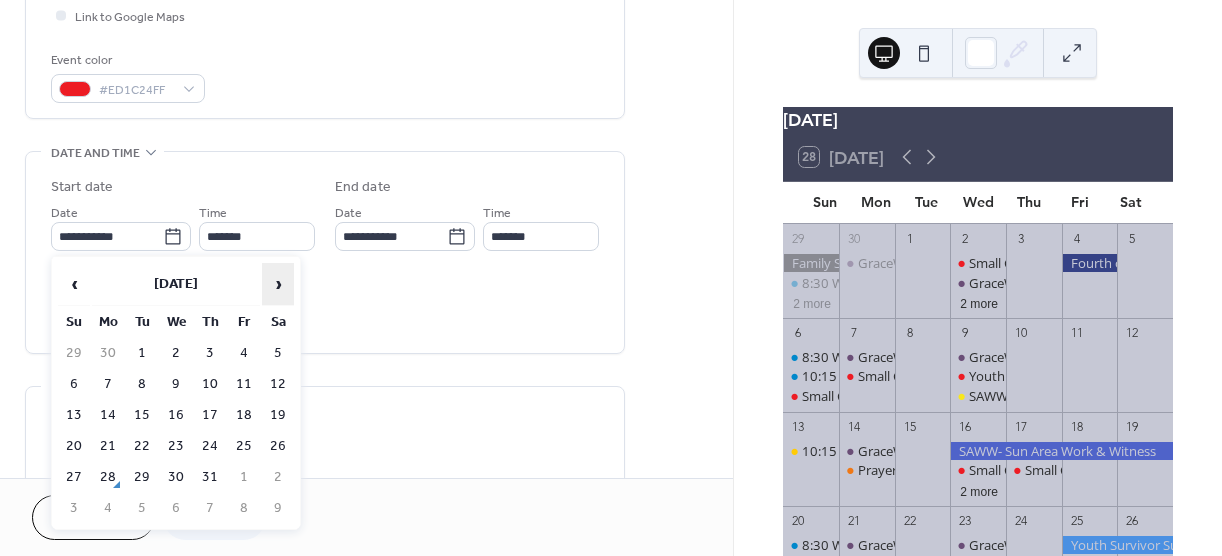 click on "›" at bounding box center (278, 284) 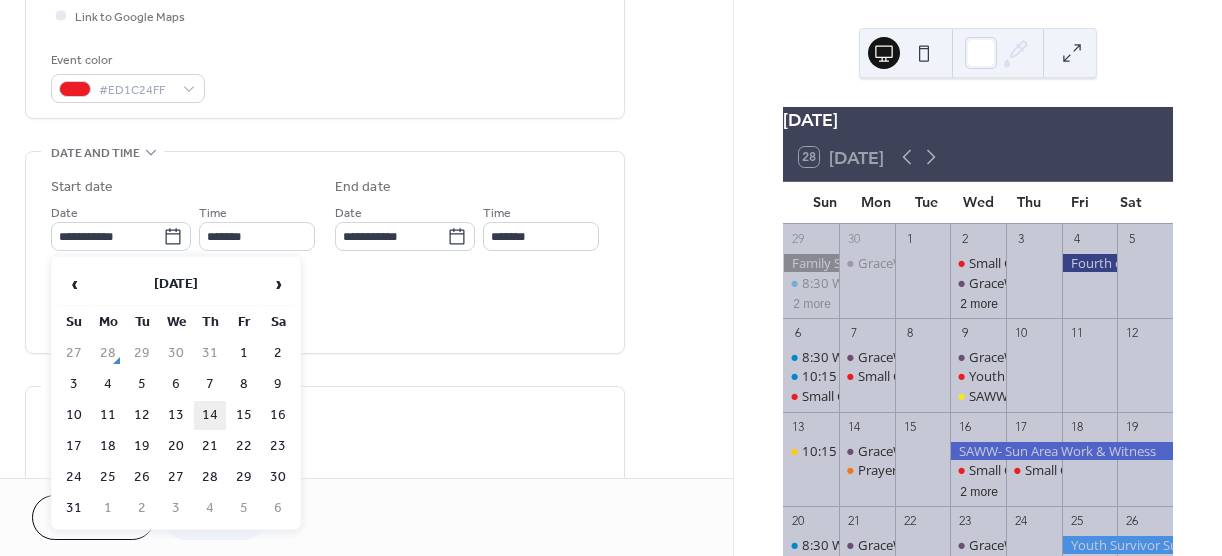 click on "14" at bounding box center (210, 415) 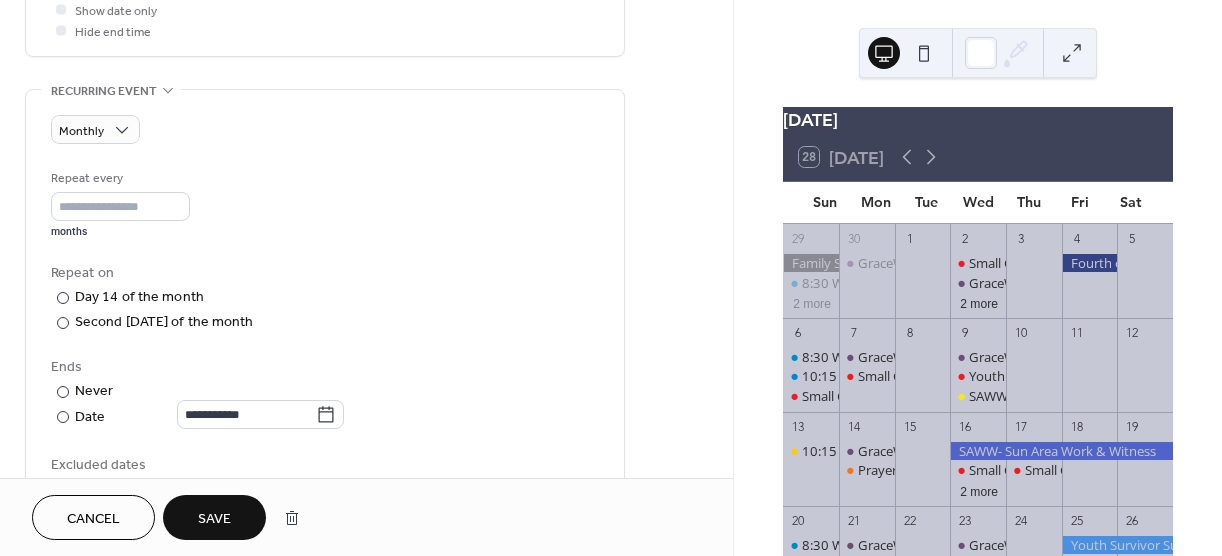 scroll, scrollTop: 800, scrollLeft: 0, axis: vertical 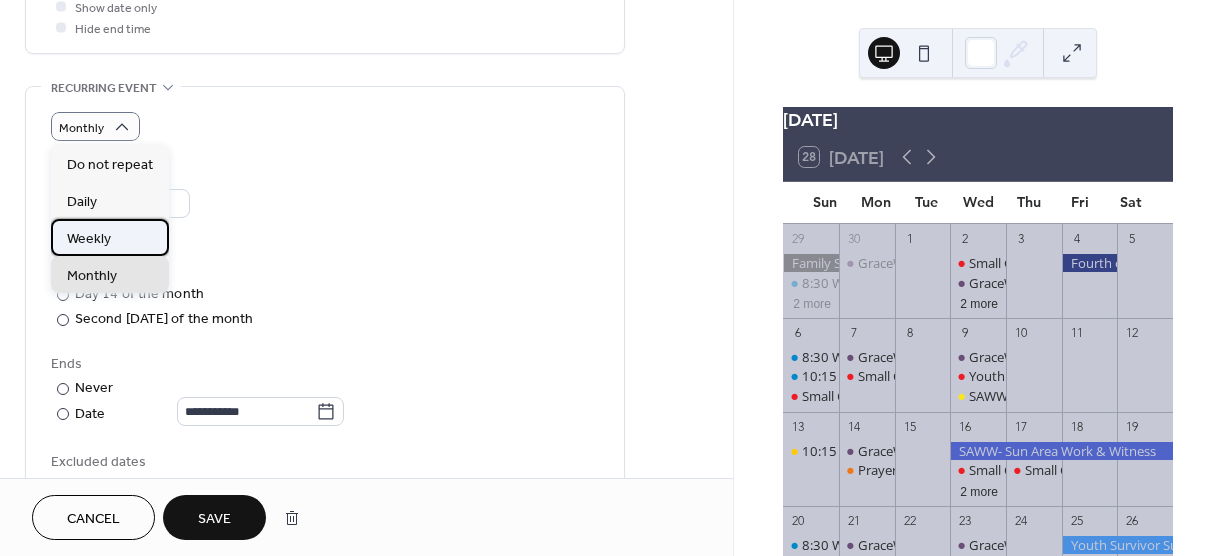 click on "Weekly" at bounding box center (89, 239) 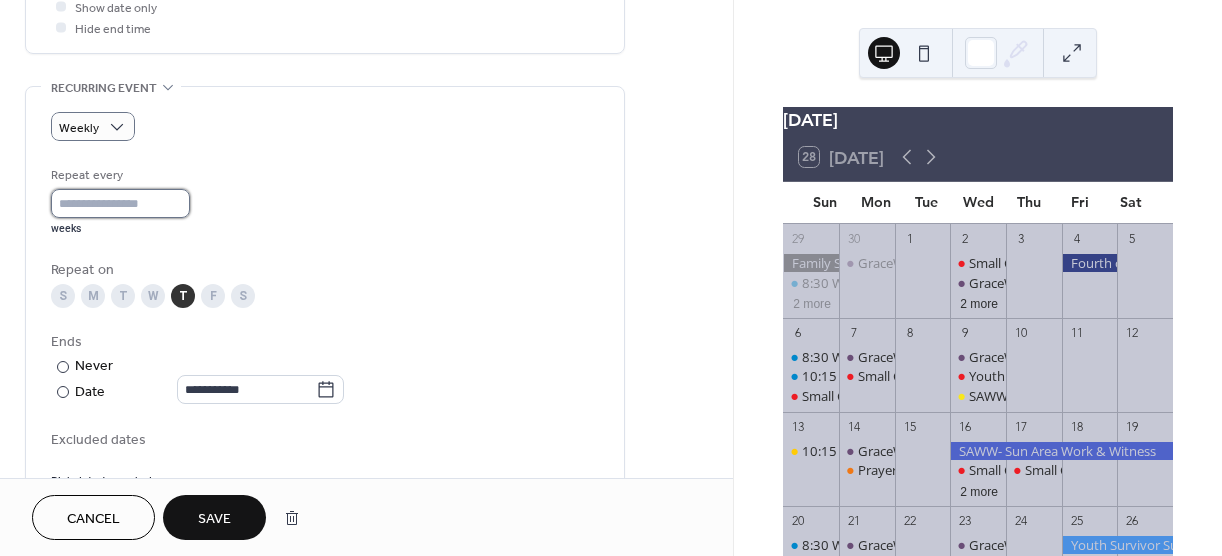 type on "*" 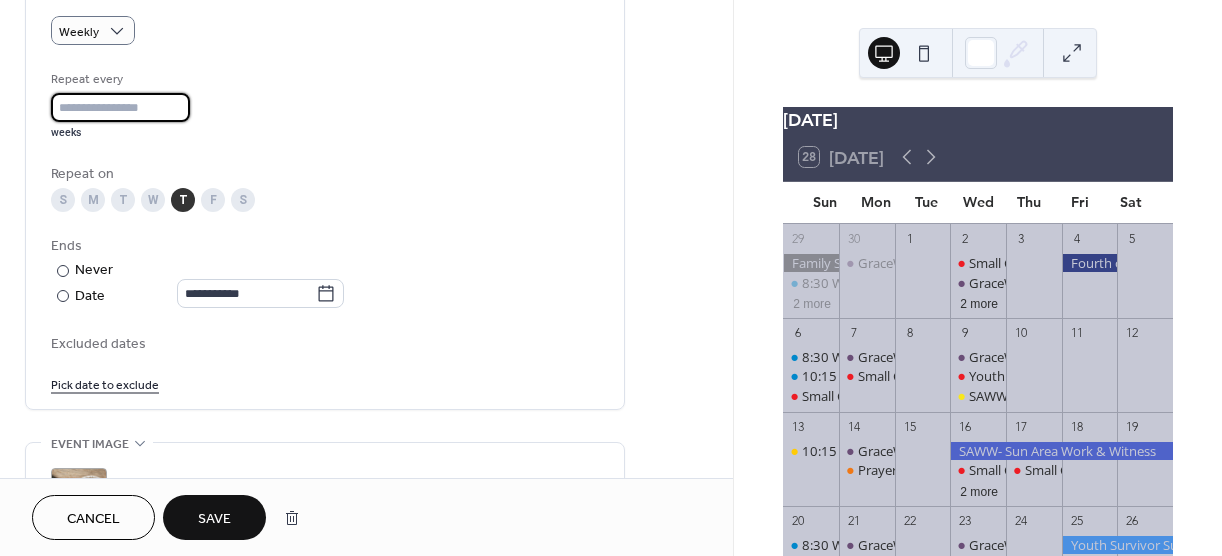 scroll, scrollTop: 900, scrollLeft: 0, axis: vertical 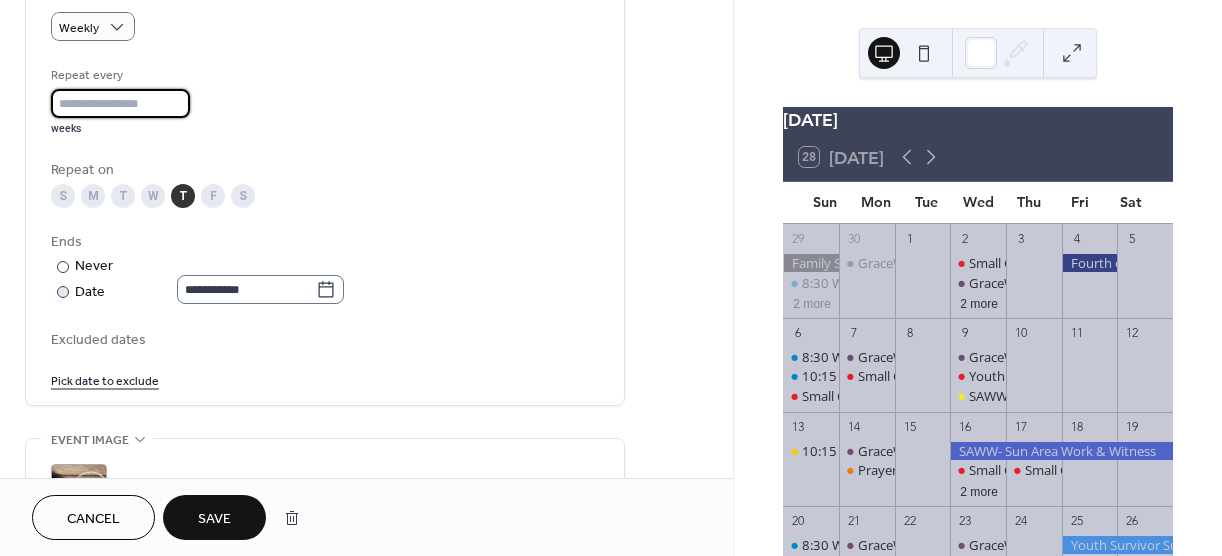 click 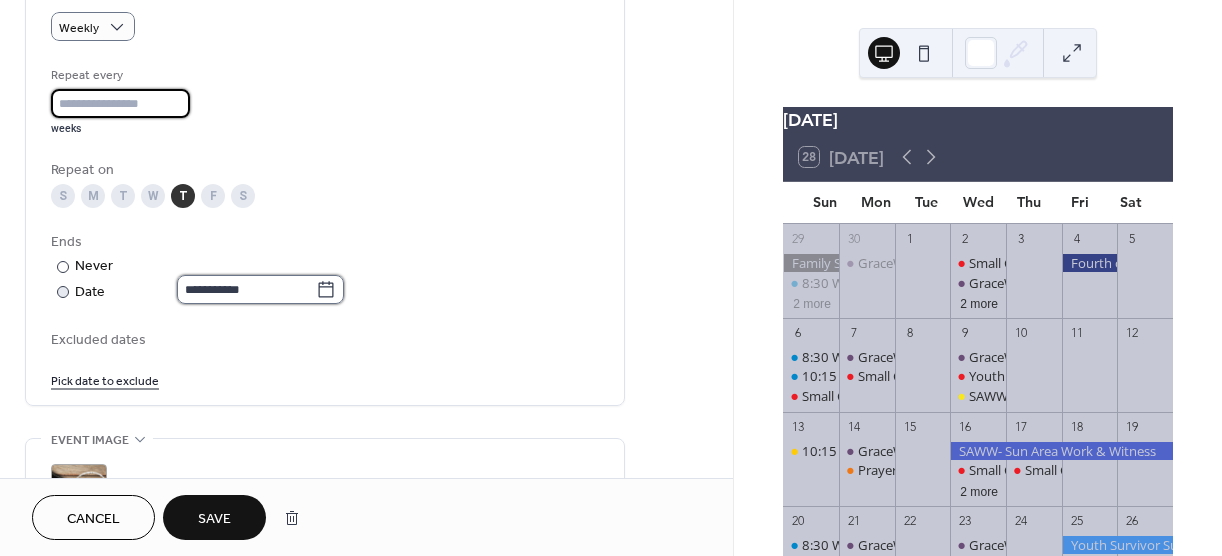 click on "**********" at bounding box center [246, 289] 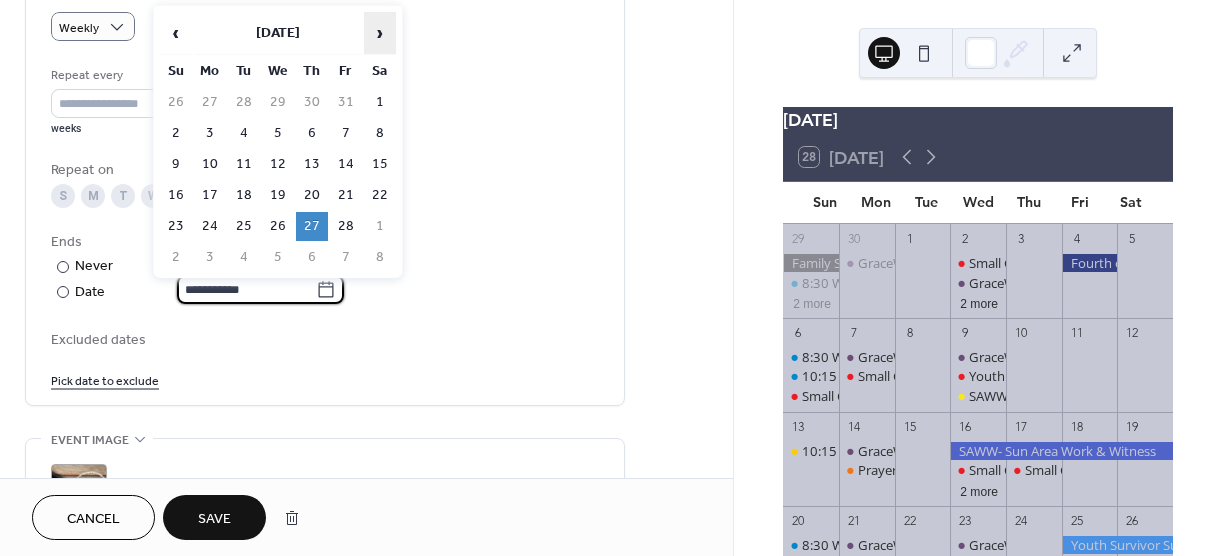 click on "›" at bounding box center (380, 33) 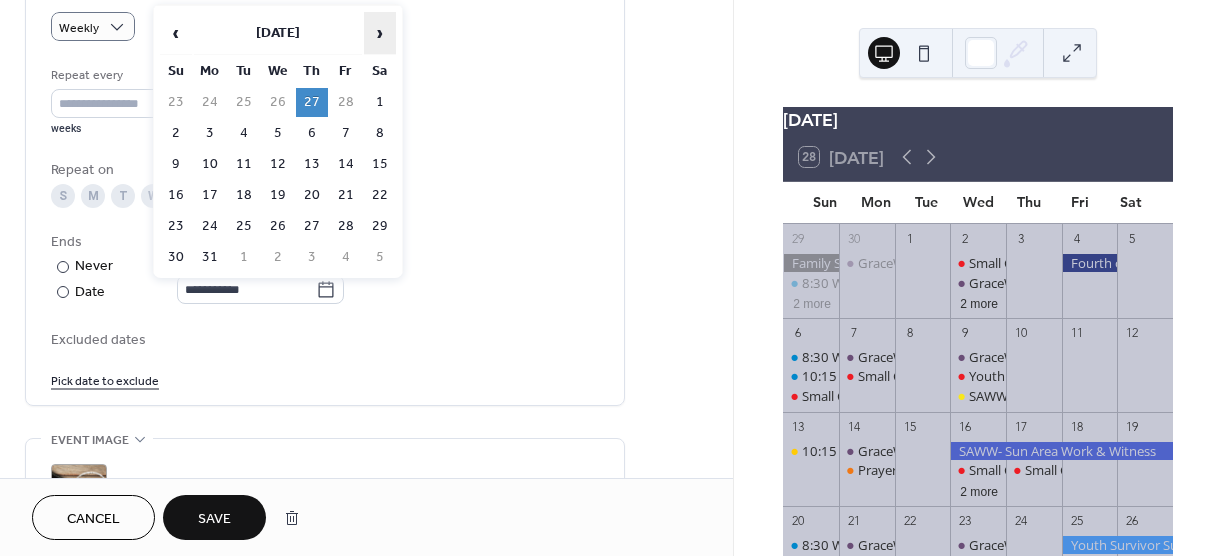 click on "›" at bounding box center (380, 33) 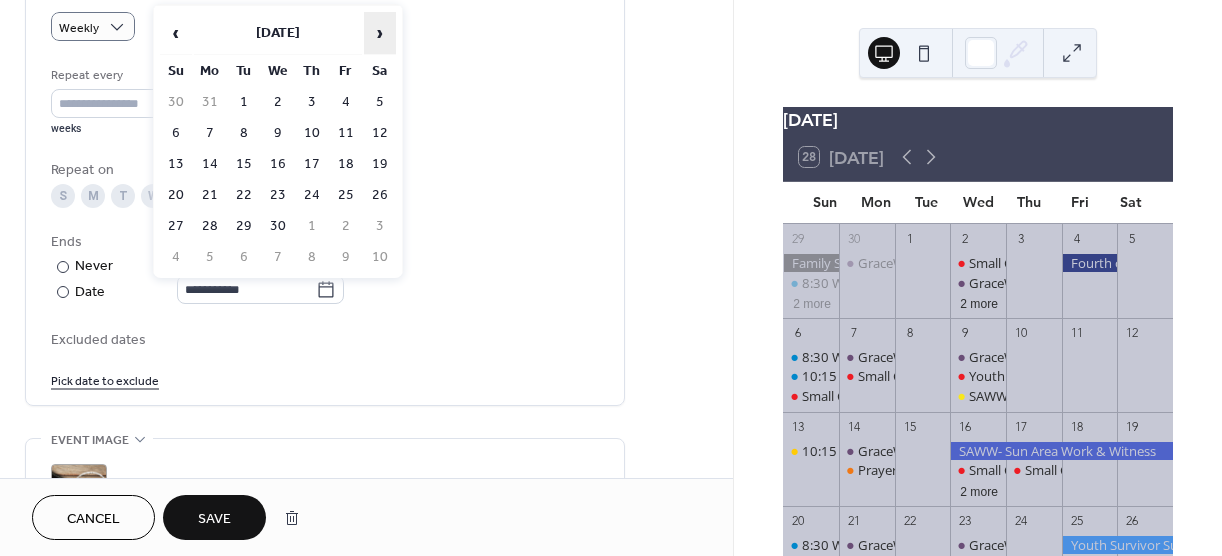 click on "›" at bounding box center (380, 33) 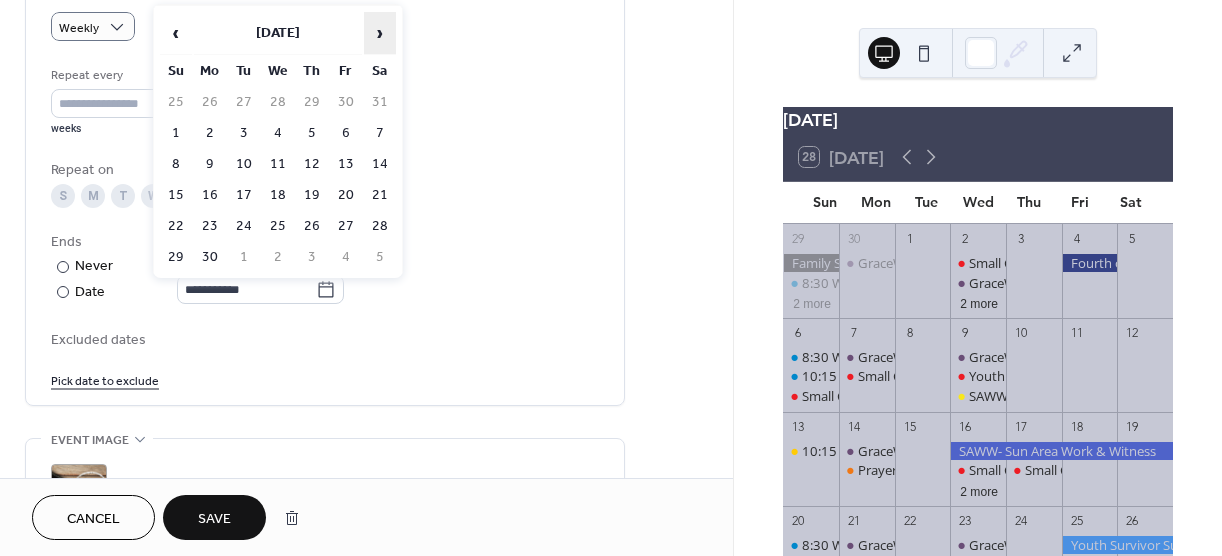 click on "›" at bounding box center (380, 33) 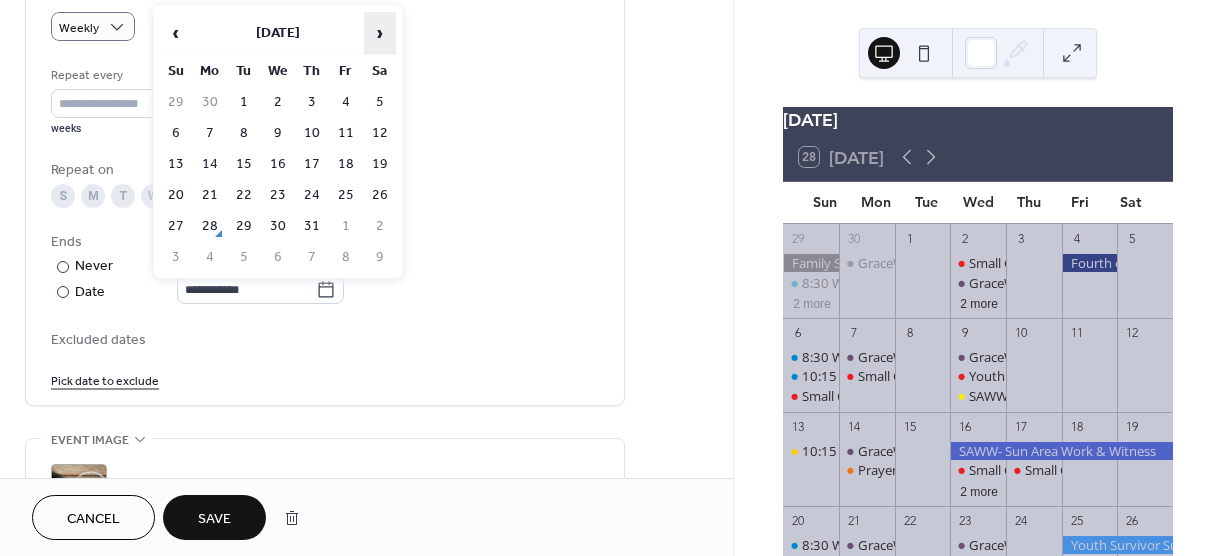 click on "›" at bounding box center (380, 33) 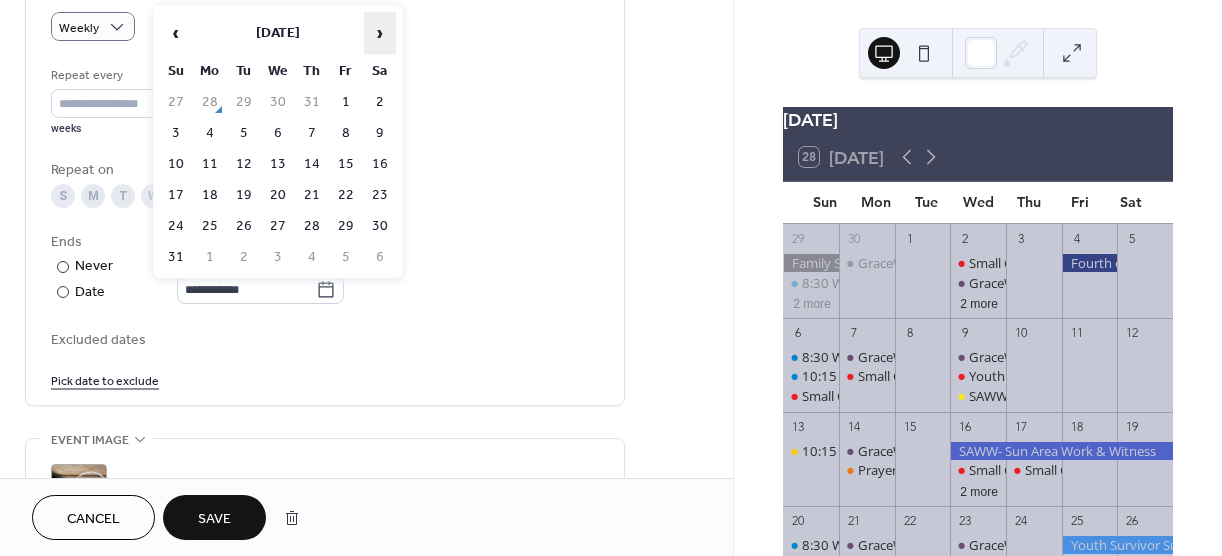 click on "›" at bounding box center (380, 33) 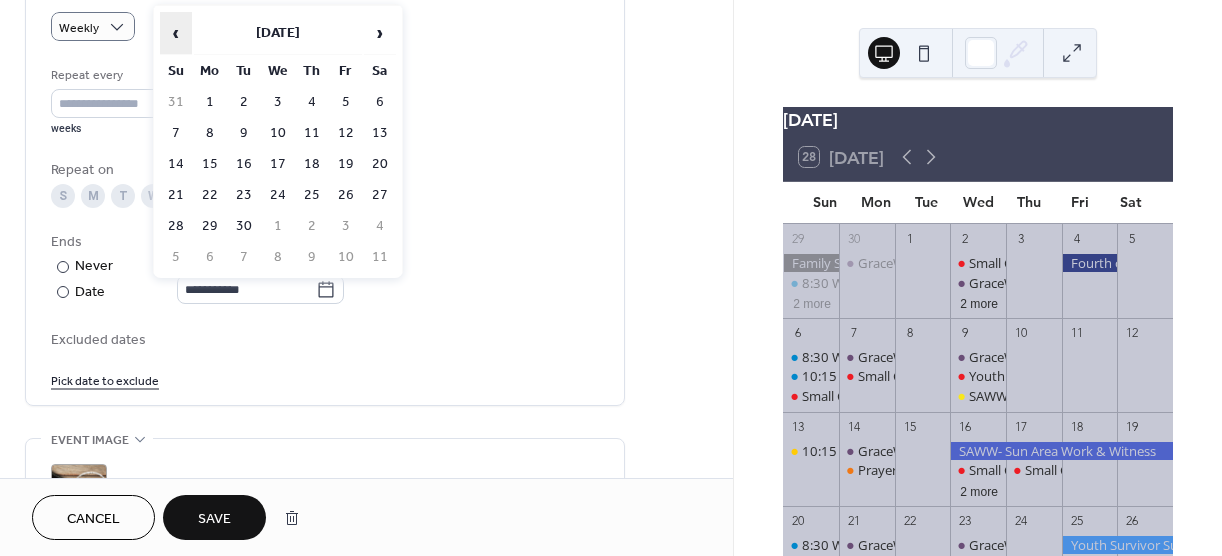 click on "‹" at bounding box center (176, 33) 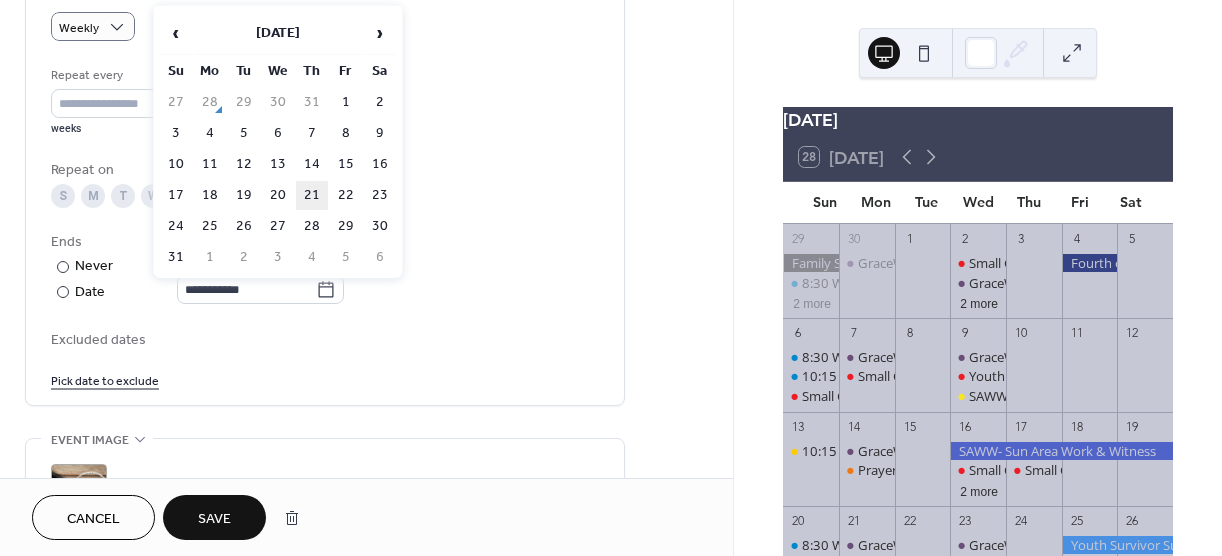 click on "21" at bounding box center [312, 195] 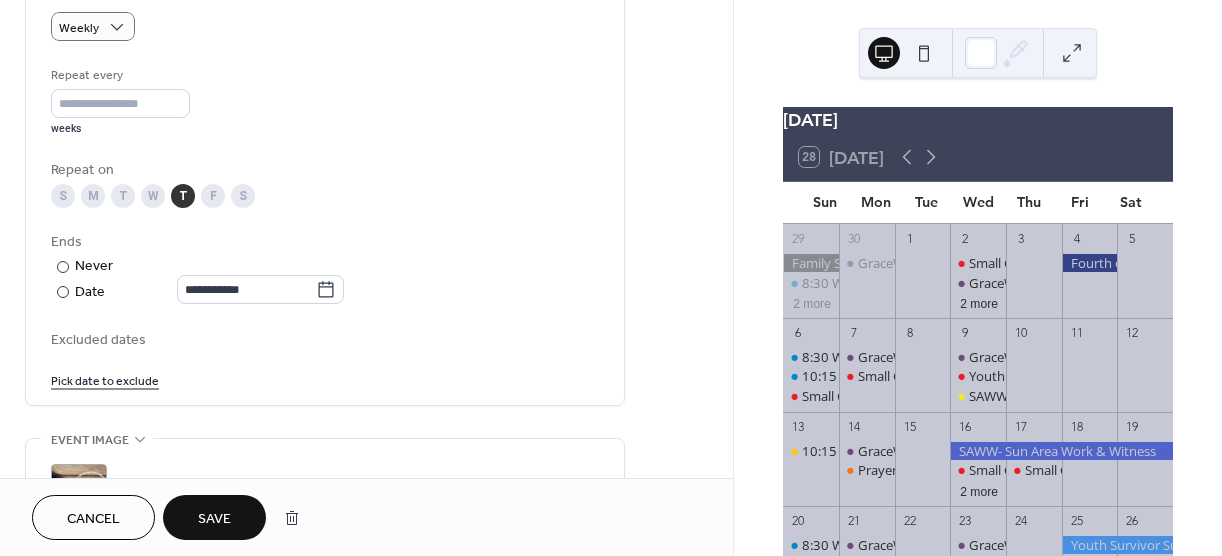 click on "Save" at bounding box center [214, 519] 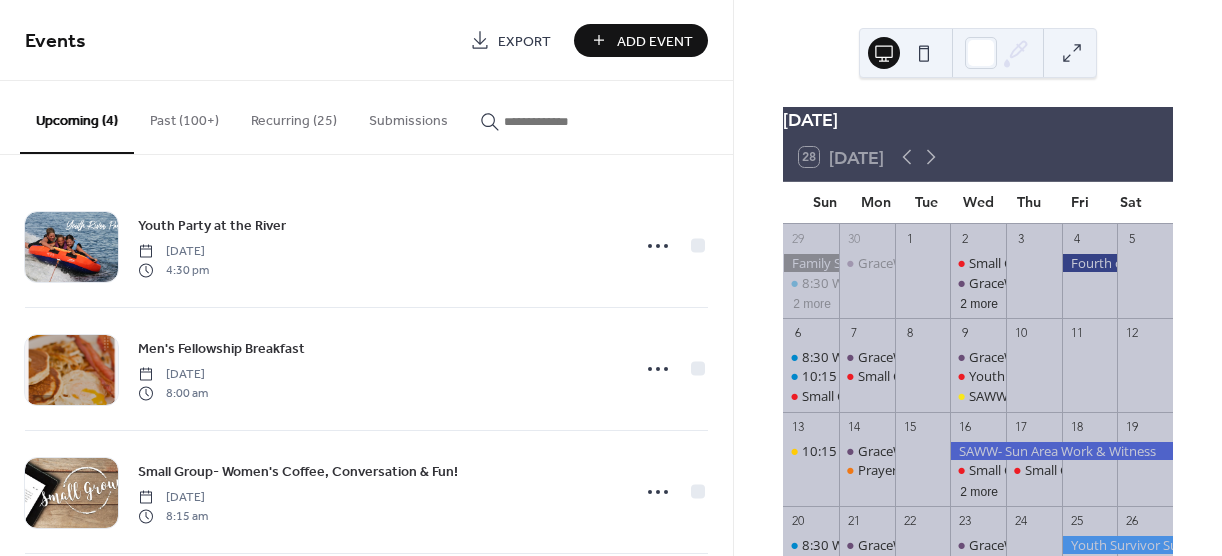 click on "Recurring (25)" at bounding box center (294, 116) 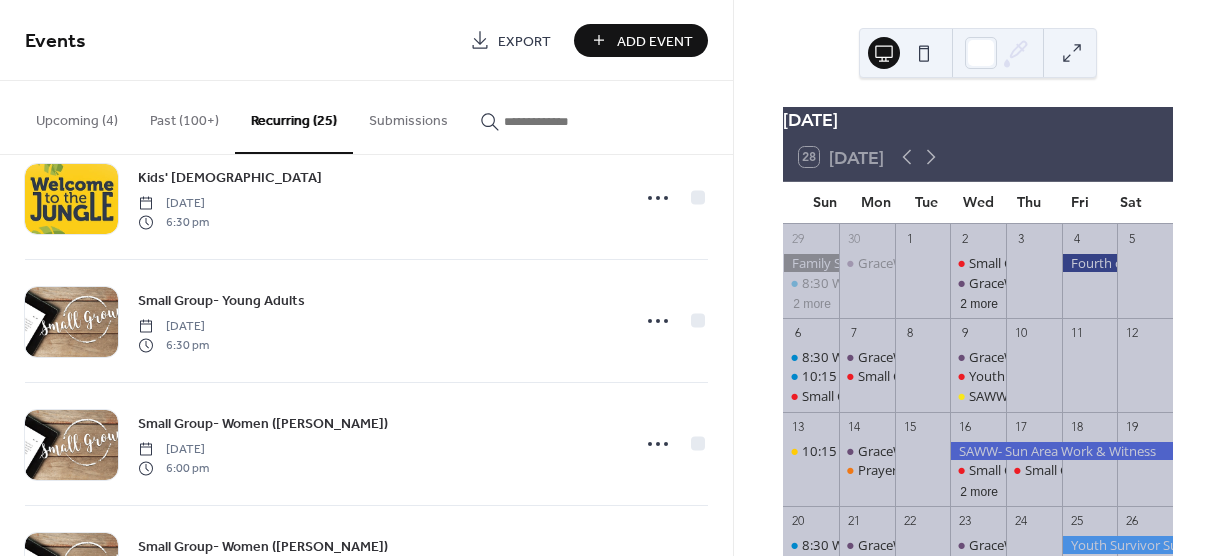 scroll, scrollTop: 1600, scrollLeft: 0, axis: vertical 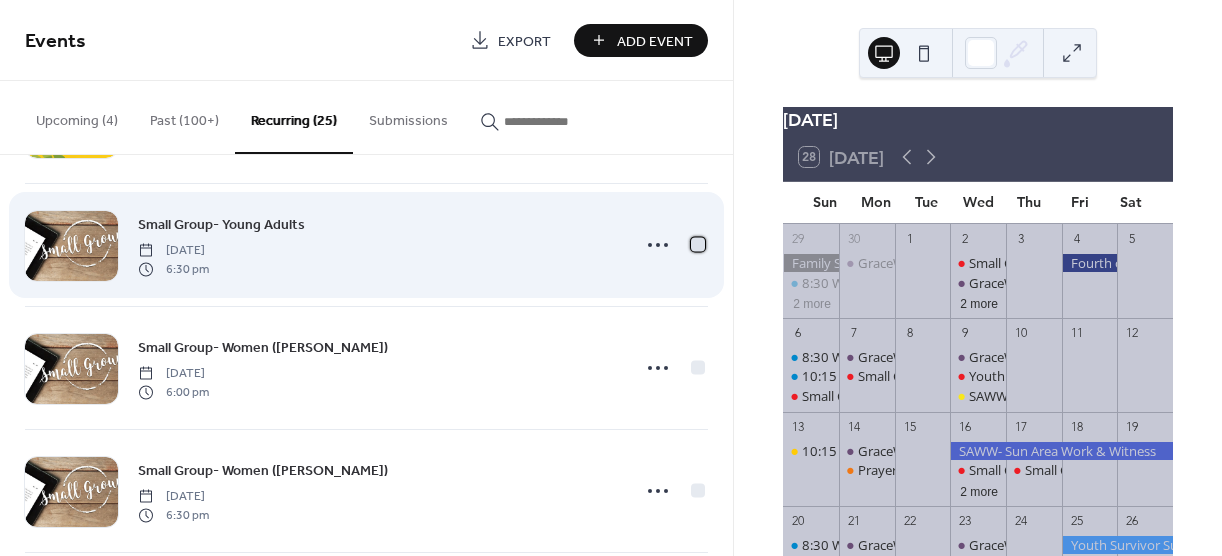 click at bounding box center [698, 244] 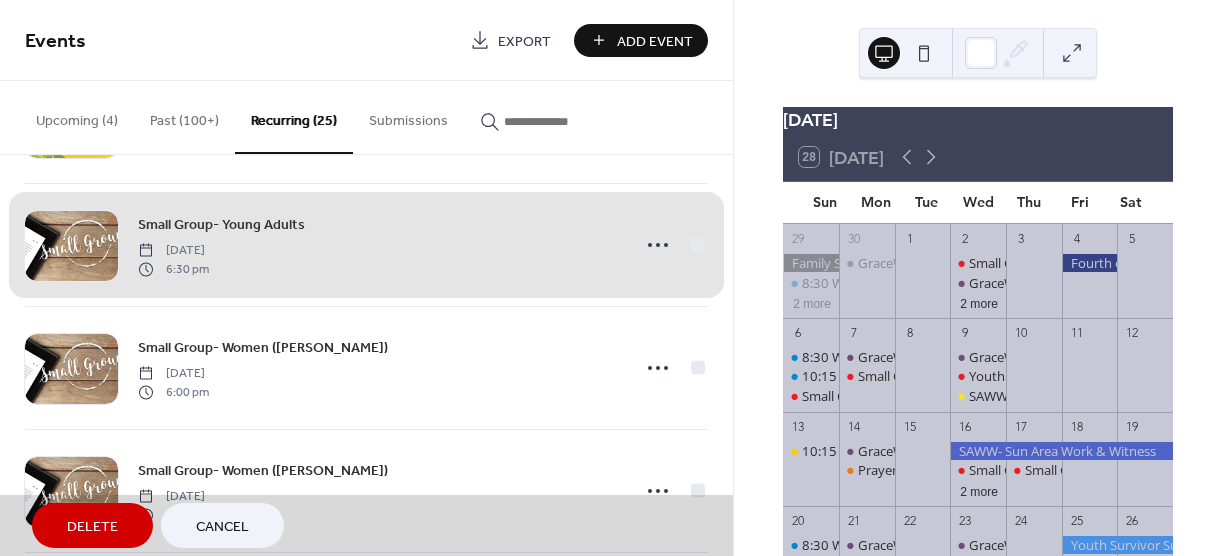 click on "Delete" at bounding box center [92, 525] 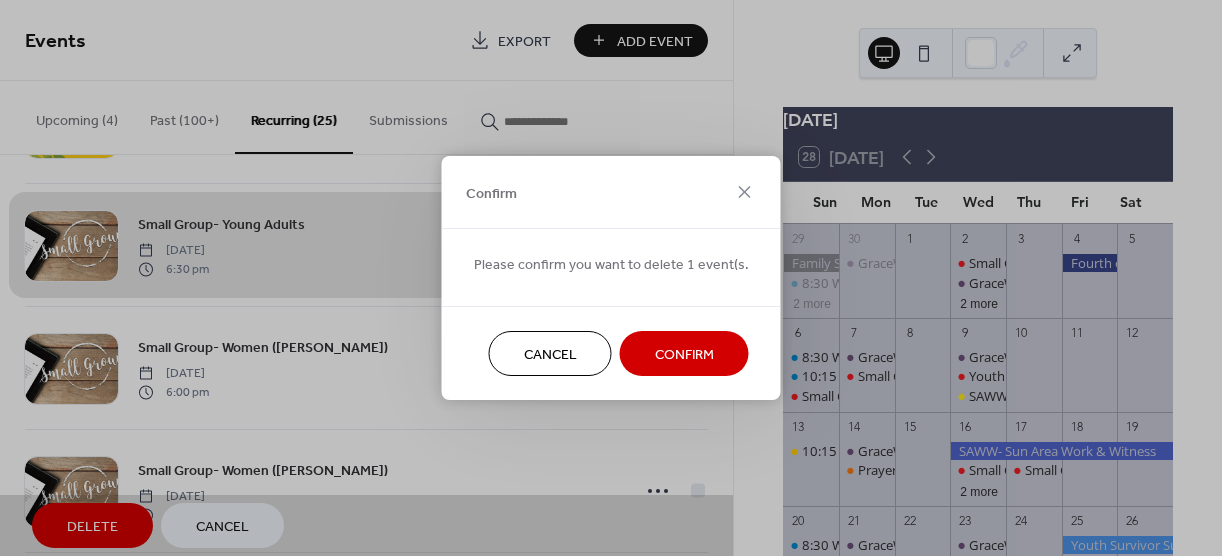 click on "Confirm" at bounding box center [684, 355] 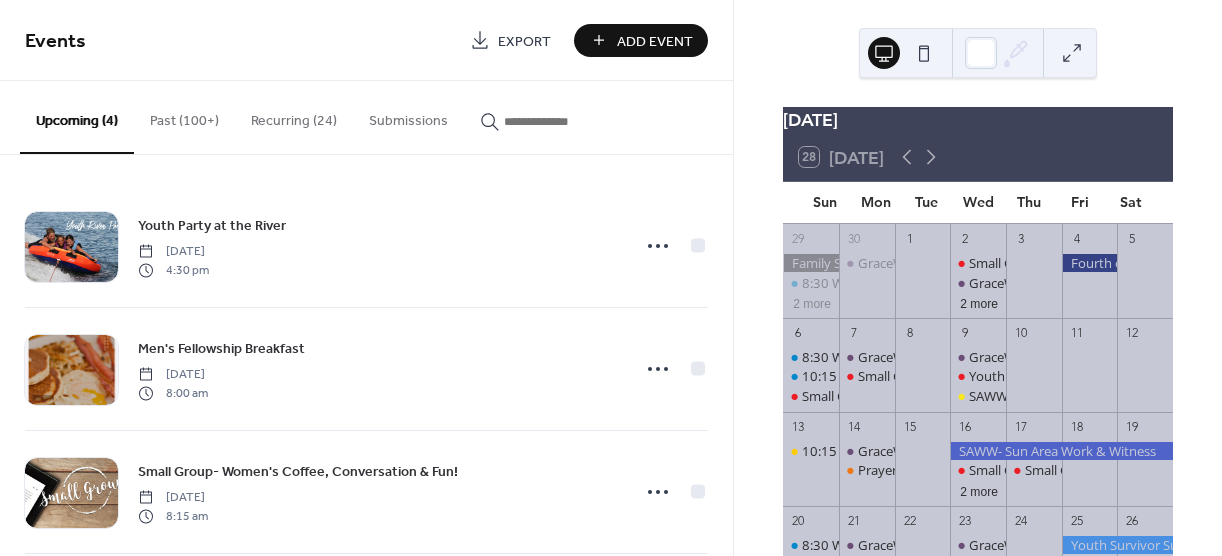 scroll, scrollTop: 0, scrollLeft: 0, axis: both 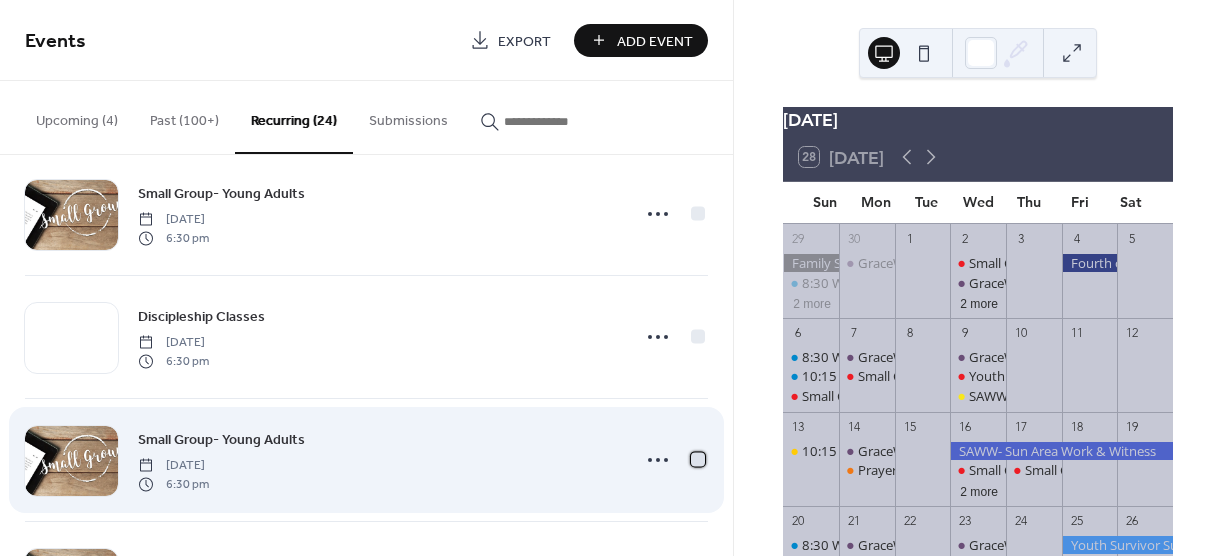 click at bounding box center [698, 459] 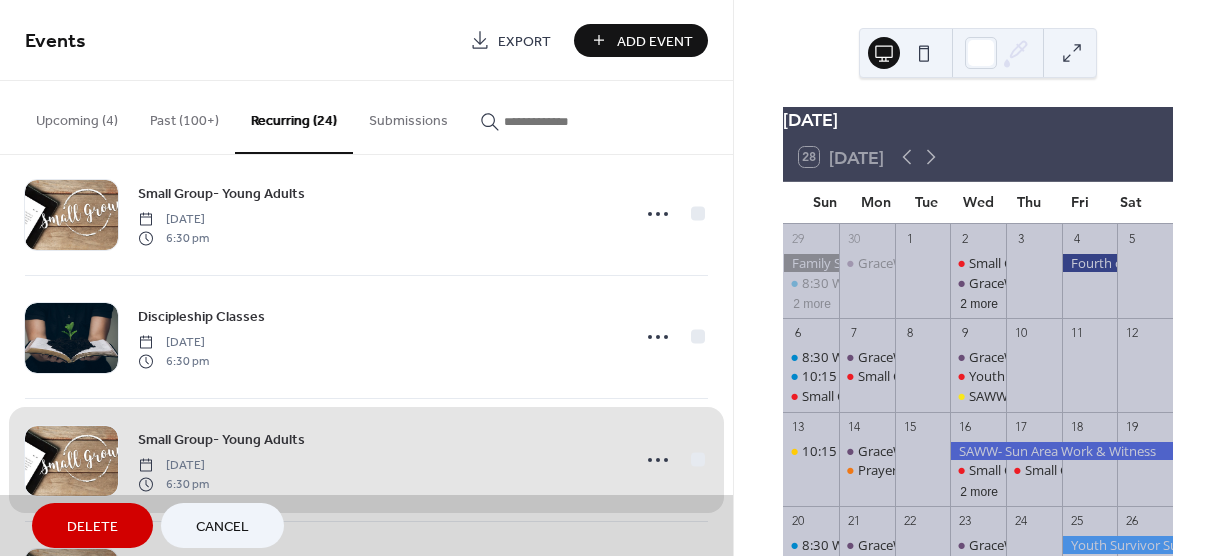 click on "Delete" at bounding box center [92, 527] 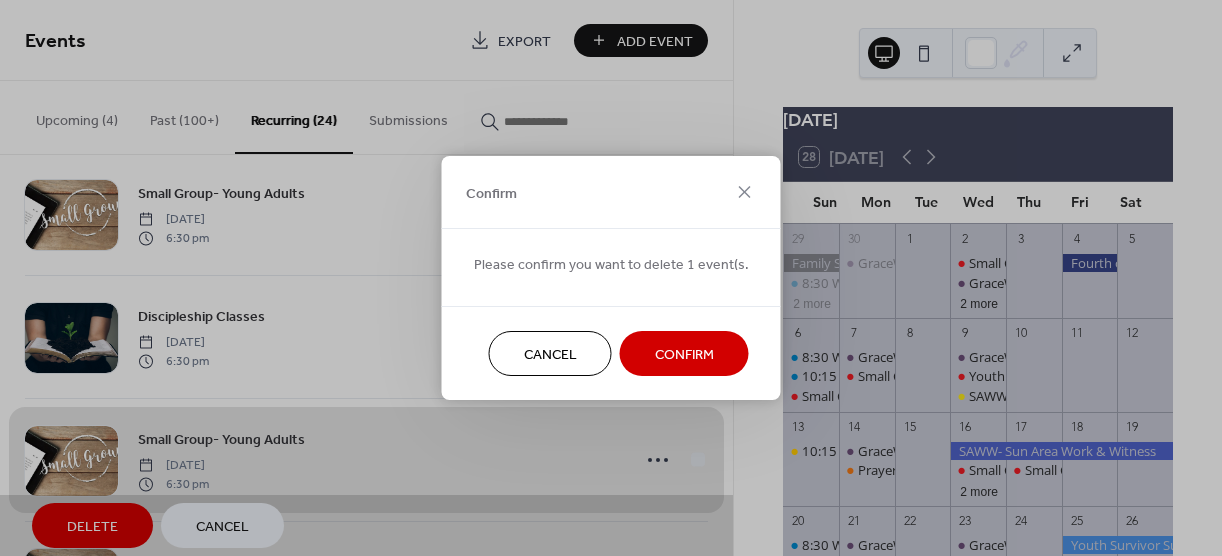 click on "Confirm" at bounding box center [684, 355] 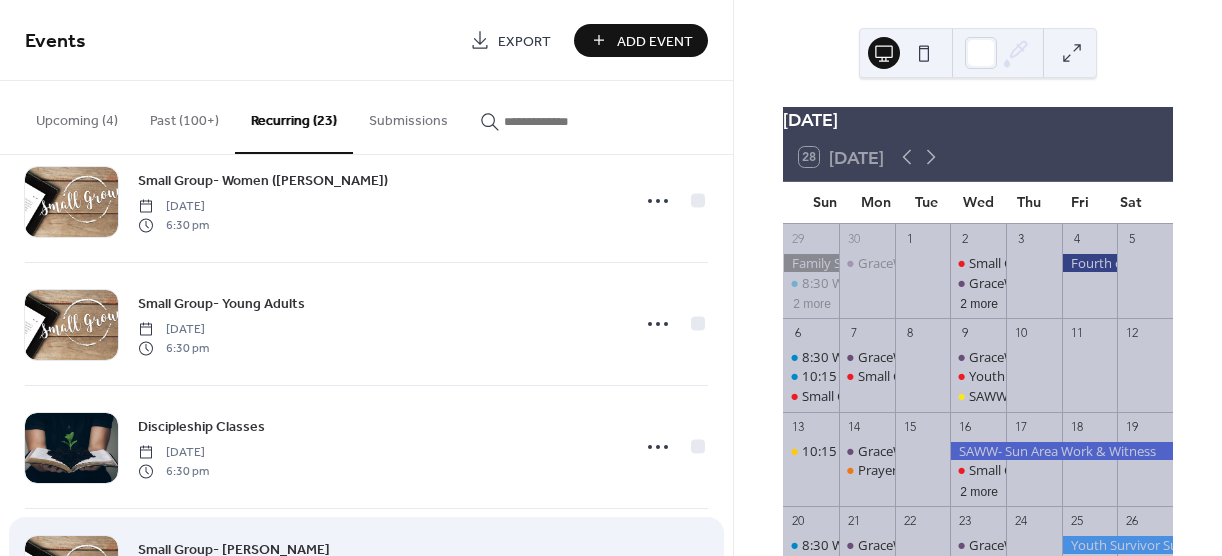 scroll, scrollTop: 1887, scrollLeft: 0, axis: vertical 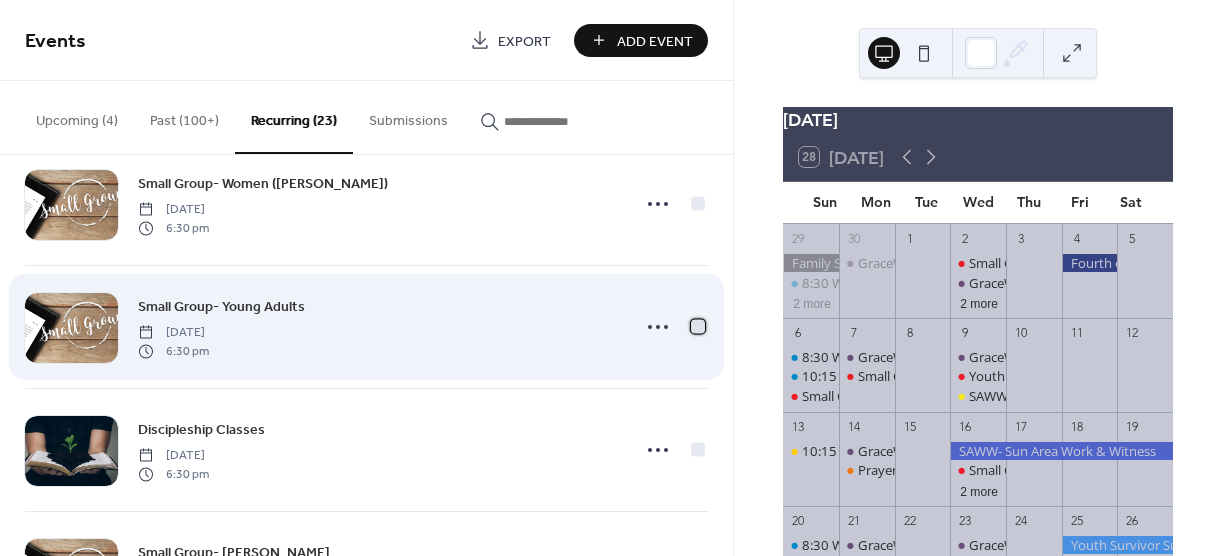 click at bounding box center [698, 326] 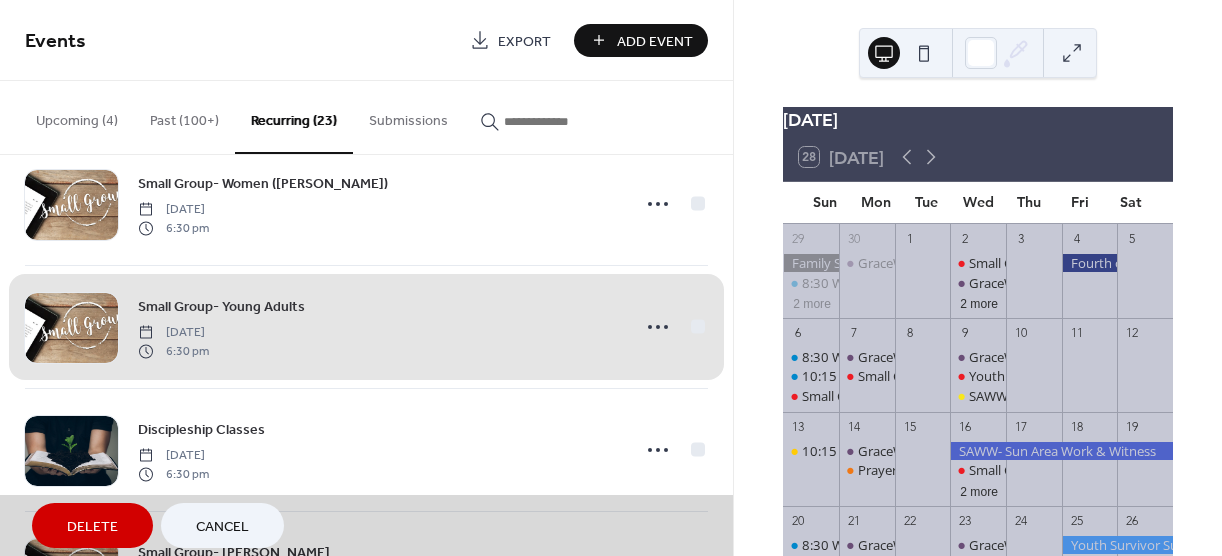 click on "Delete" at bounding box center [92, 527] 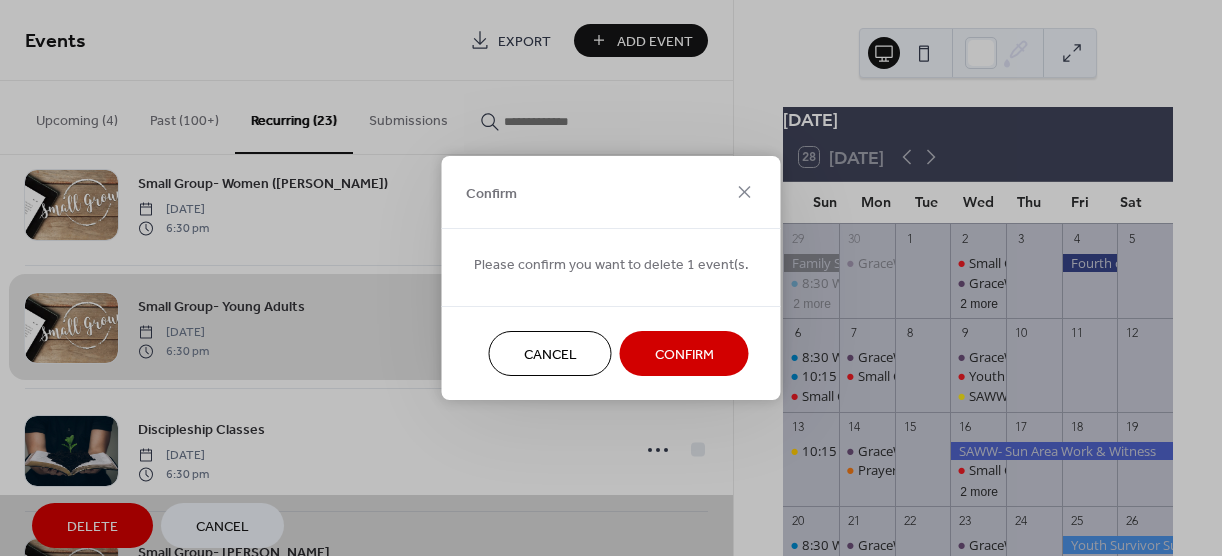 click on "Confirm" at bounding box center [684, 355] 